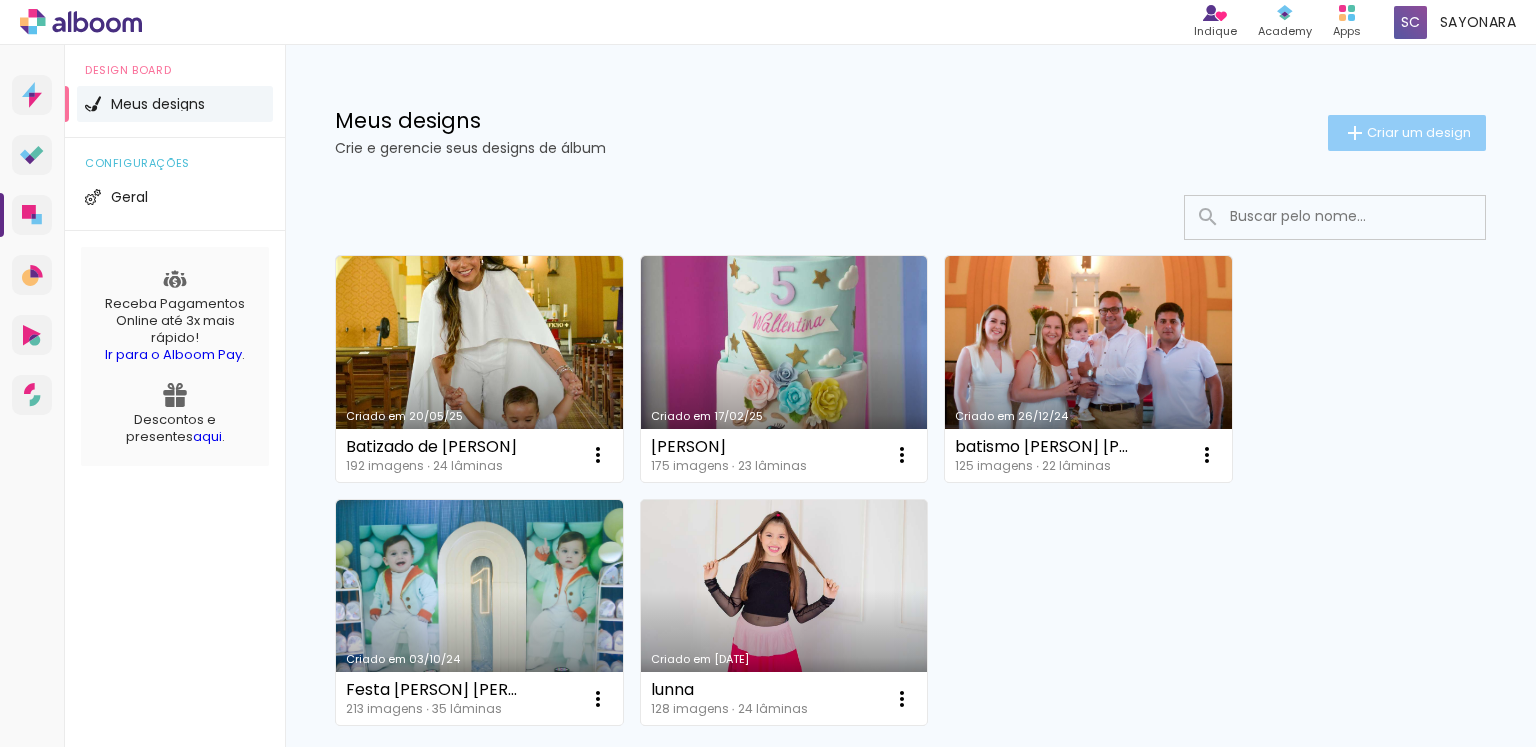 click on "Criar um design" 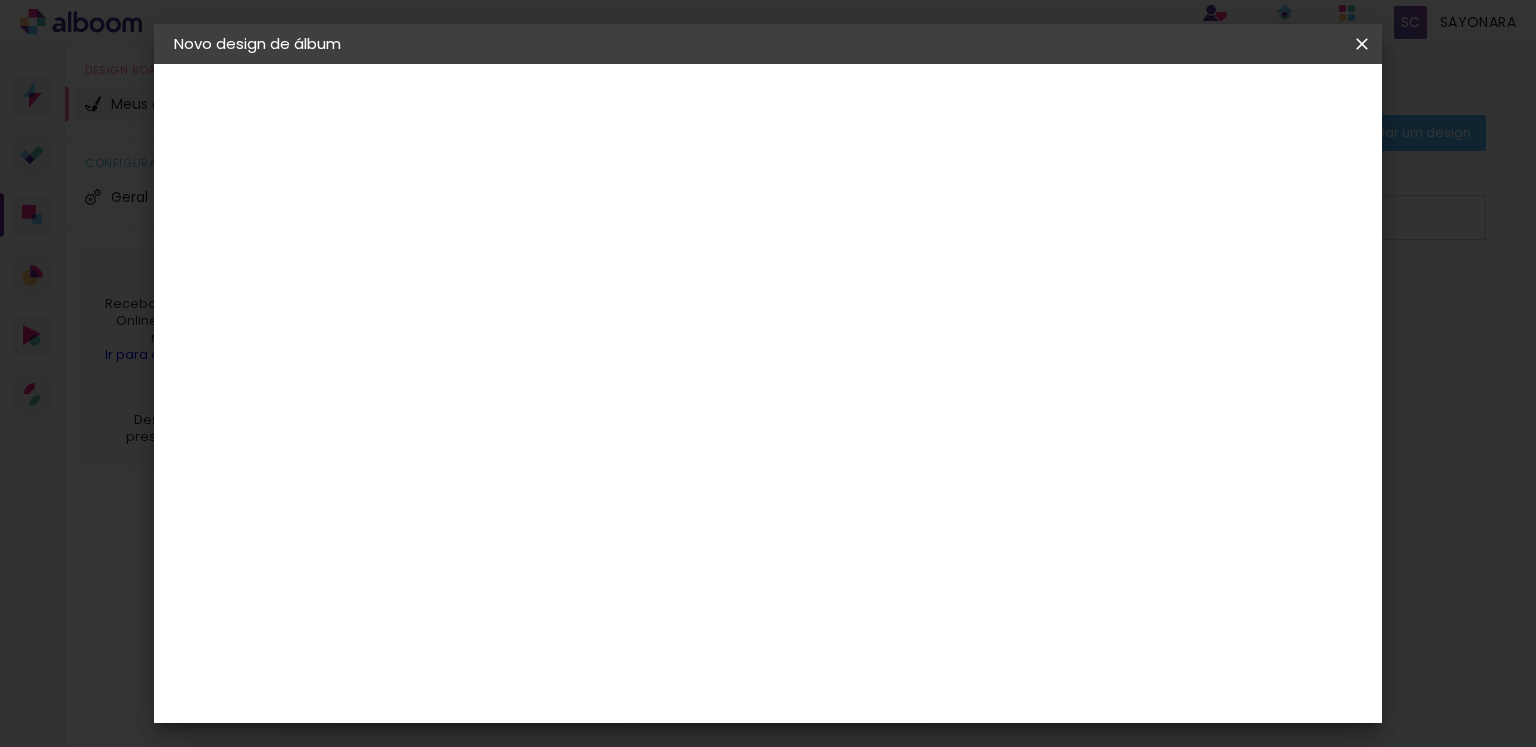 scroll, scrollTop: 0, scrollLeft: 0, axis: both 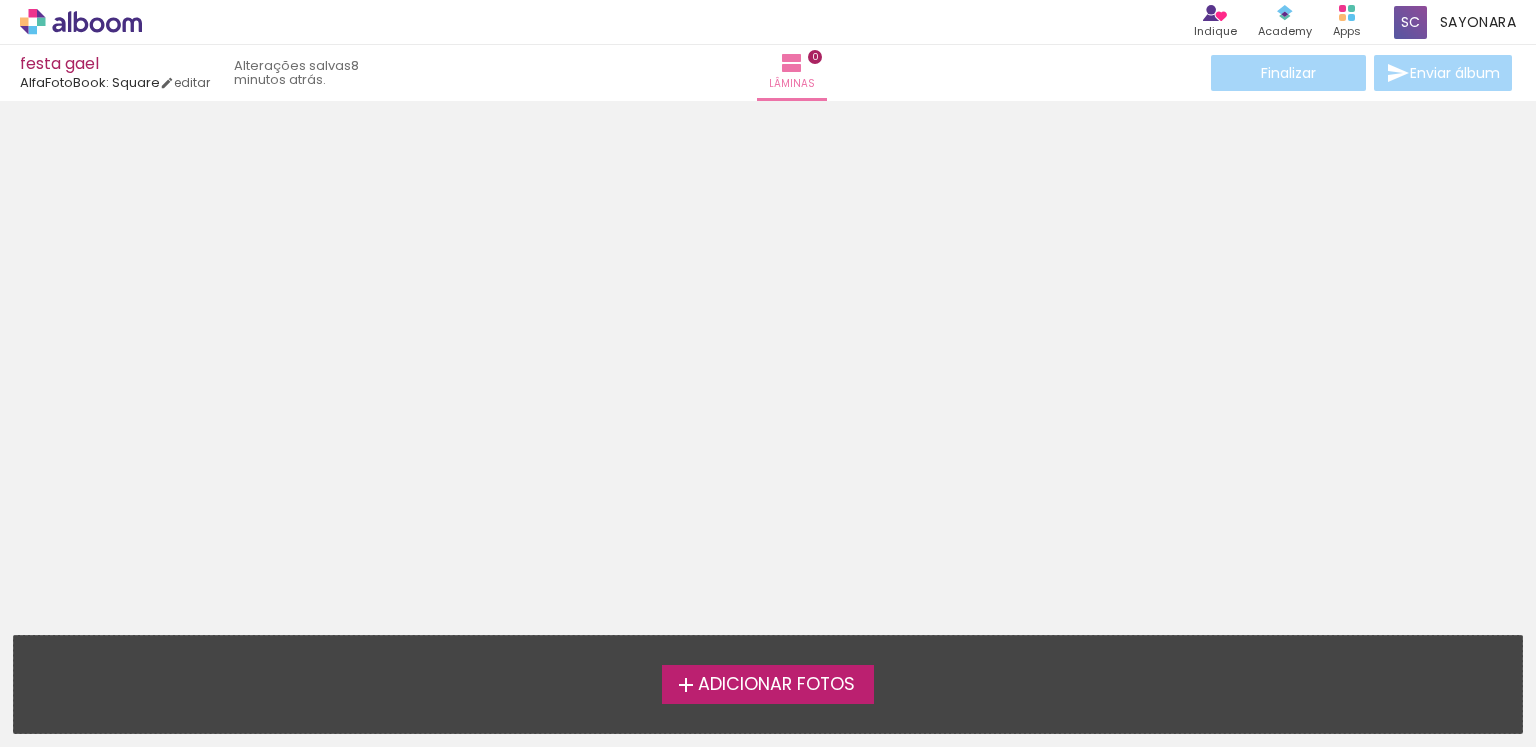 click on "Adicionar Fotos" at bounding box center (776, 685) 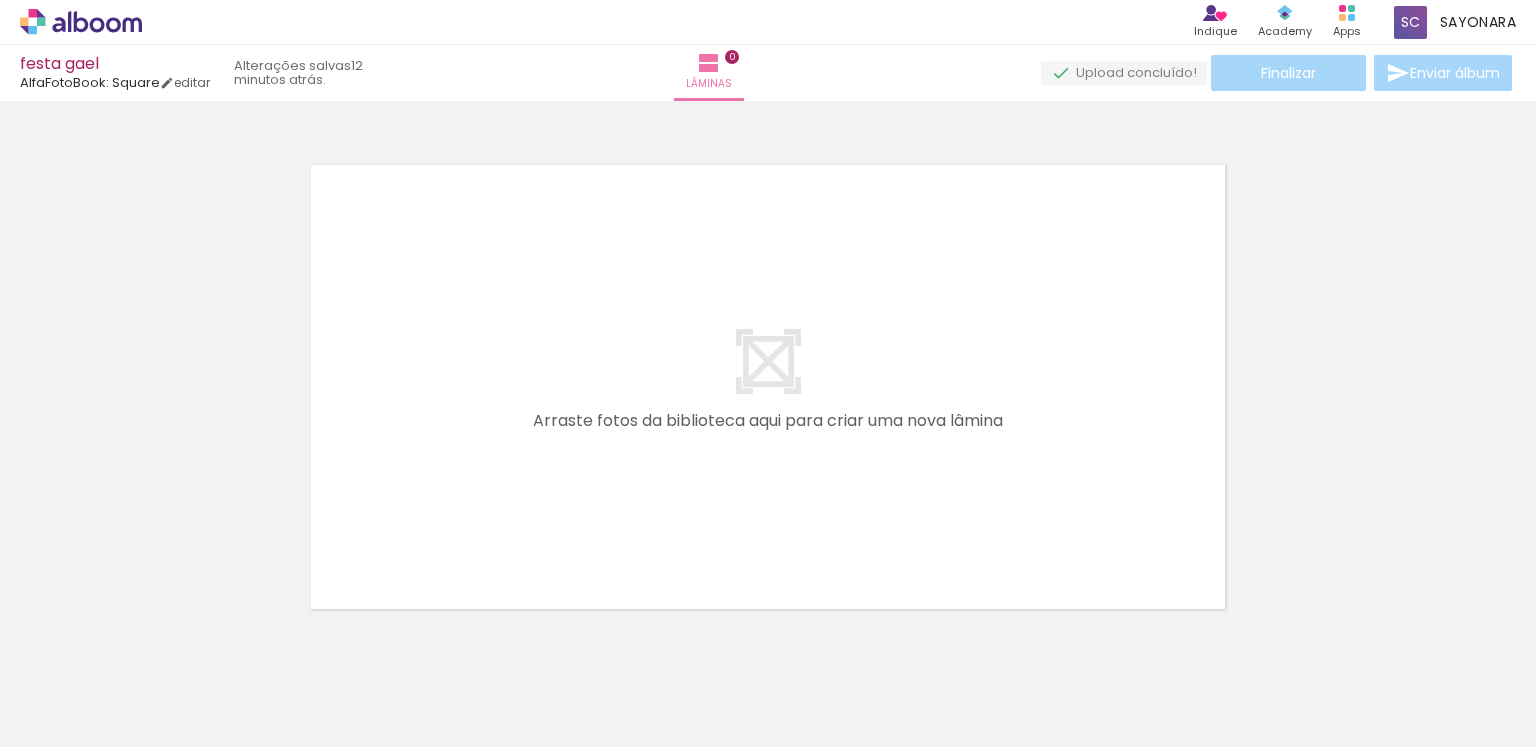 scroll, scrollTop: 25, scrollLeft: 0, axis: vertical 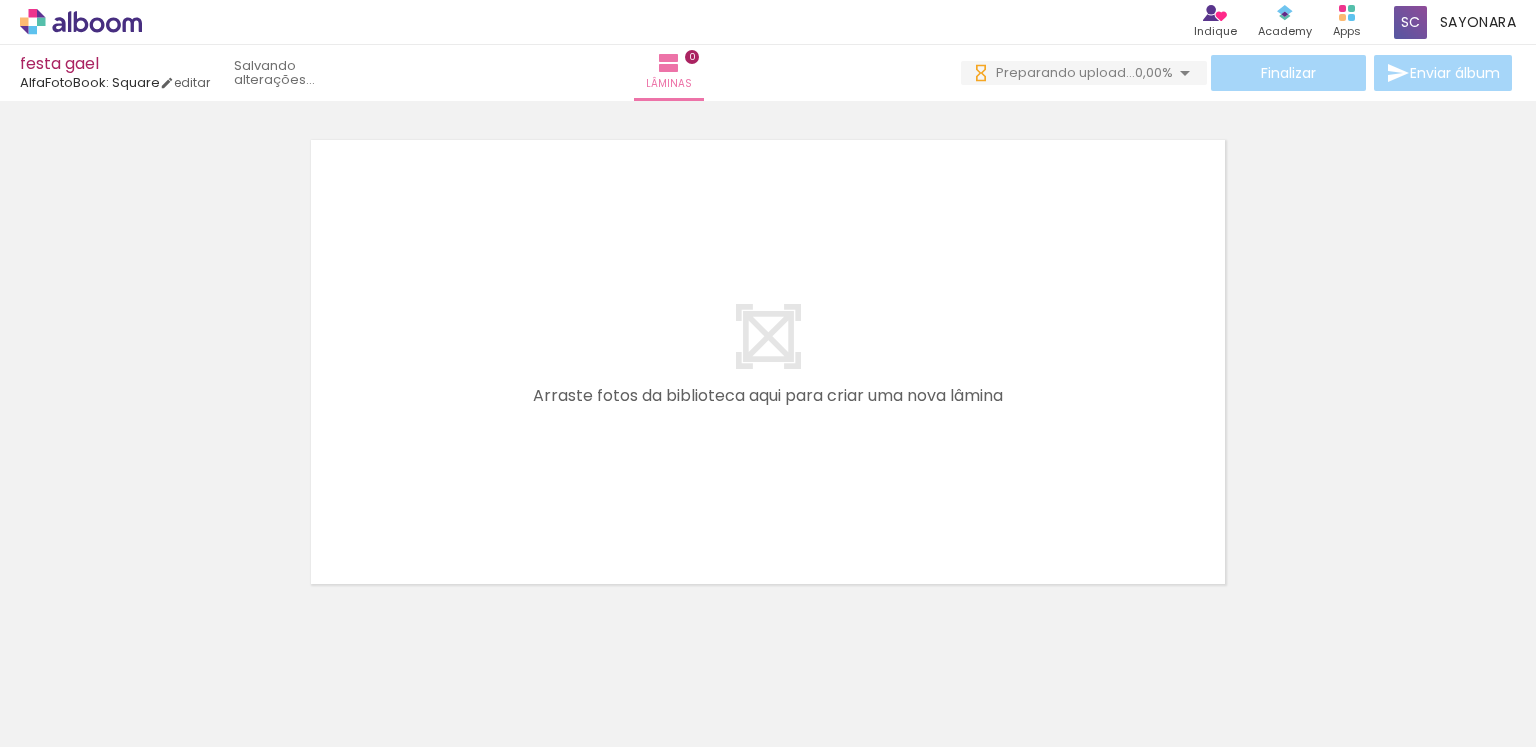 click on "Adicionar
Fotos" at bounding box center [71, 720] 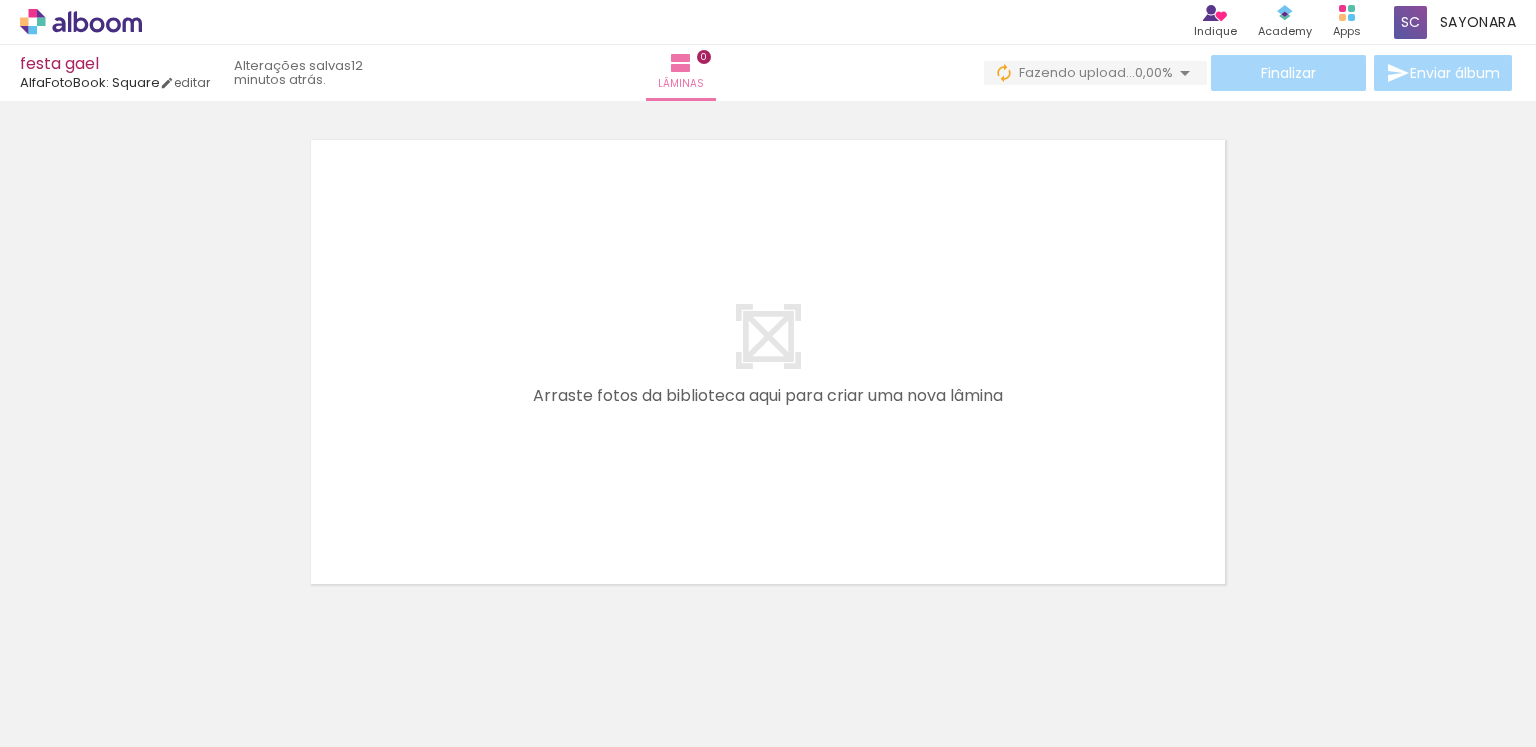 scroll, scrollTop: 0, scrollLeft: 0, axis: both 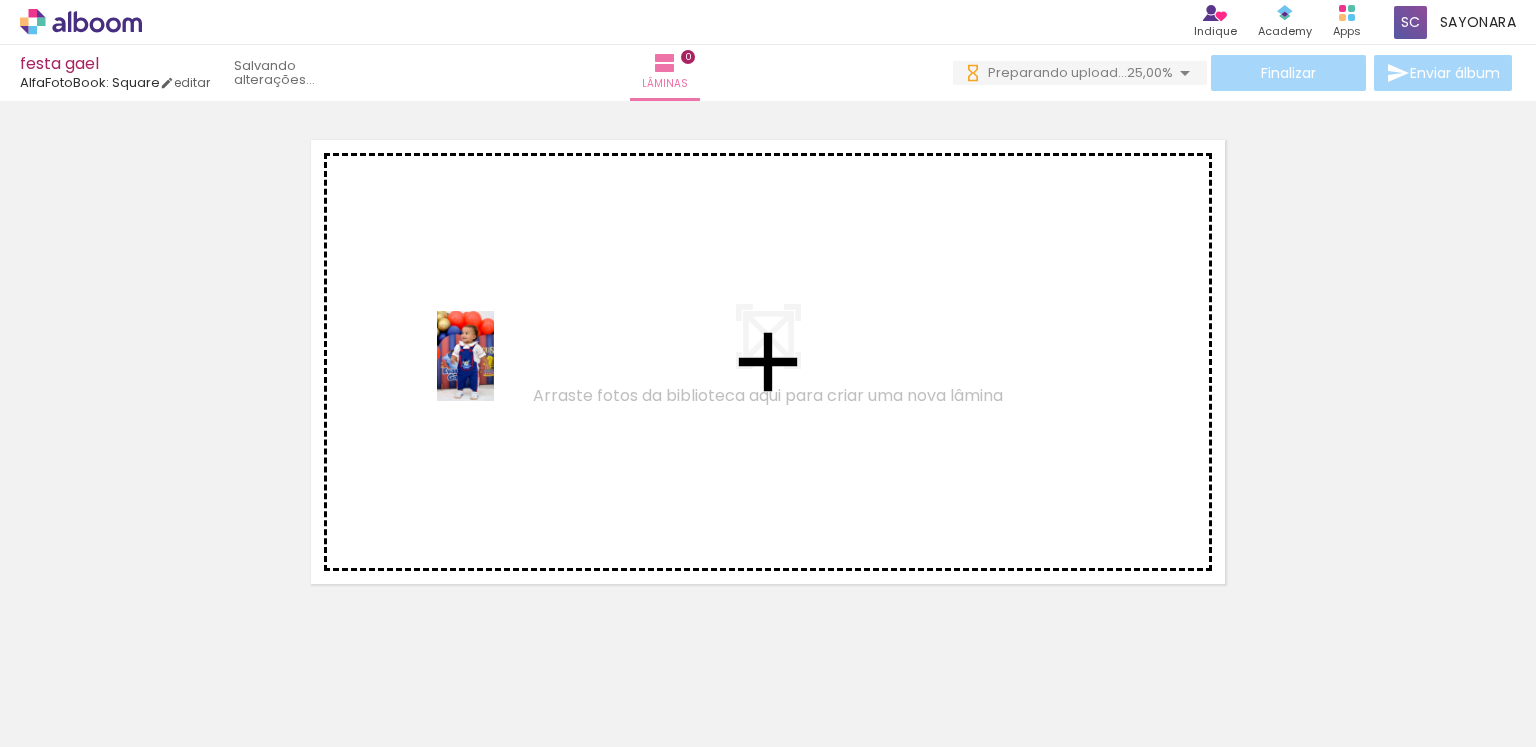 drag, startPoint x: 543, startPoint y: 686, endPoint x: 497, endPoint y: 369, distance: 320.32016 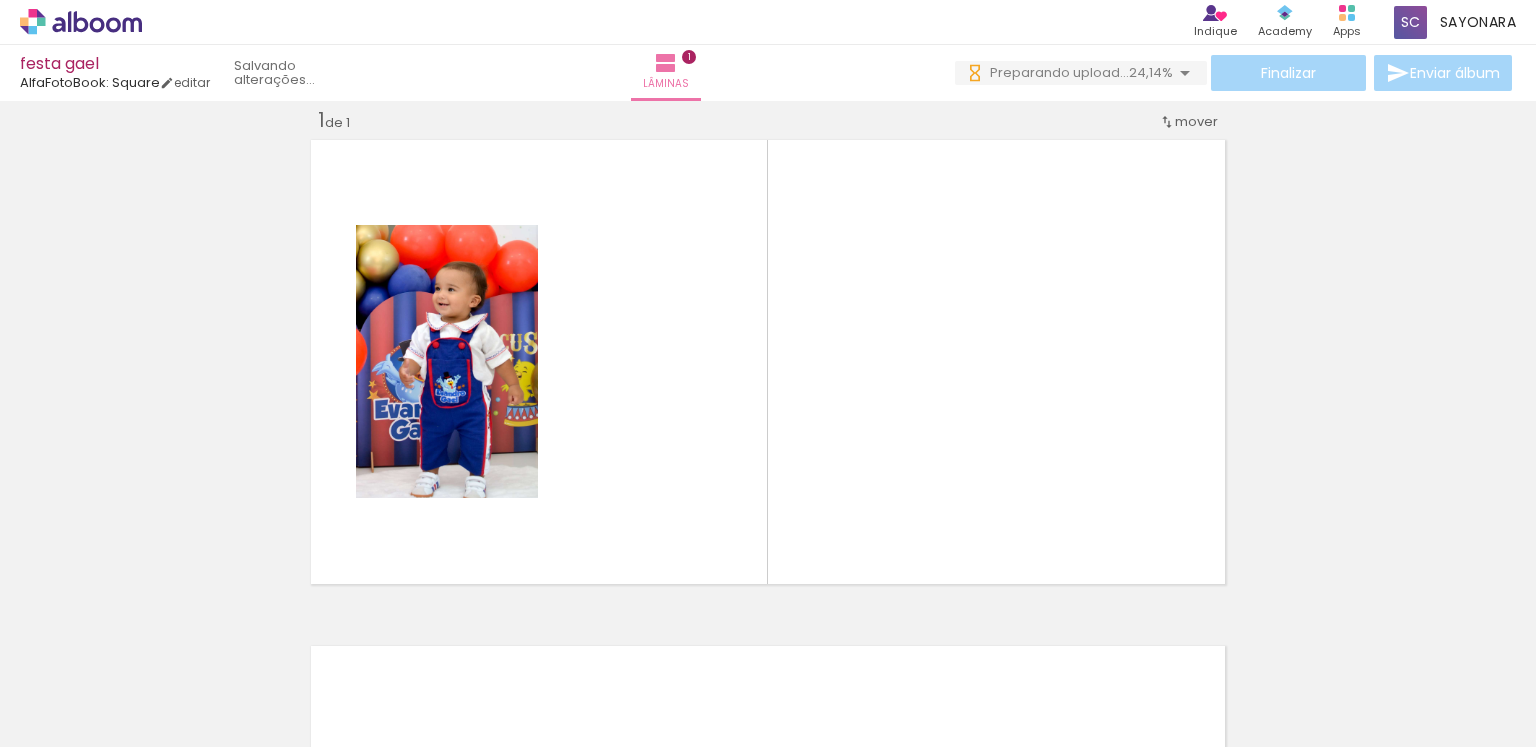 scroll, scrollTop: 25, scrollLeft: 0, axis: vertical 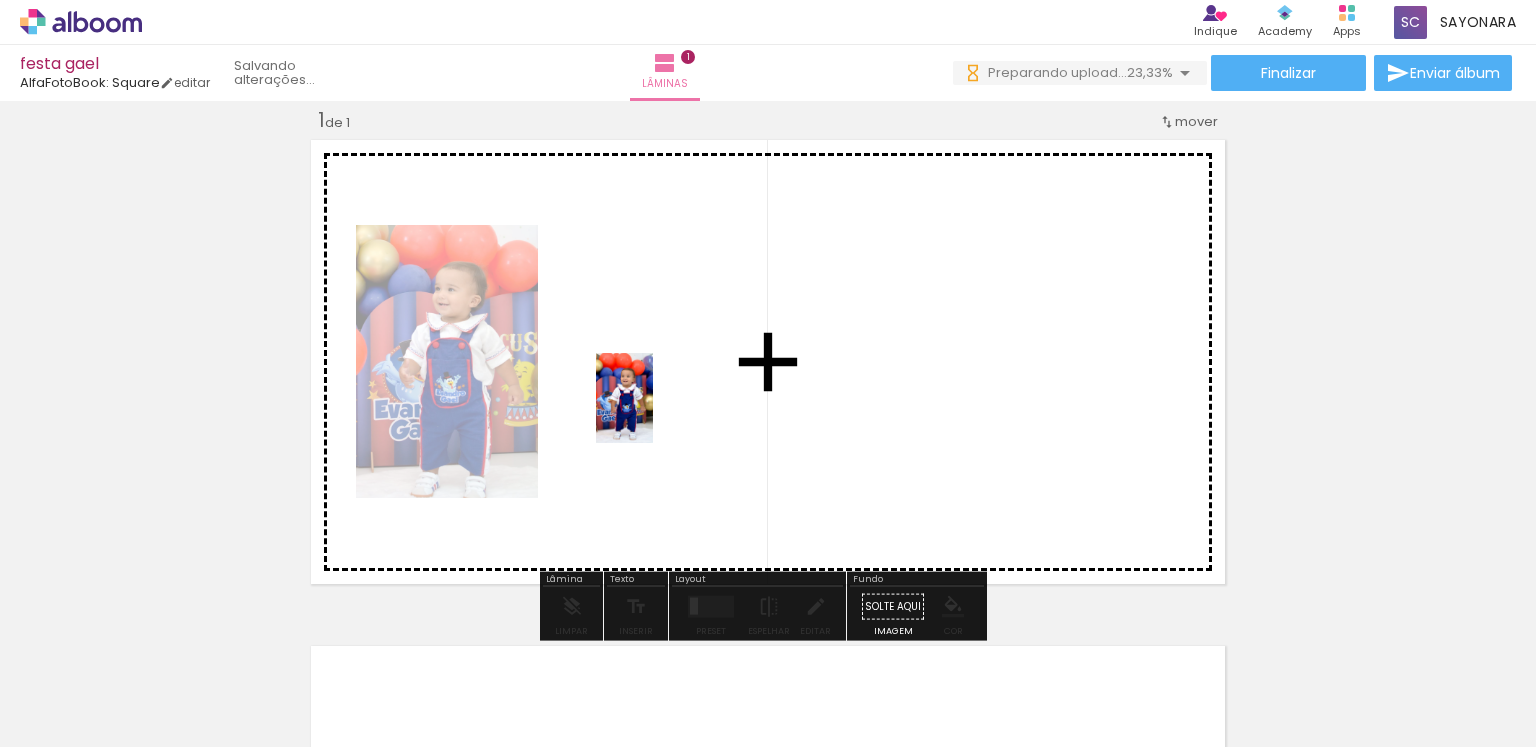 drag, startPoint x: 657, startPoint y: 697, endPoint x: 656, endPoint y: 410, distance: 287.00174 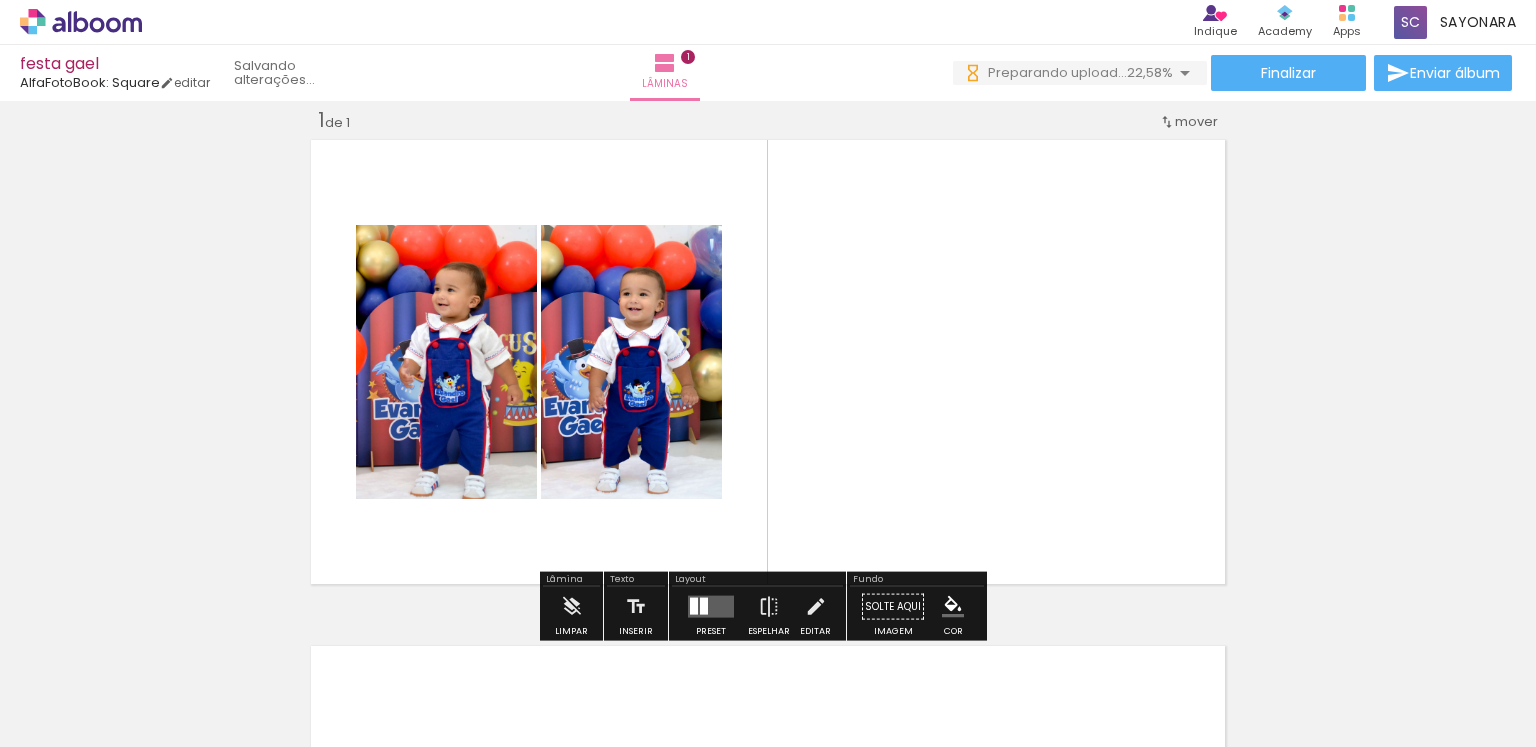 scroll, scrollTop: 0, scrollLeft: 0, axis: both 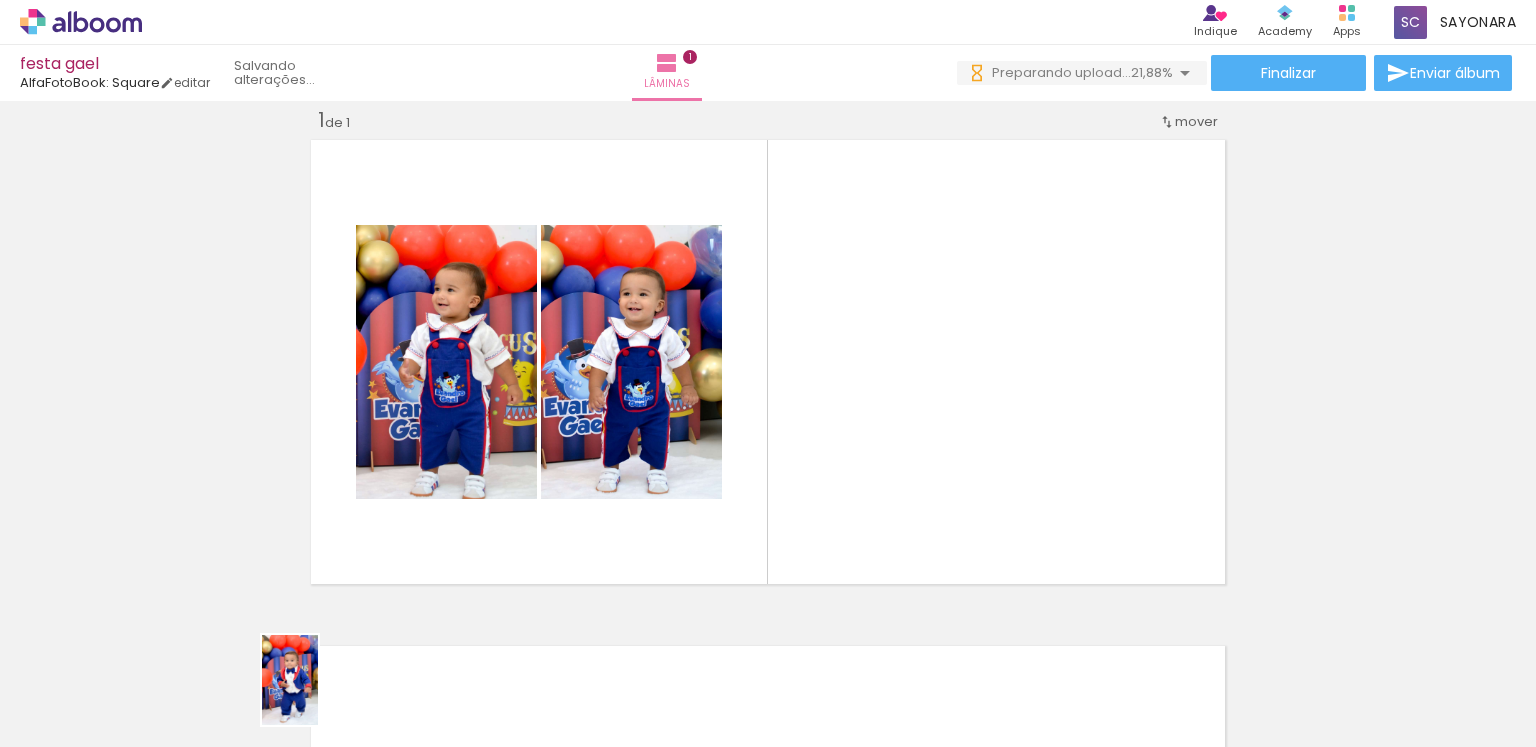 drag, startPoint x: 325, startPoint y: 688, endPoint x: 318, endPoint y: 696, distance: 10.630146 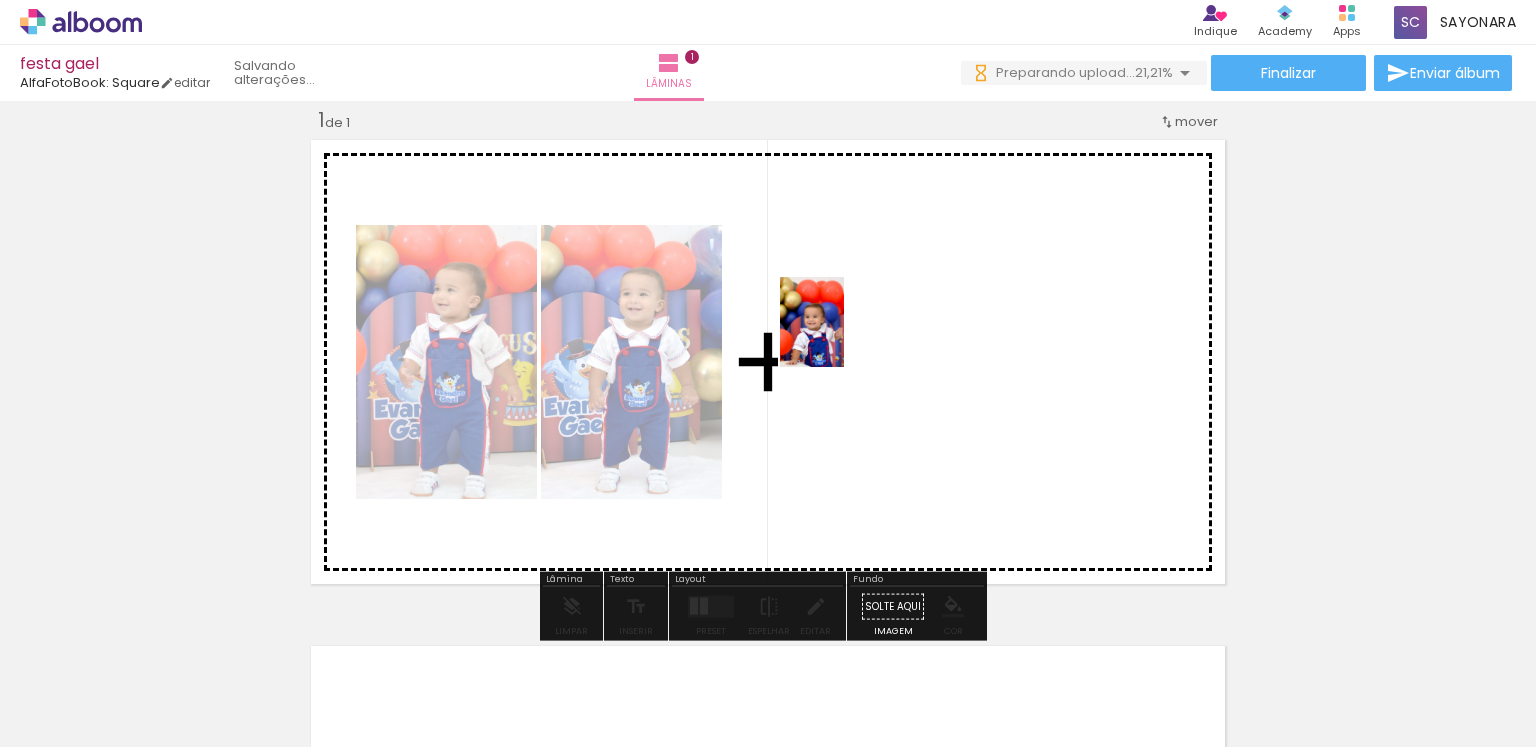 scroll, scrollTop: 0, scrollLeft: 0, axis: both 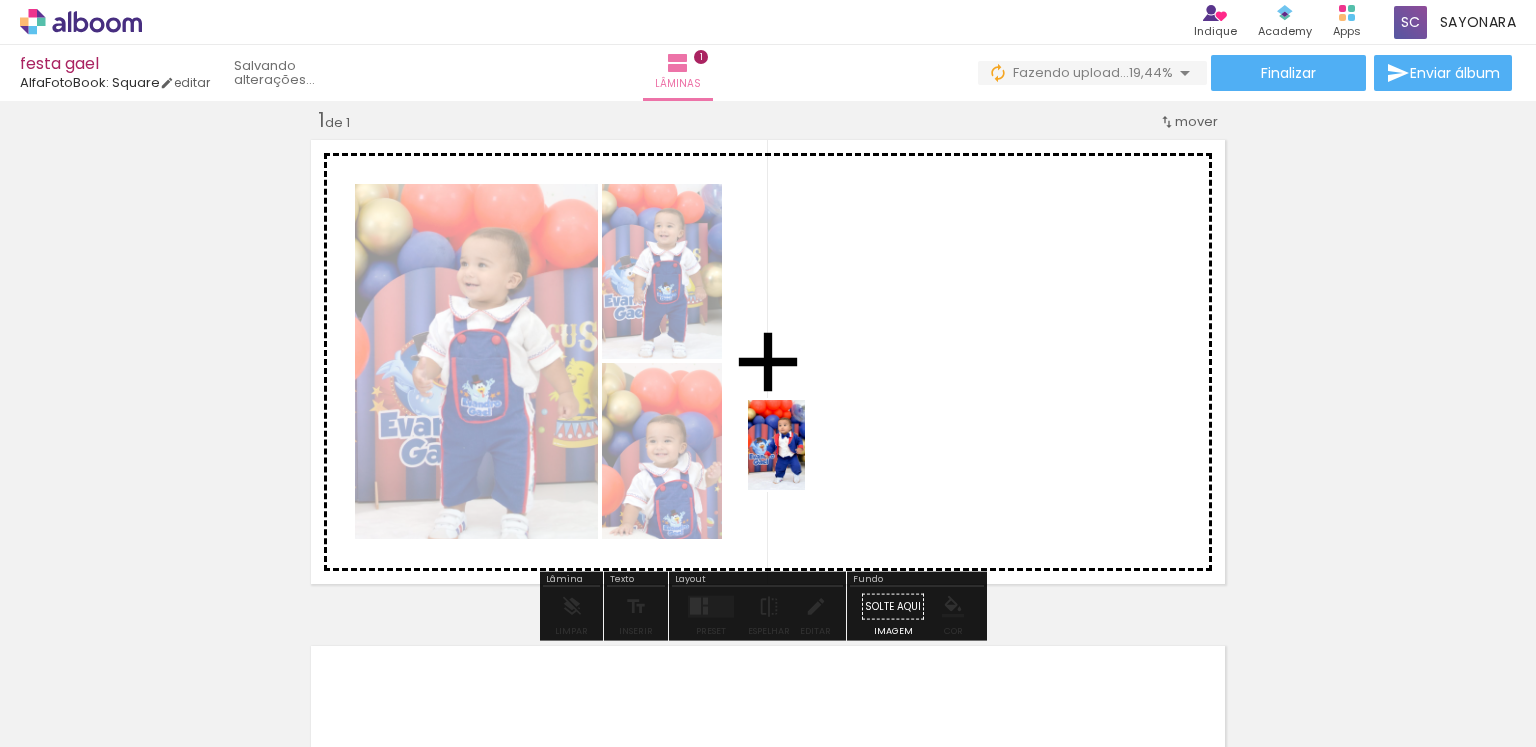 drag, startPoint x: 216, startPoint y: 692, endPoint x: 867, endPoint y: 431, distance: 701.3715 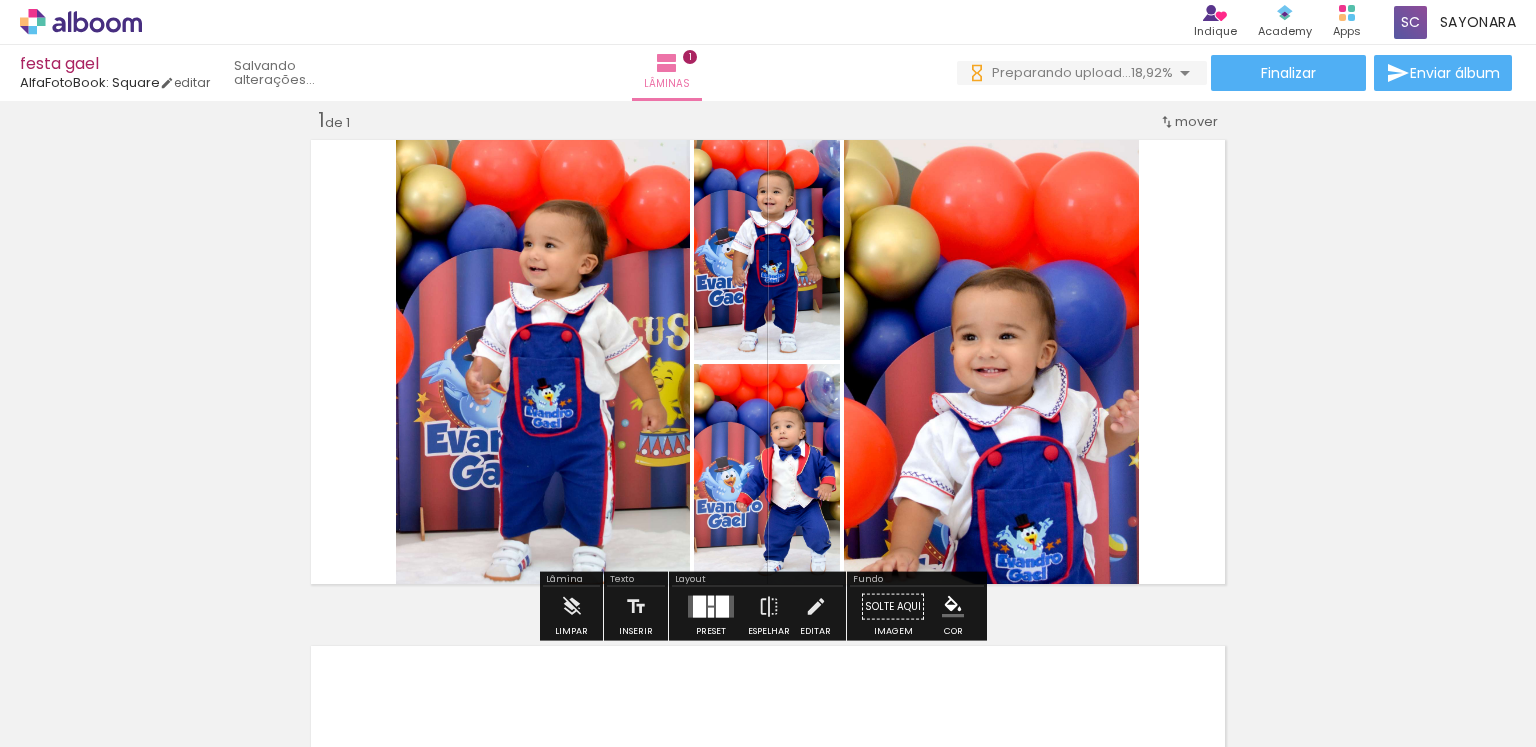 scroll, scrollTop: 0, scrollLeft: 0, axis: both 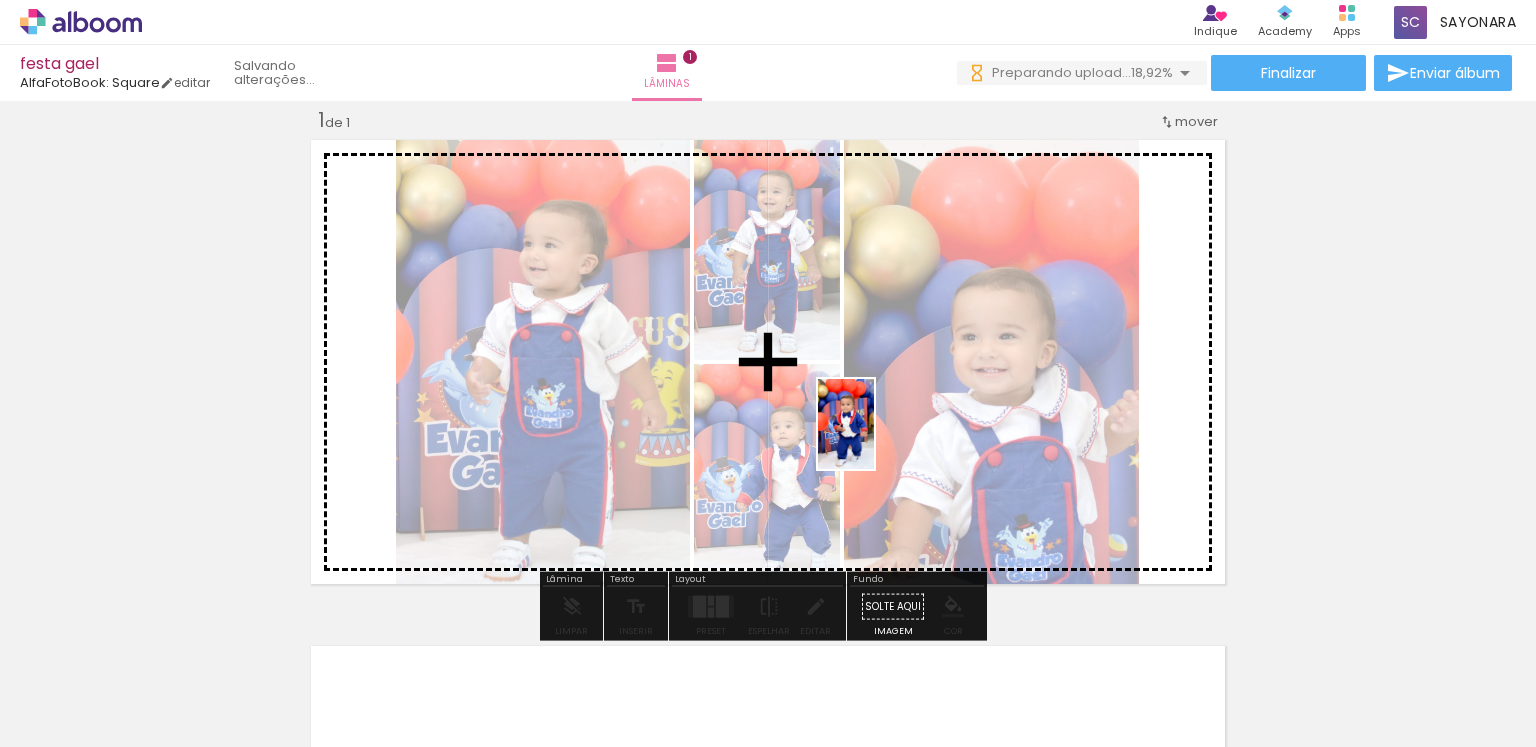 drag, startPoint x: 312, startPoint y: 693, endPoint x: 1097, endPoint y: 653, distance: 786.01843 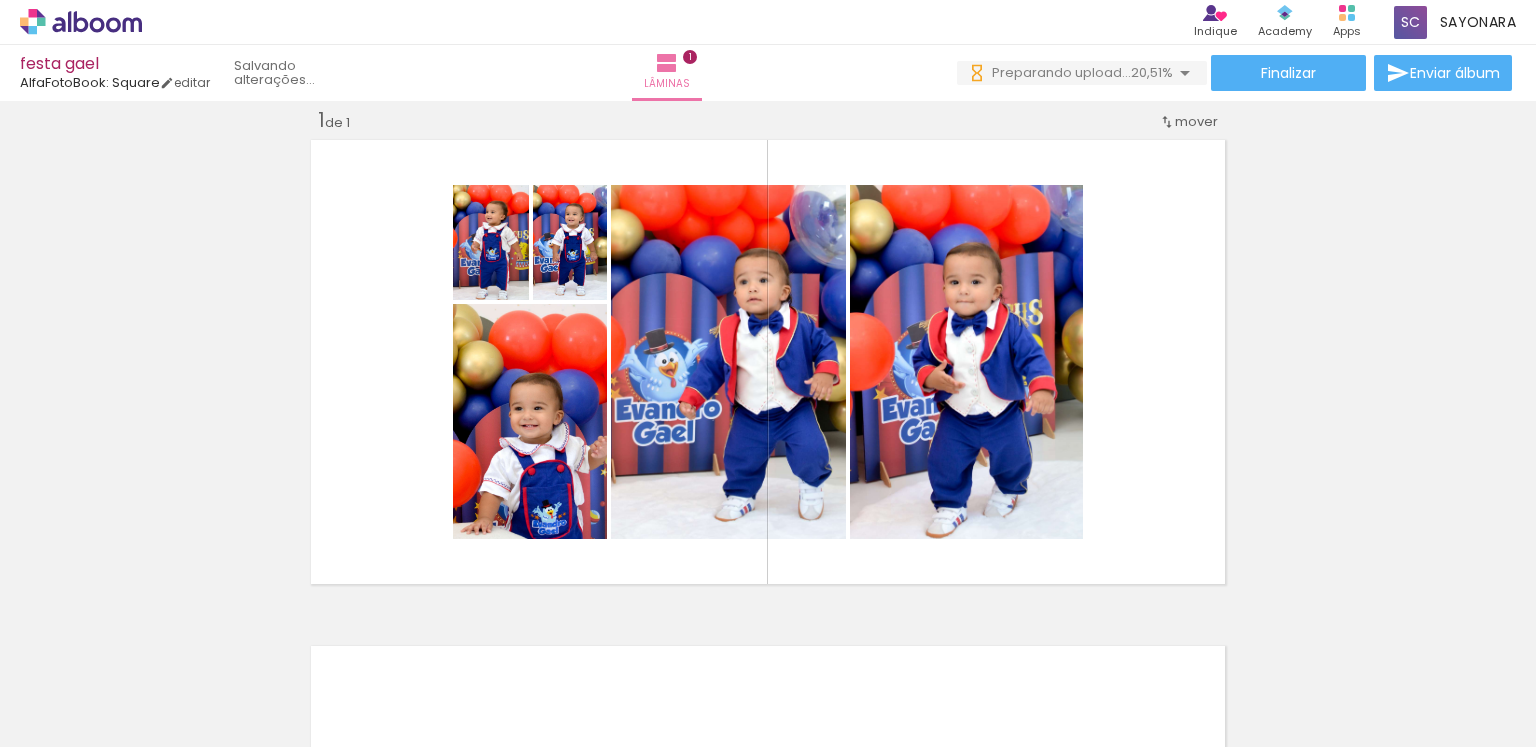 scroll, scrollTop: 0, scrollLeft: 0, axis: both 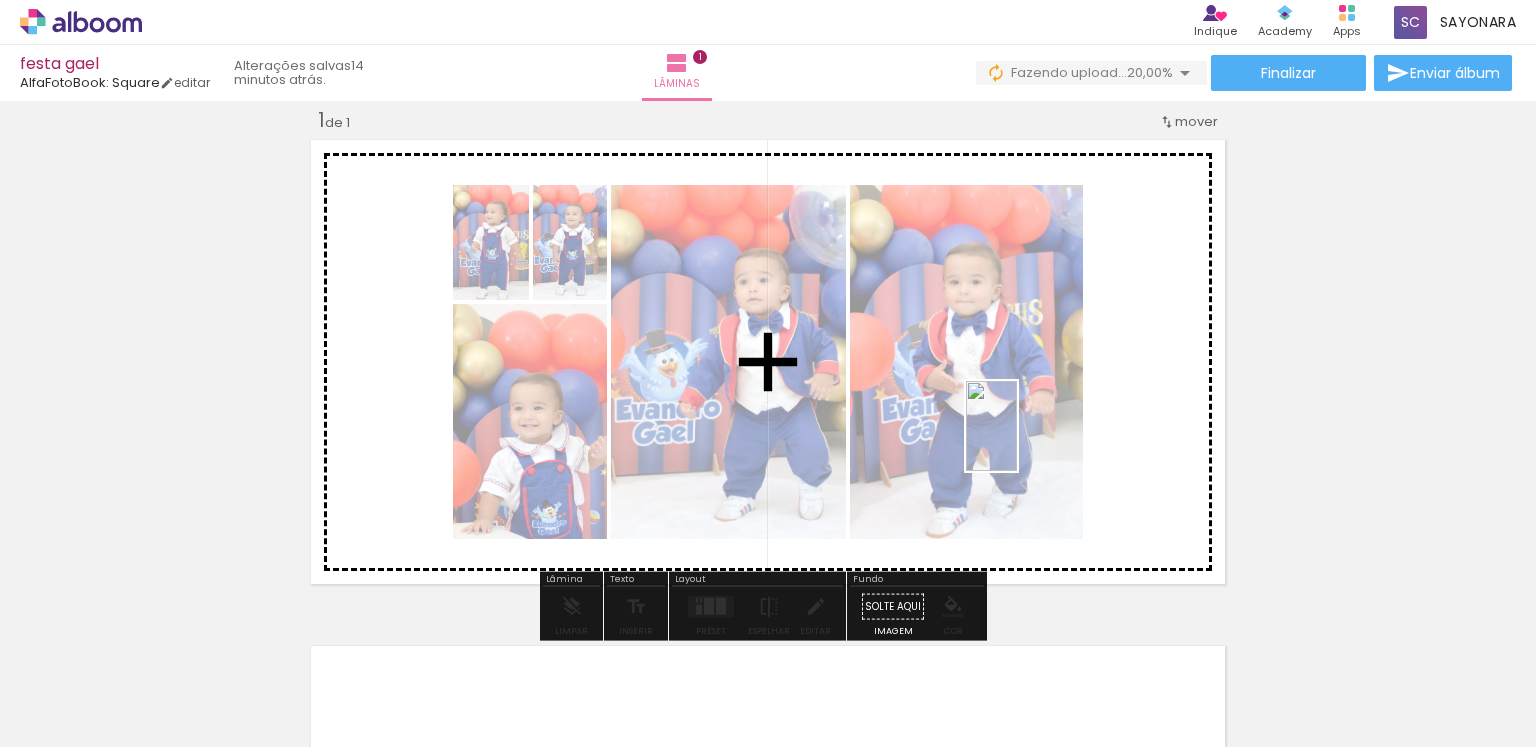drag, startPoint x: 1288, startPoint y: 681, endPoint x: 1026, endPoint y: 441, distance: 355.30832 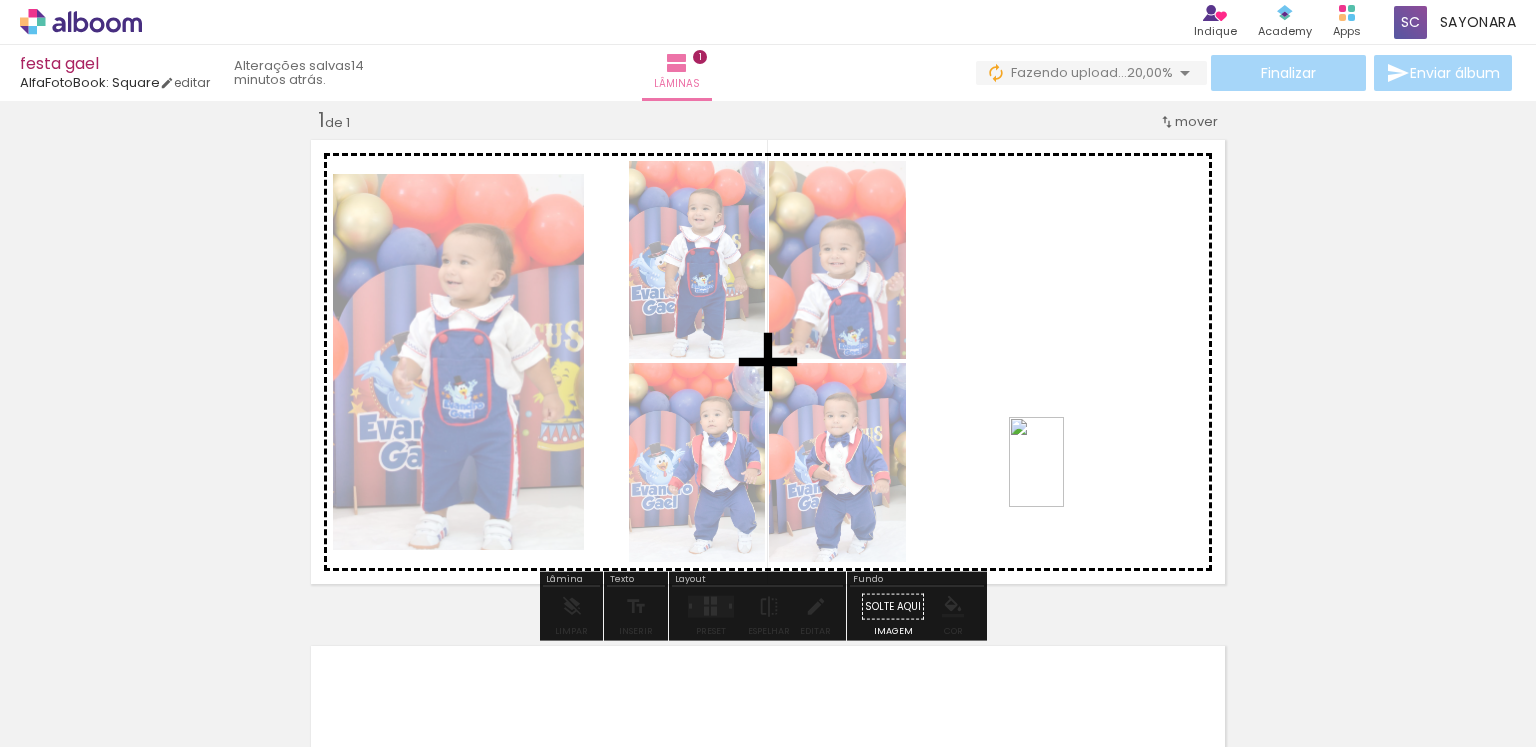 drag, startPoint x: 1418, startPoint y: 687, endPoint x: 1346, endPoint y: 598, distance: 114.47707 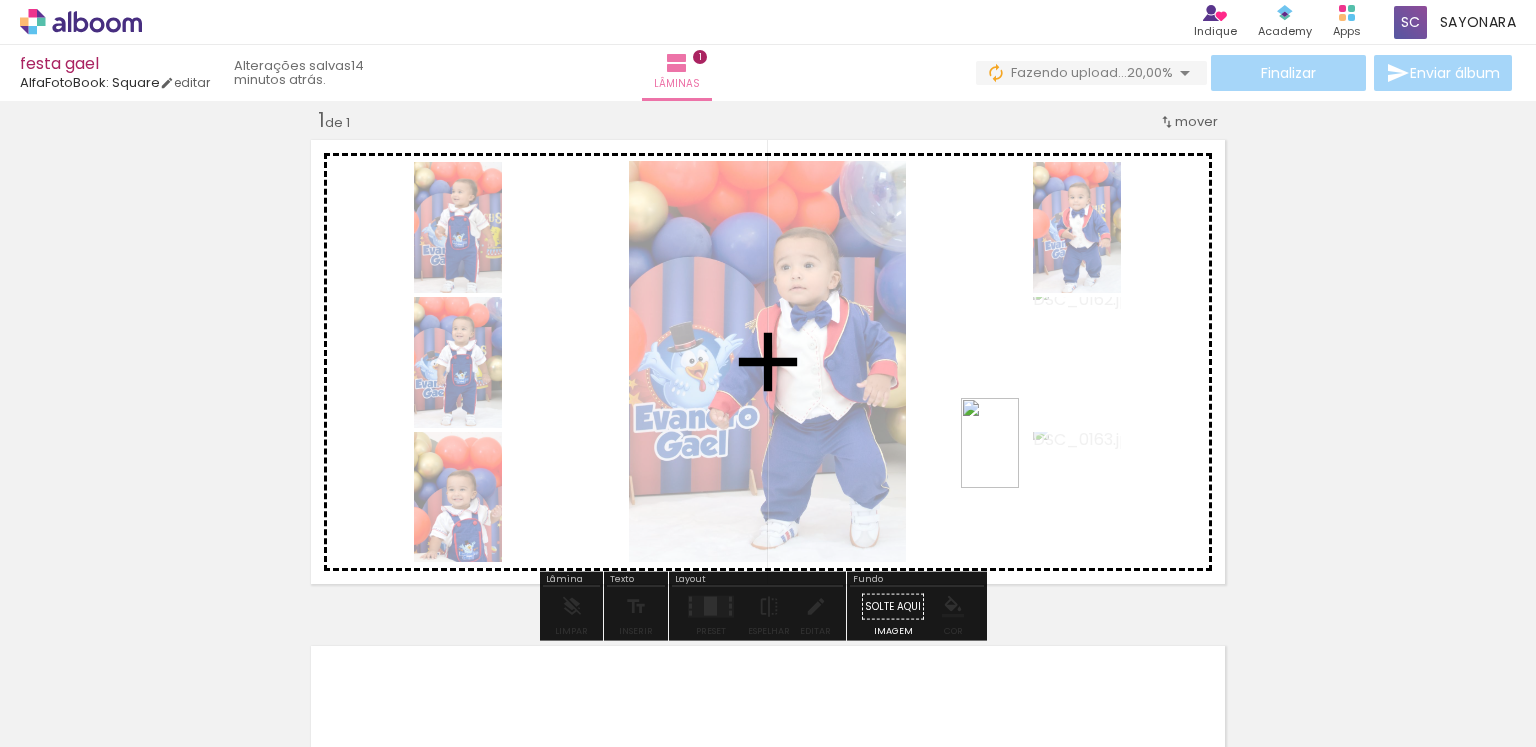 drag, startPoint x: 1534, startPoint y: 701, endPoint x: 1056, endPoint y: 735, distance: 479.20767 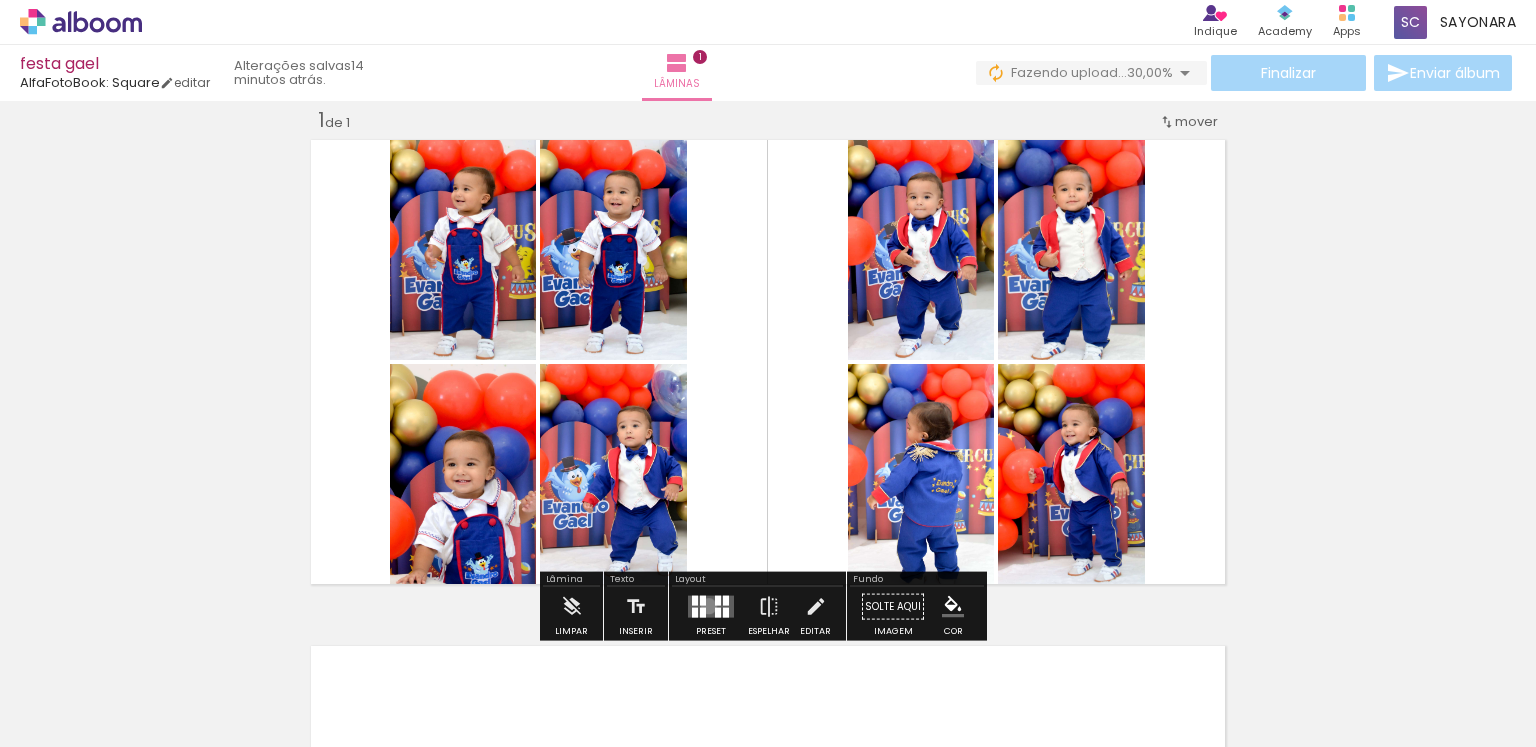 click at bounding box center [711, 607] 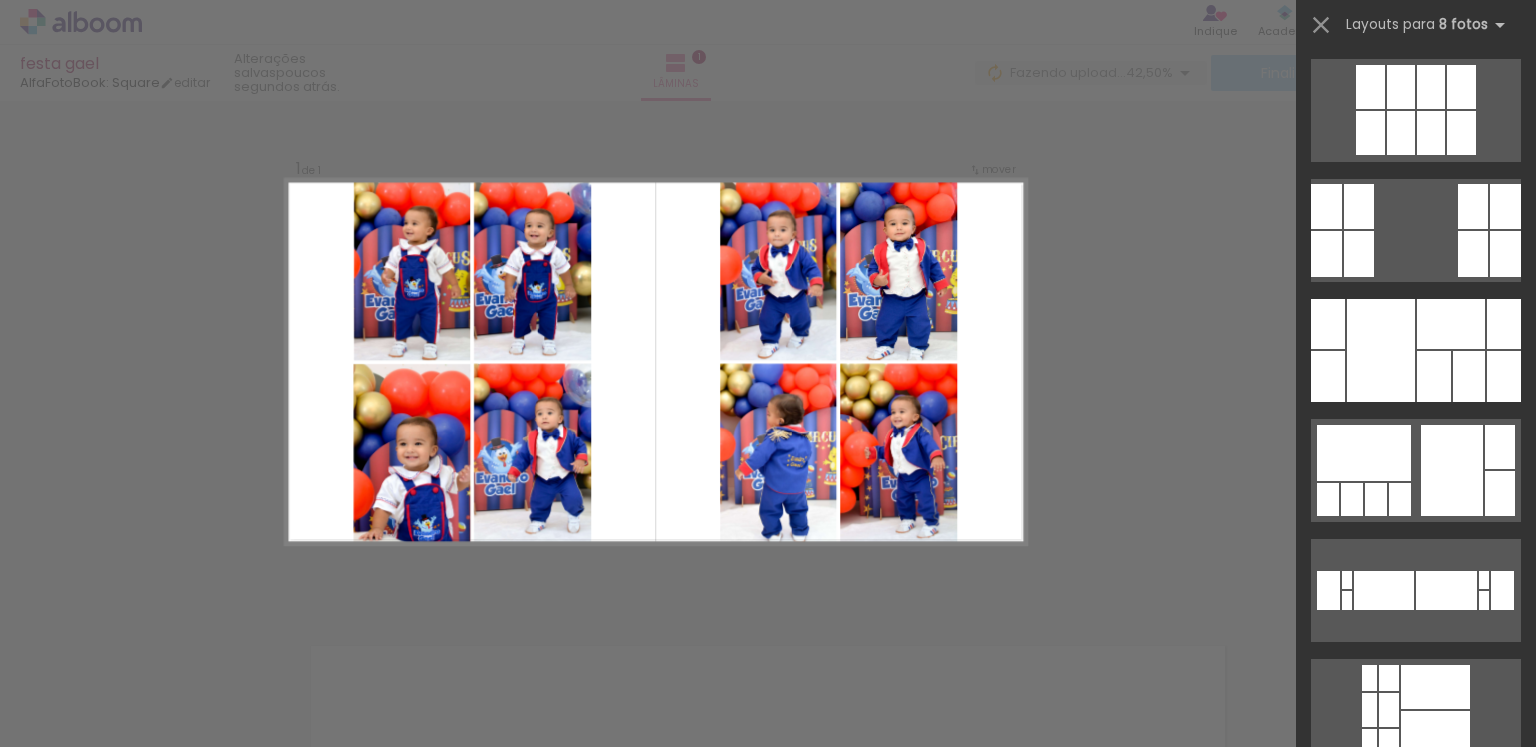 scroll, scrollTop: 989, scrollLeft: 0, axis: vertical 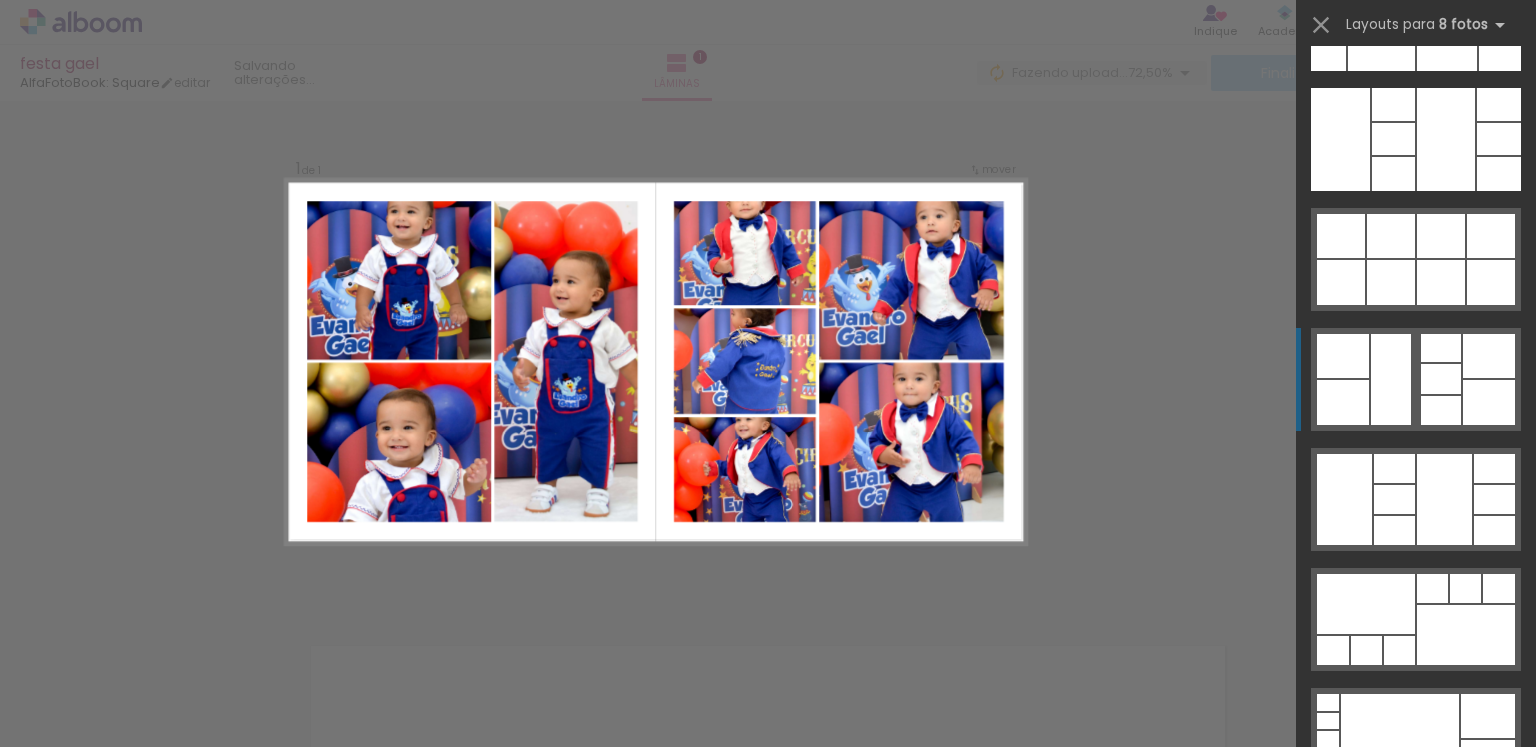 click at bounding box center (1416, 19) 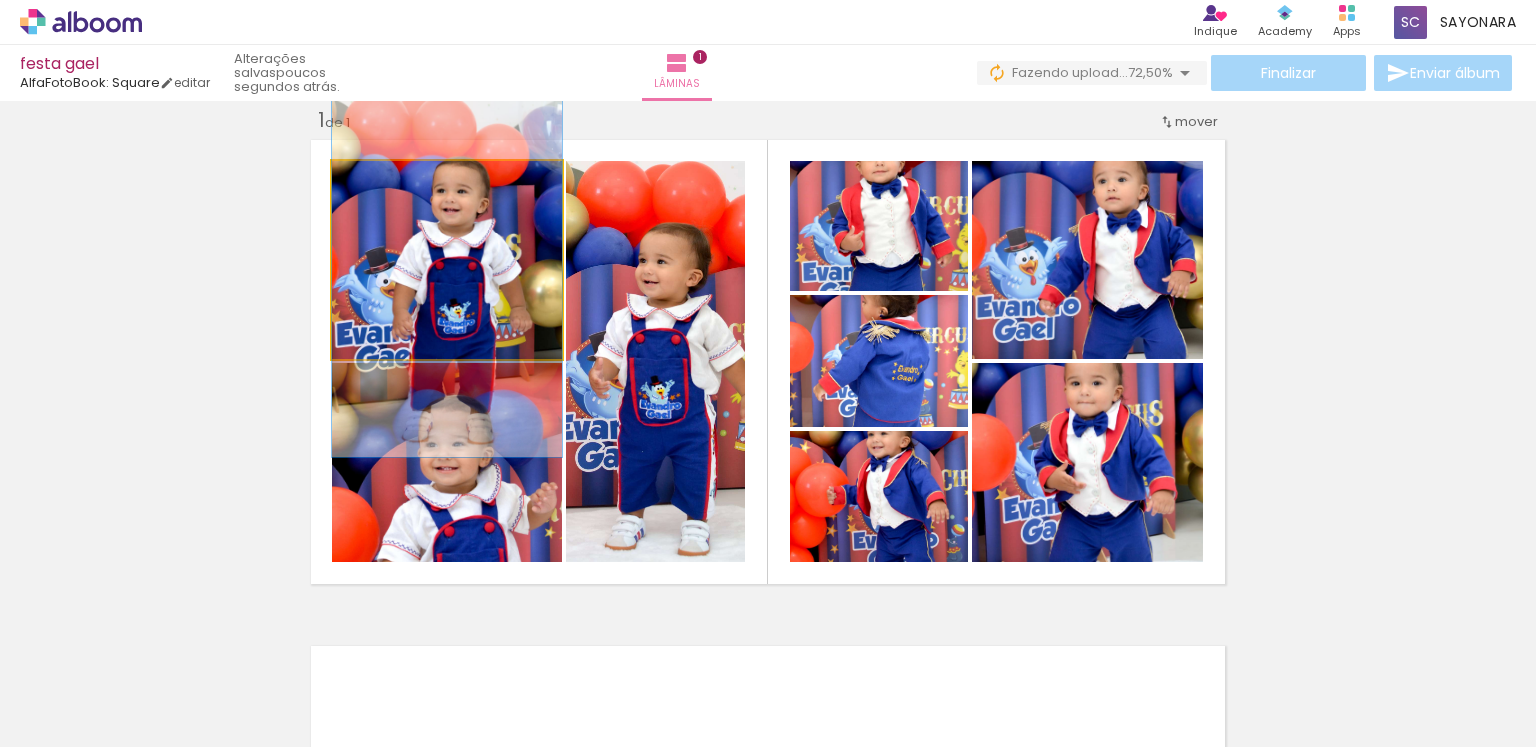drag, startPoint x: 481, startPoint y: 286, endPoint x: 485, endPoint y: 303, distance: 17.464249 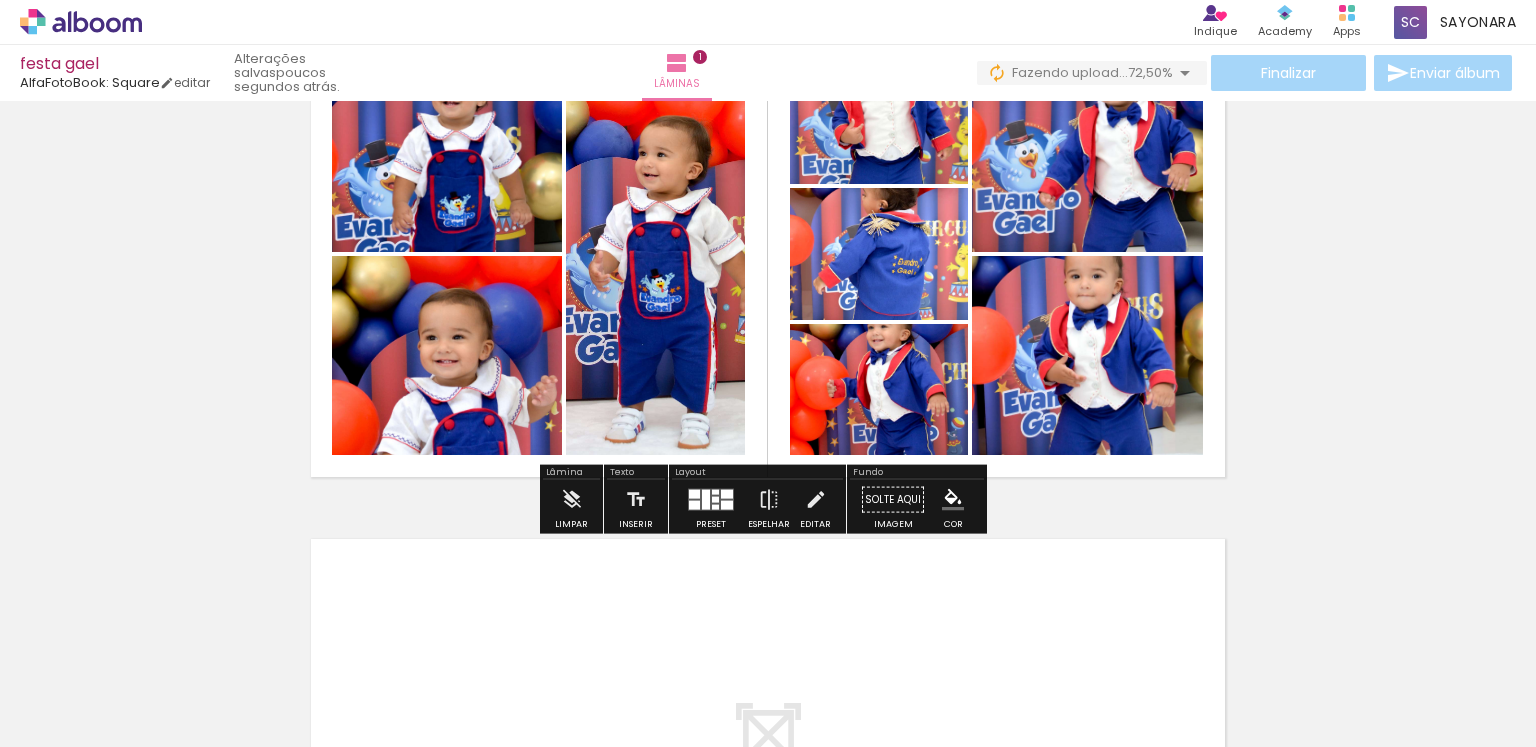 scroll, scrollTop: 140, scrollLeft: 0, axis: vertical 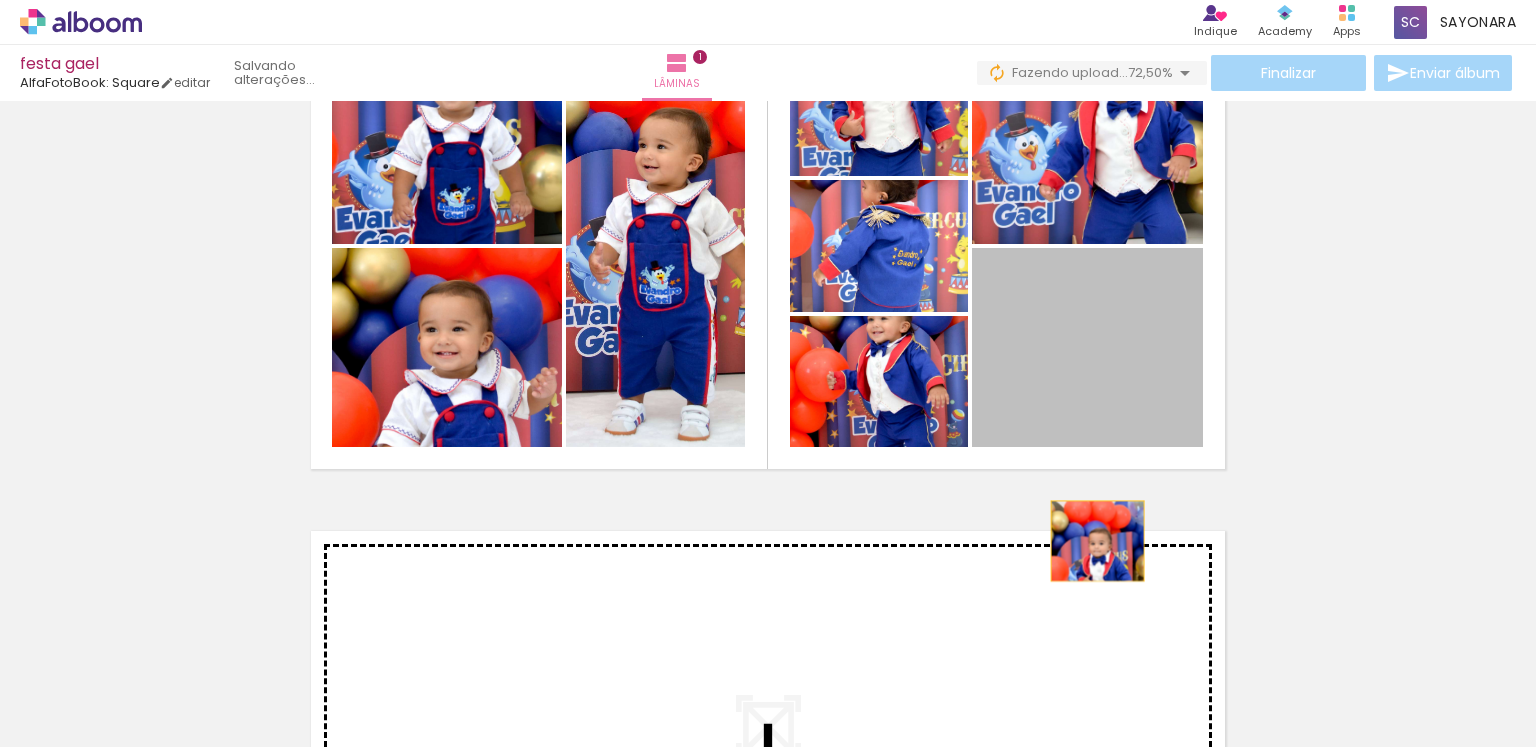 drag, startPoint x: 1129, startPoint y: 341, endPoint x: 1090, endPoint y: 548, distance: 210.64188 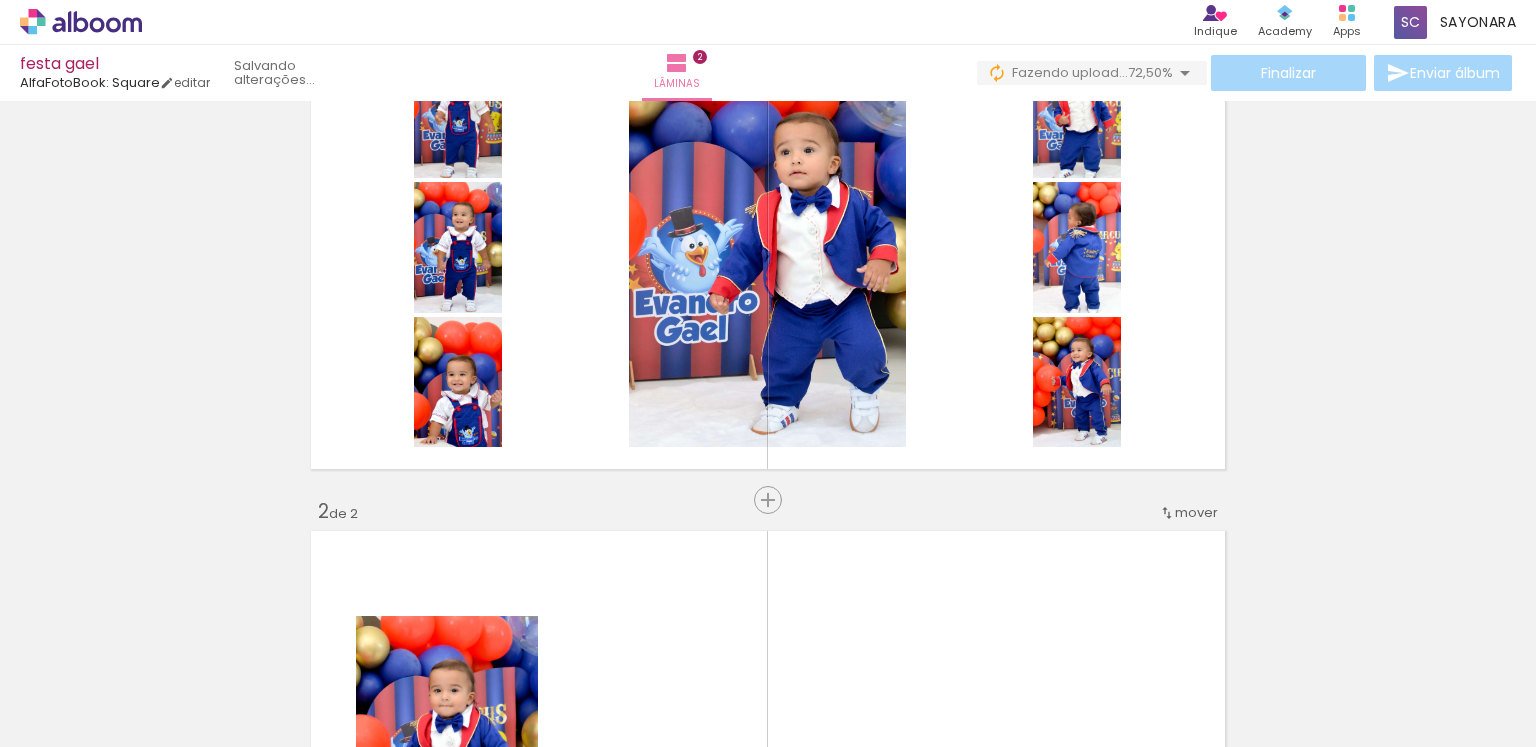 scroll, scrollTop: 531, scrollLeft: 0, axis: vertical 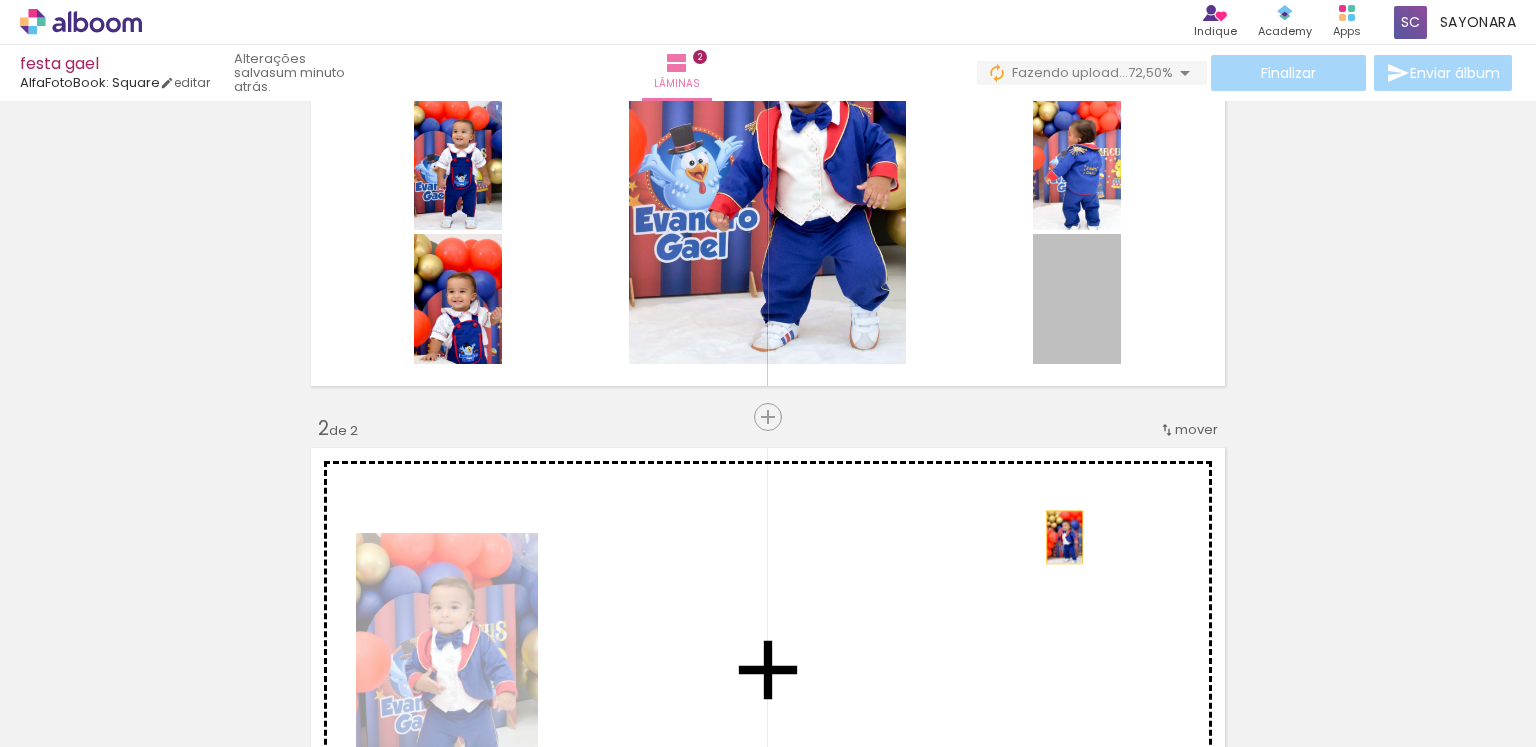 drag, startPoint x: 1090, startPoint y: 319, endPoint x: 1057, endPoint y: 537, distance: 220.48357 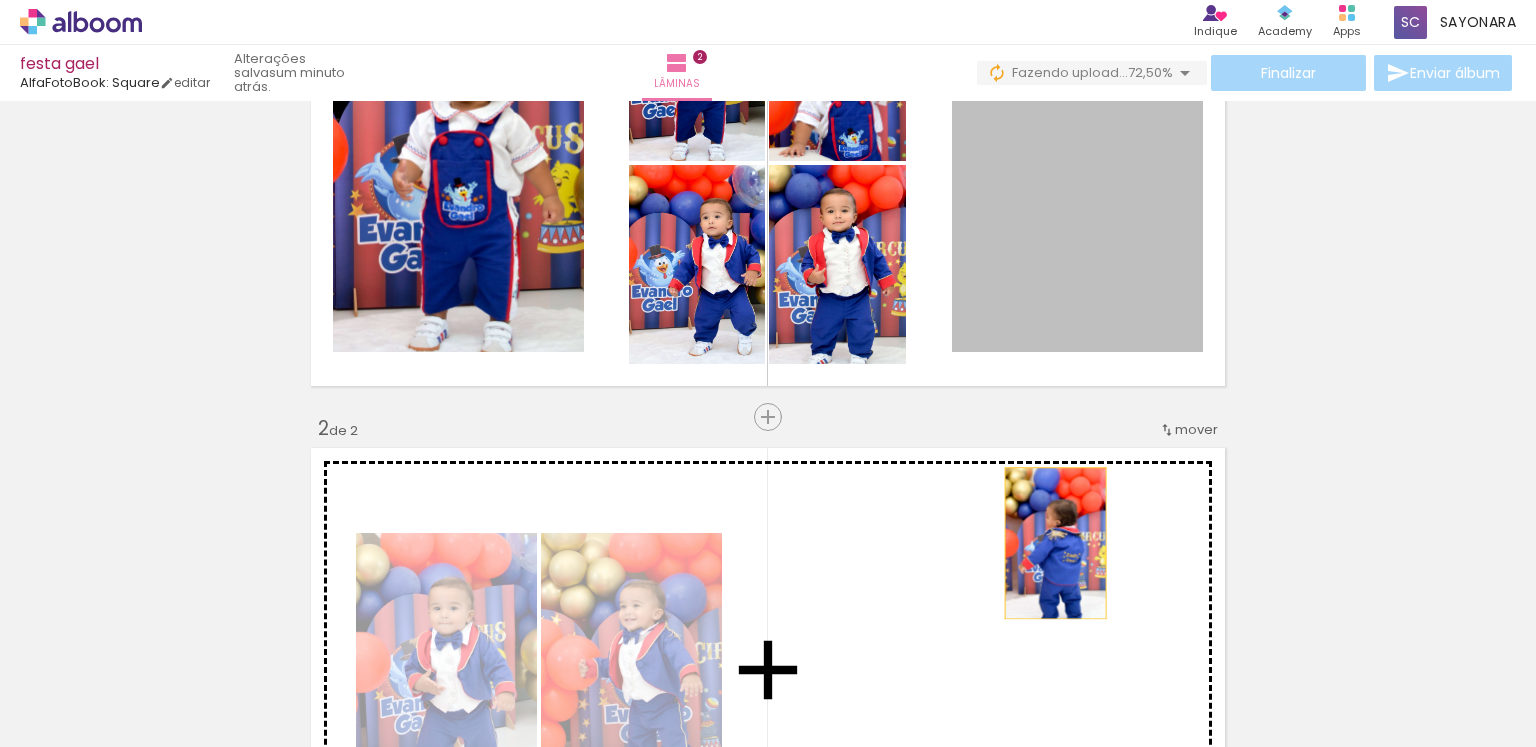 drag, startPoint x: 1062, startPoint y: 246, endPoint x: 1048, endPoint y: 543, distance: 297.32977 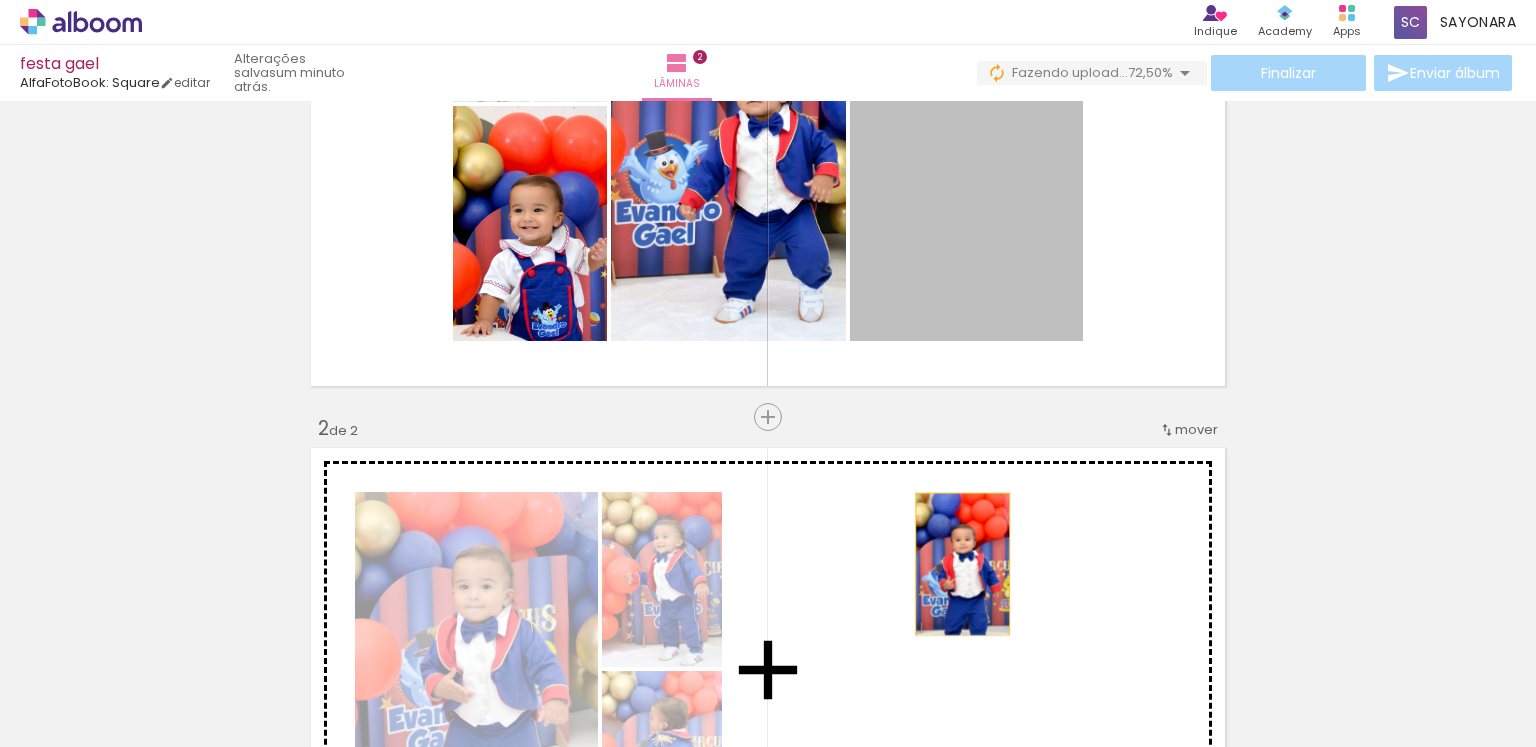 drag, startPoint x: 990, startPoint y: 246, endPoint x: 871, endPoint y: 364, distance: 167.5858 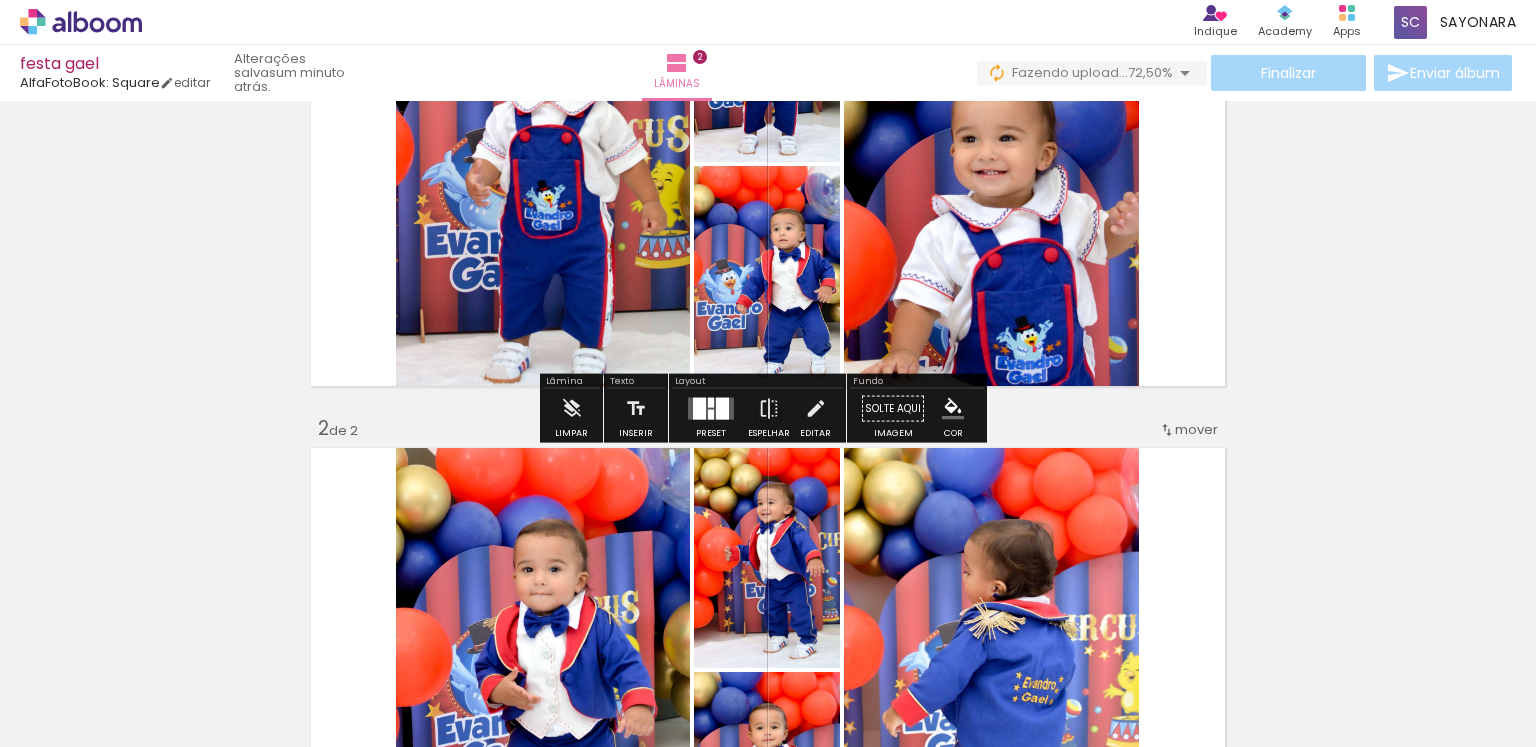 scroll, scrollTop: 125, scrollLeft: 0, axis: vertical 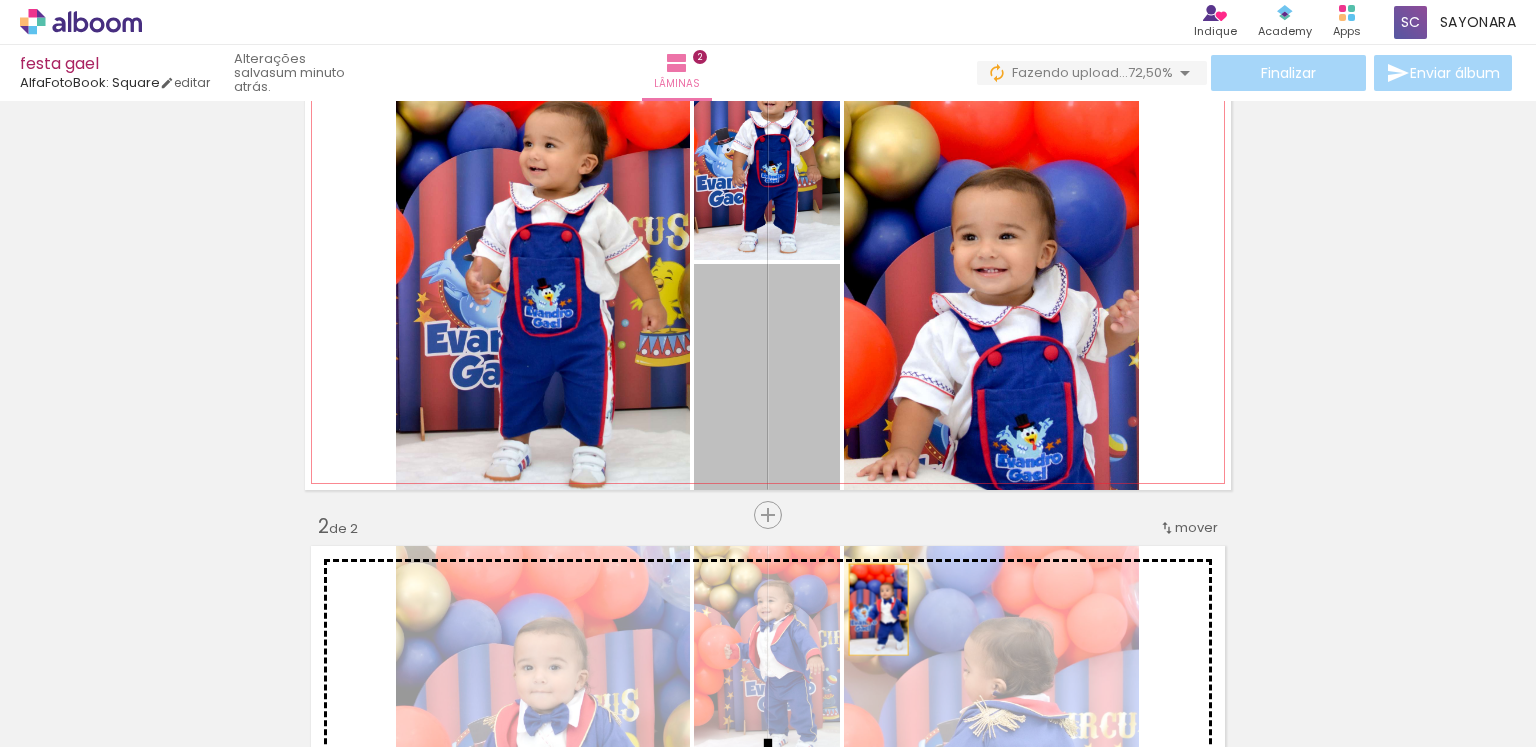 drag, startPoint x: 793, startPoint y: 405, endPoint x: 871, endPoint y: 609, distance: 218.40329 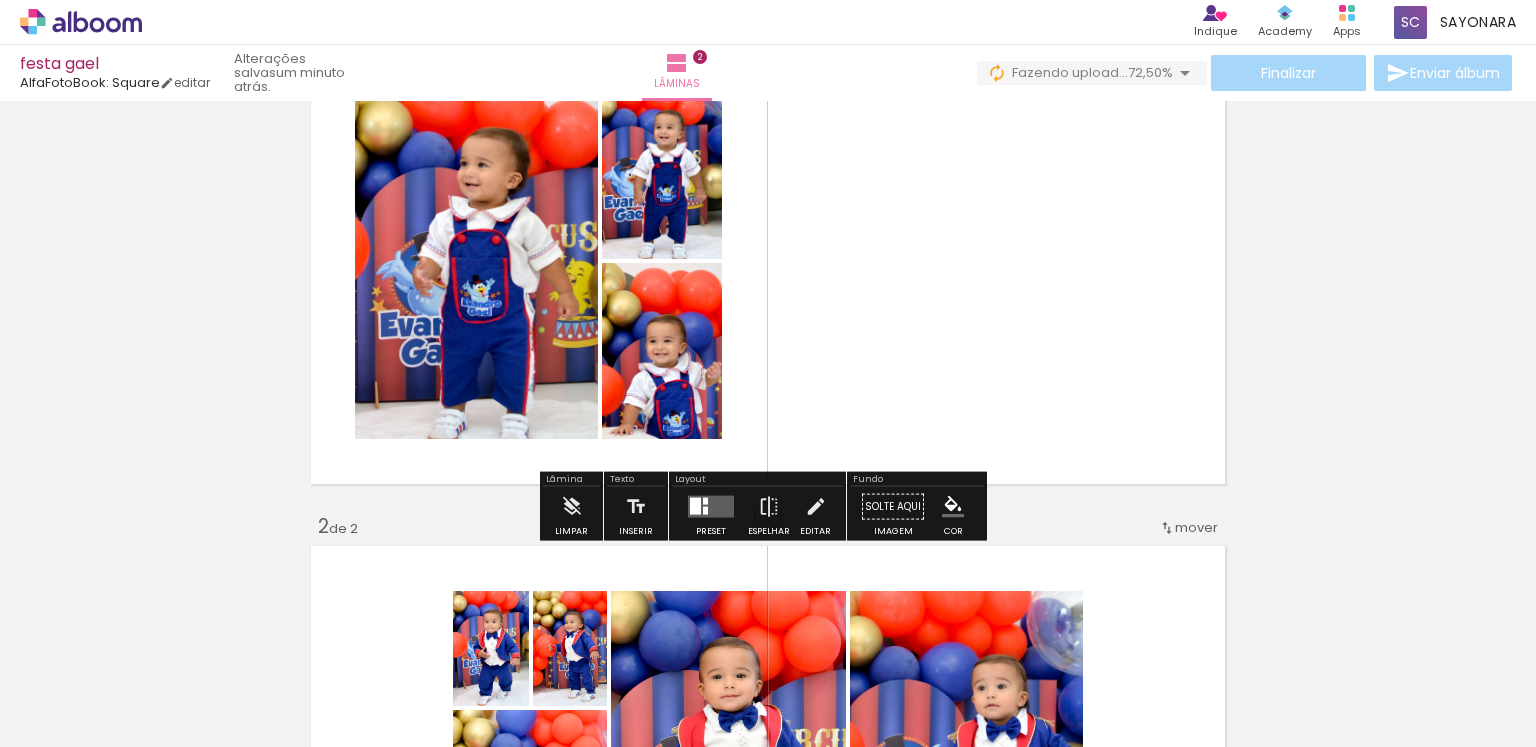 click at bounding box center [711, 507] 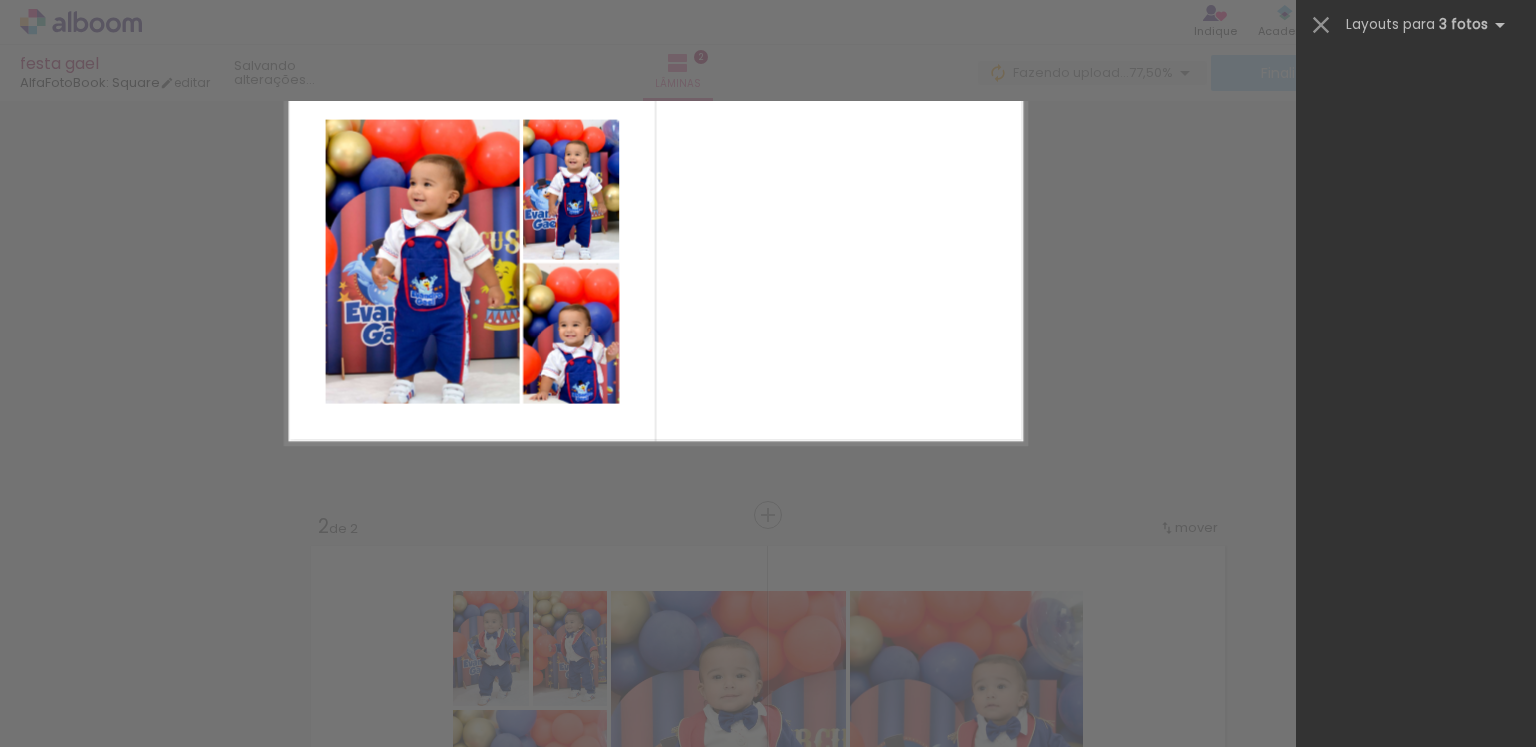 scroll, scrollTop: 0, scrollLeft: 0, axis: both 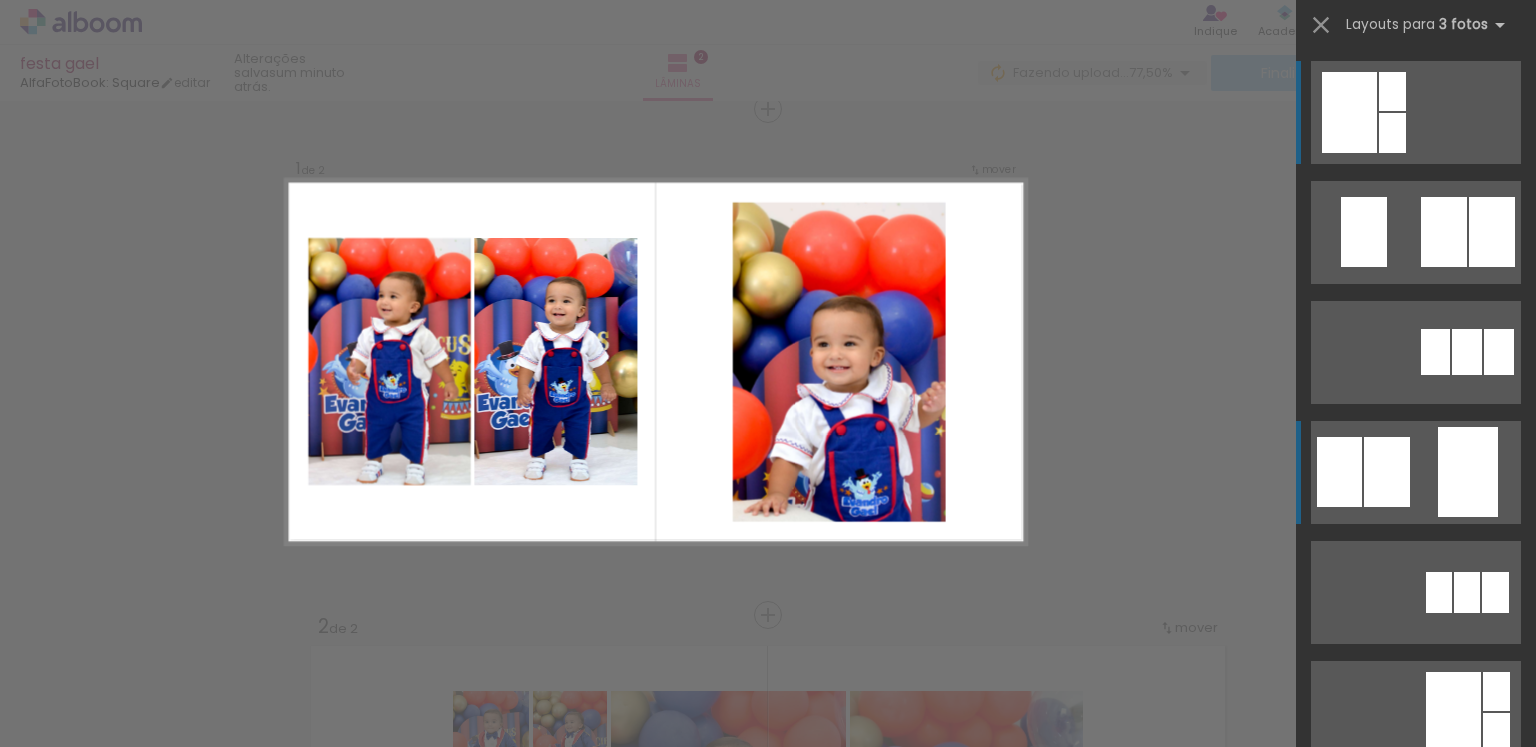 click at bounding box center (1492, 232) 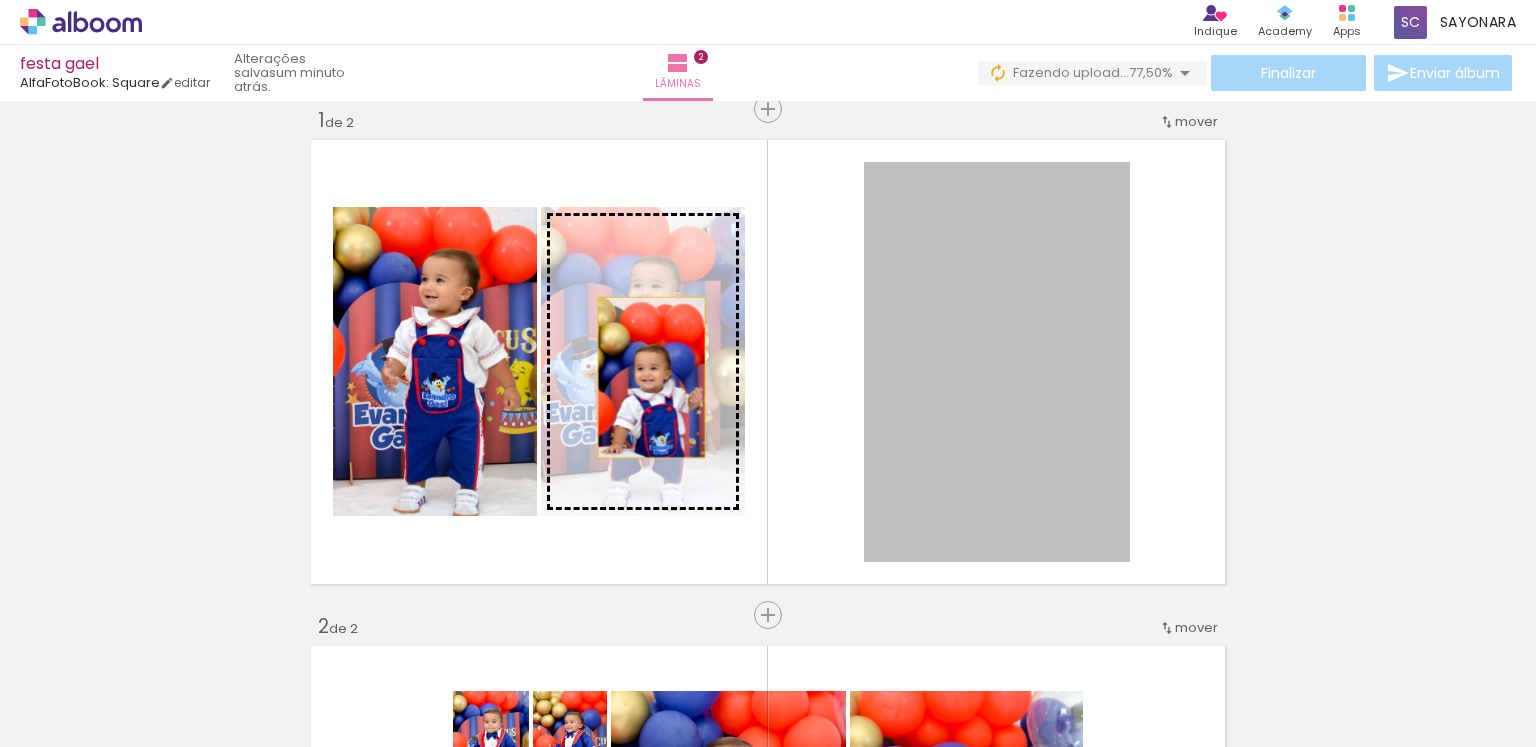 drag, startPoint x: 983, startPoint y: 416, endPoint x: 695, endPoint y: 384, distance: 289.77234 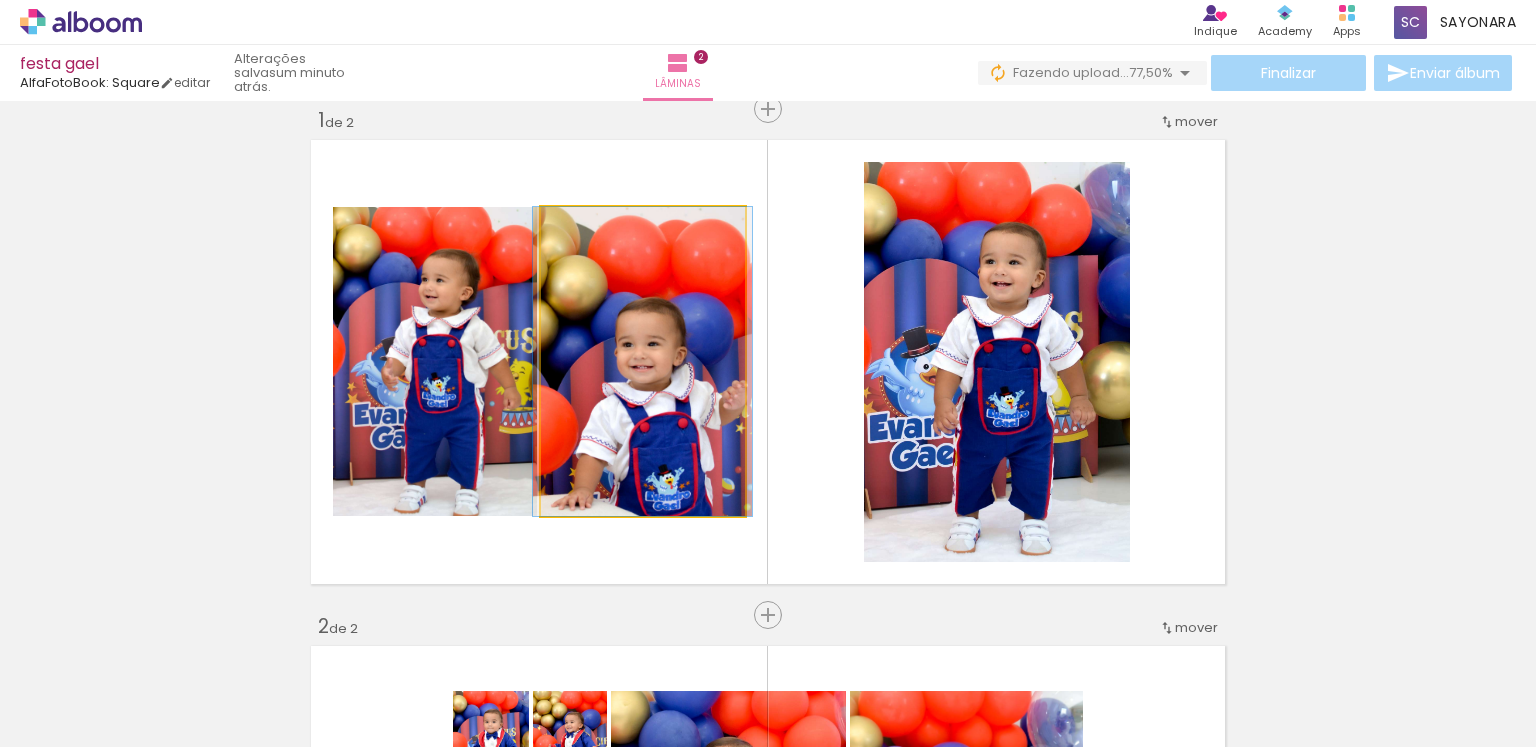 drag, startPoint x: 686, startPoint y: 400, endPoint x: 686, endPoint y: 379, distance: 21 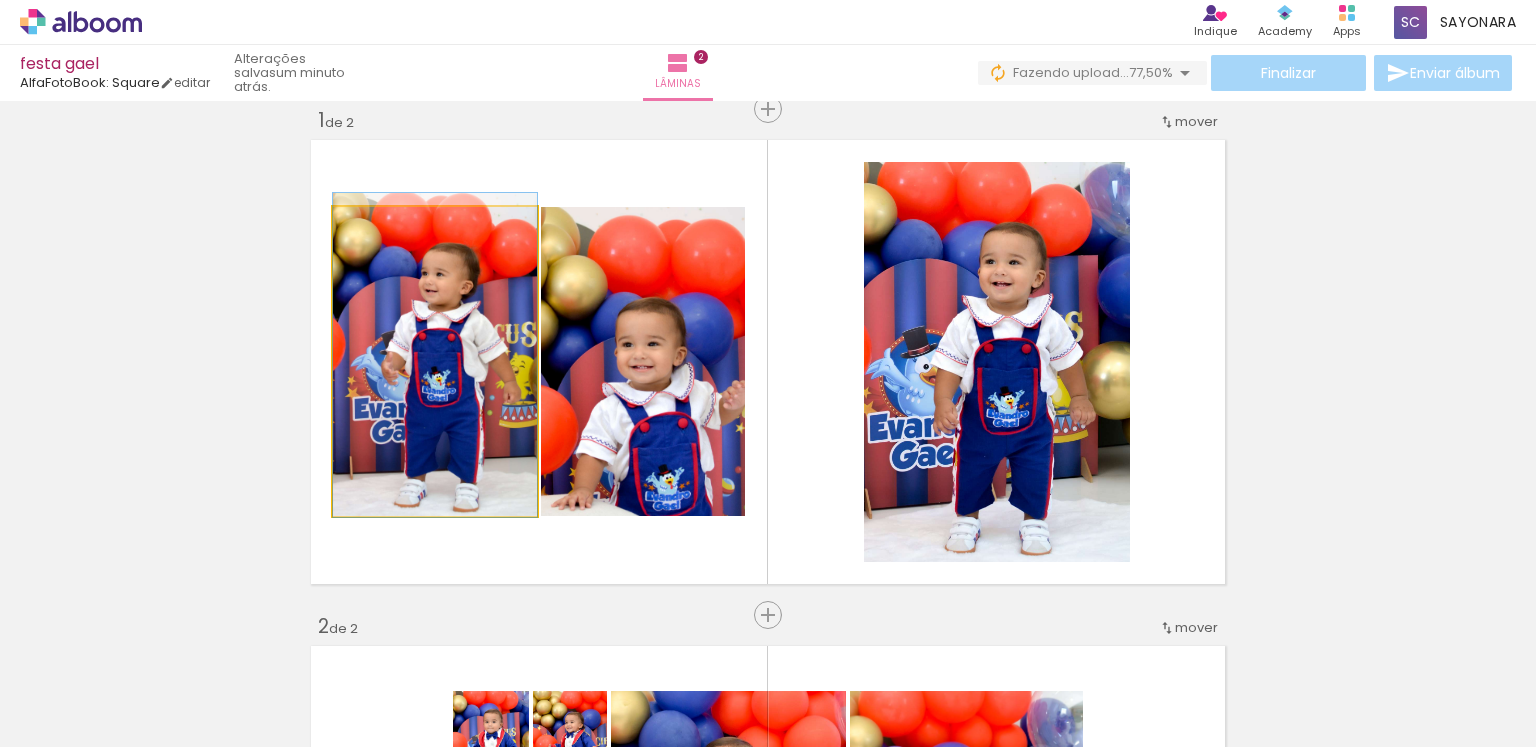 drag, startPoint x: 495, startPoint y: 389, endPoint x: 483, endPoint y: 383, distance: 13.416408 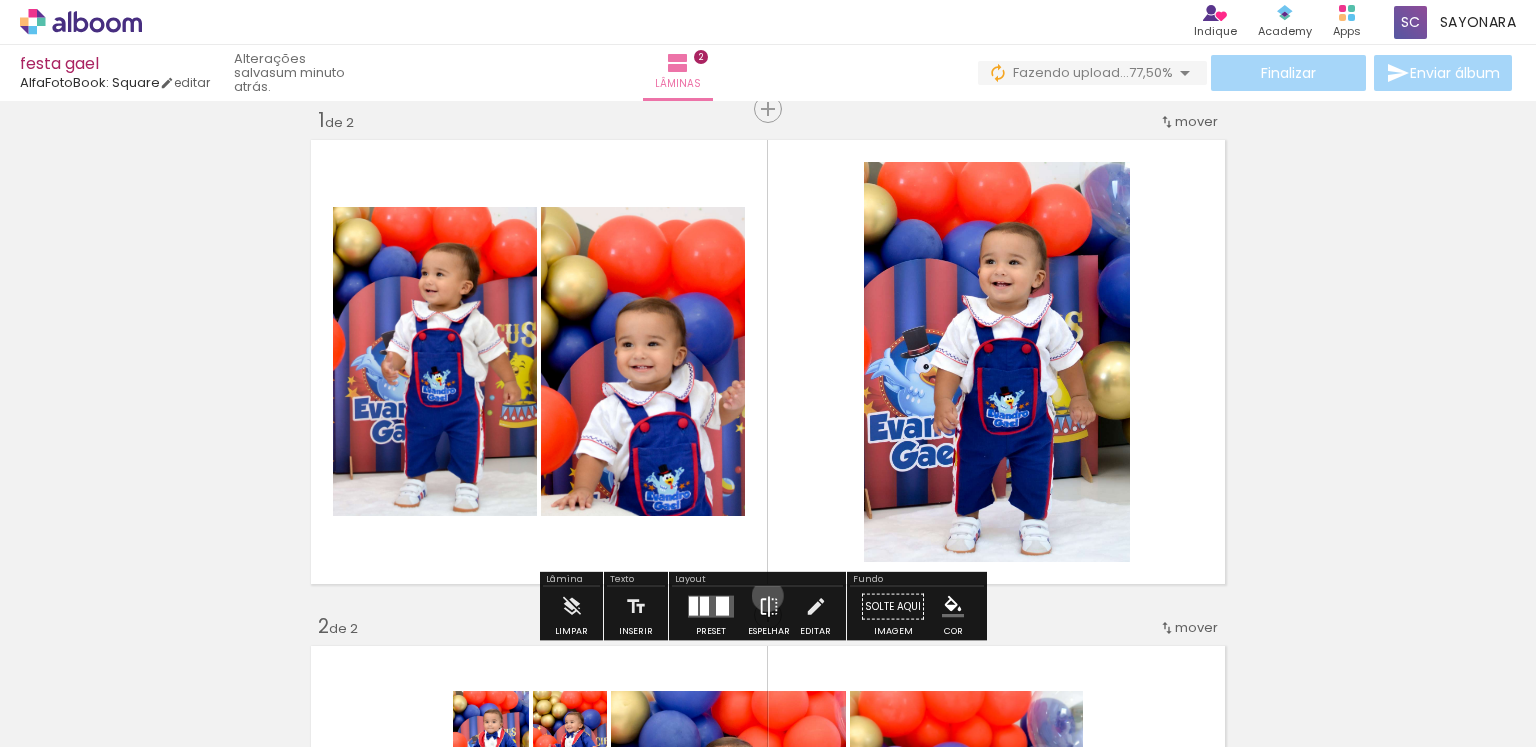 click at bounding box center [769, 607] 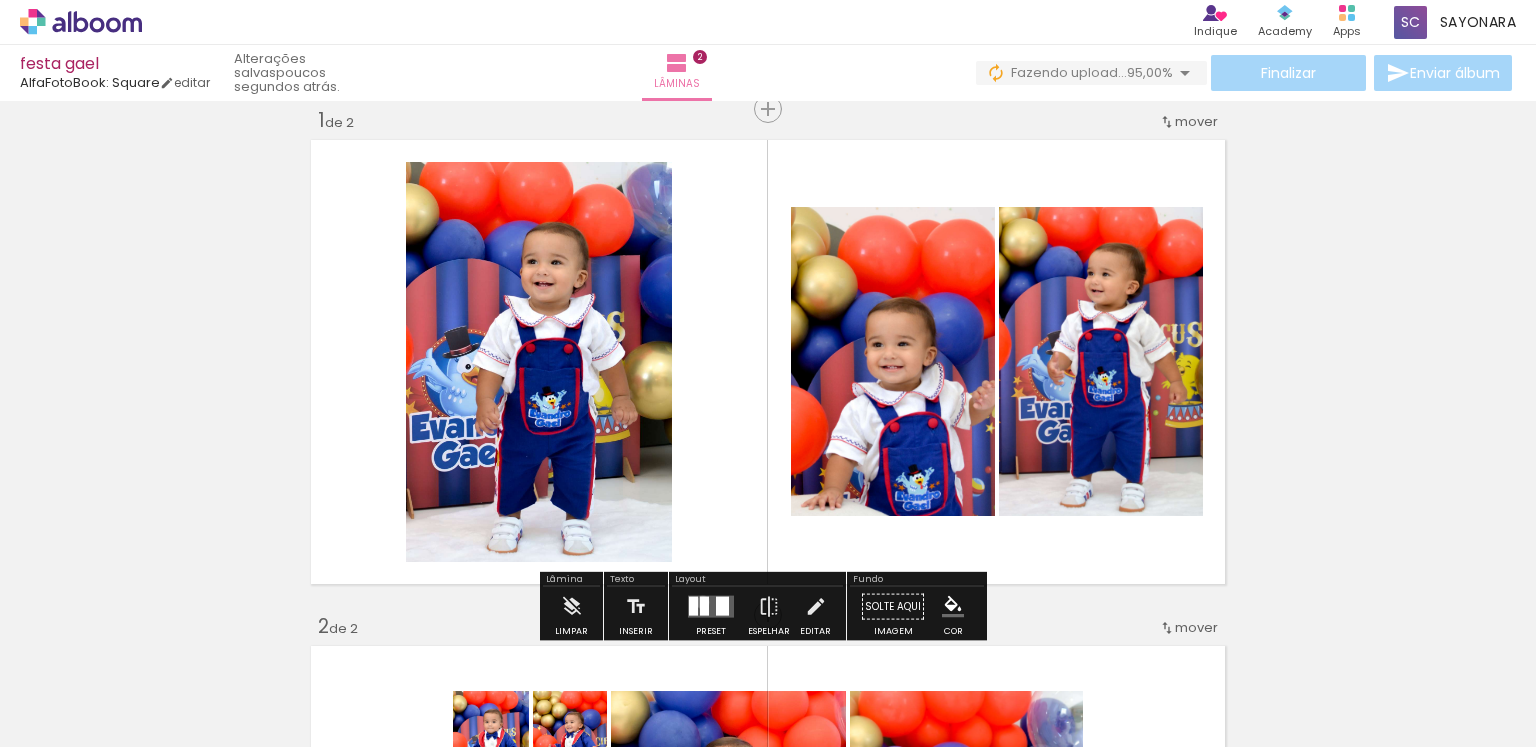 click at bounding box center (704, 606) 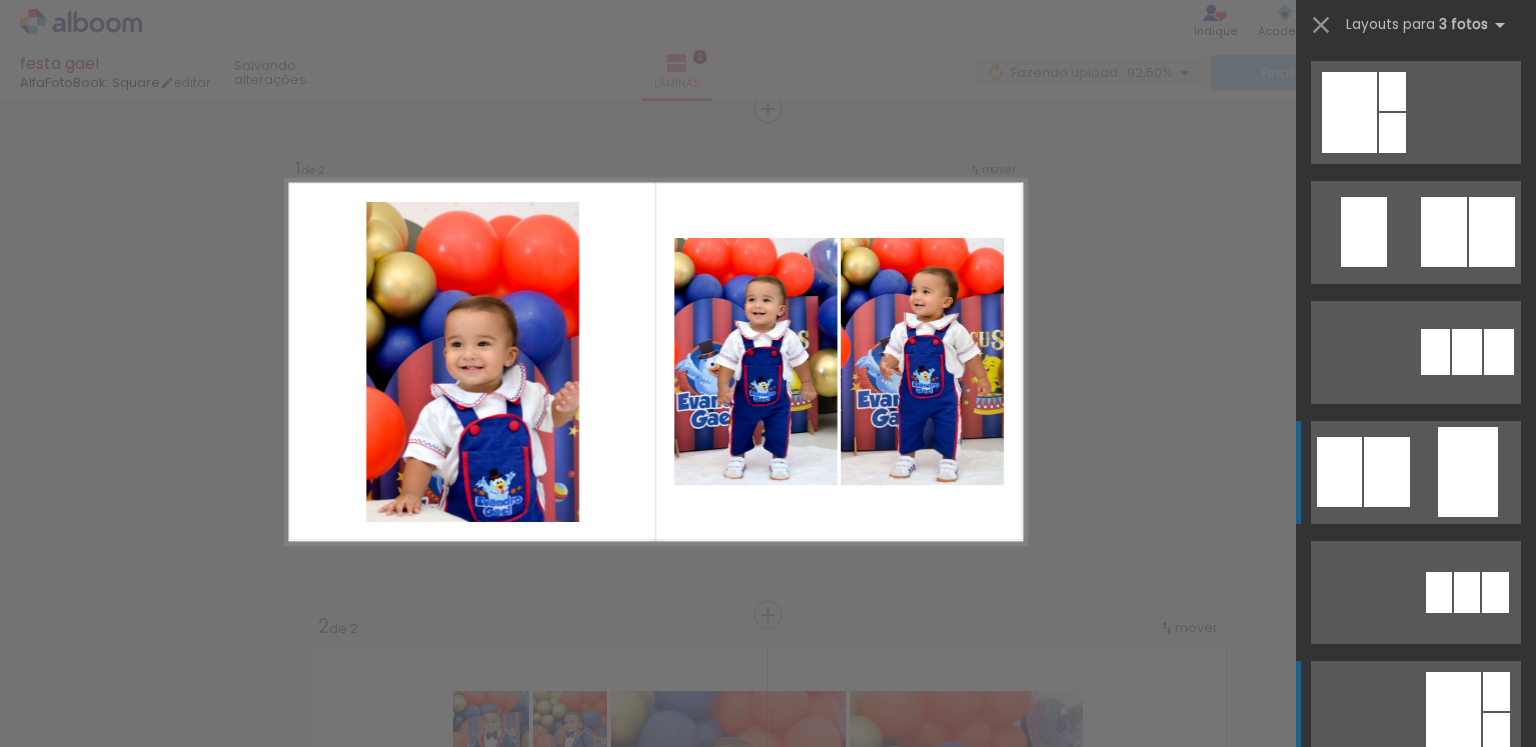 scroll, scrollTop: 360, scrollLeft: 0, axis: vertical 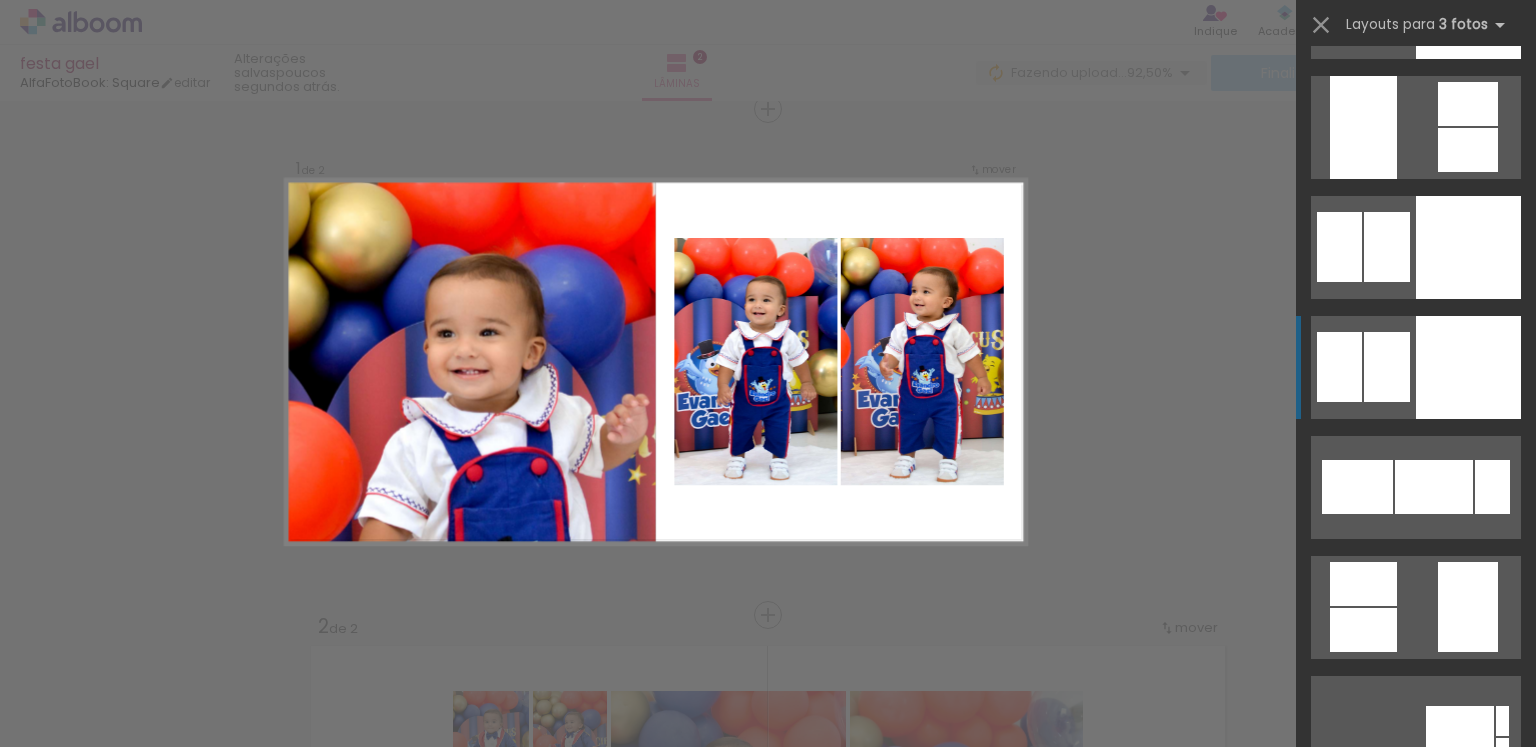 click at bounding box center (1468, 7) 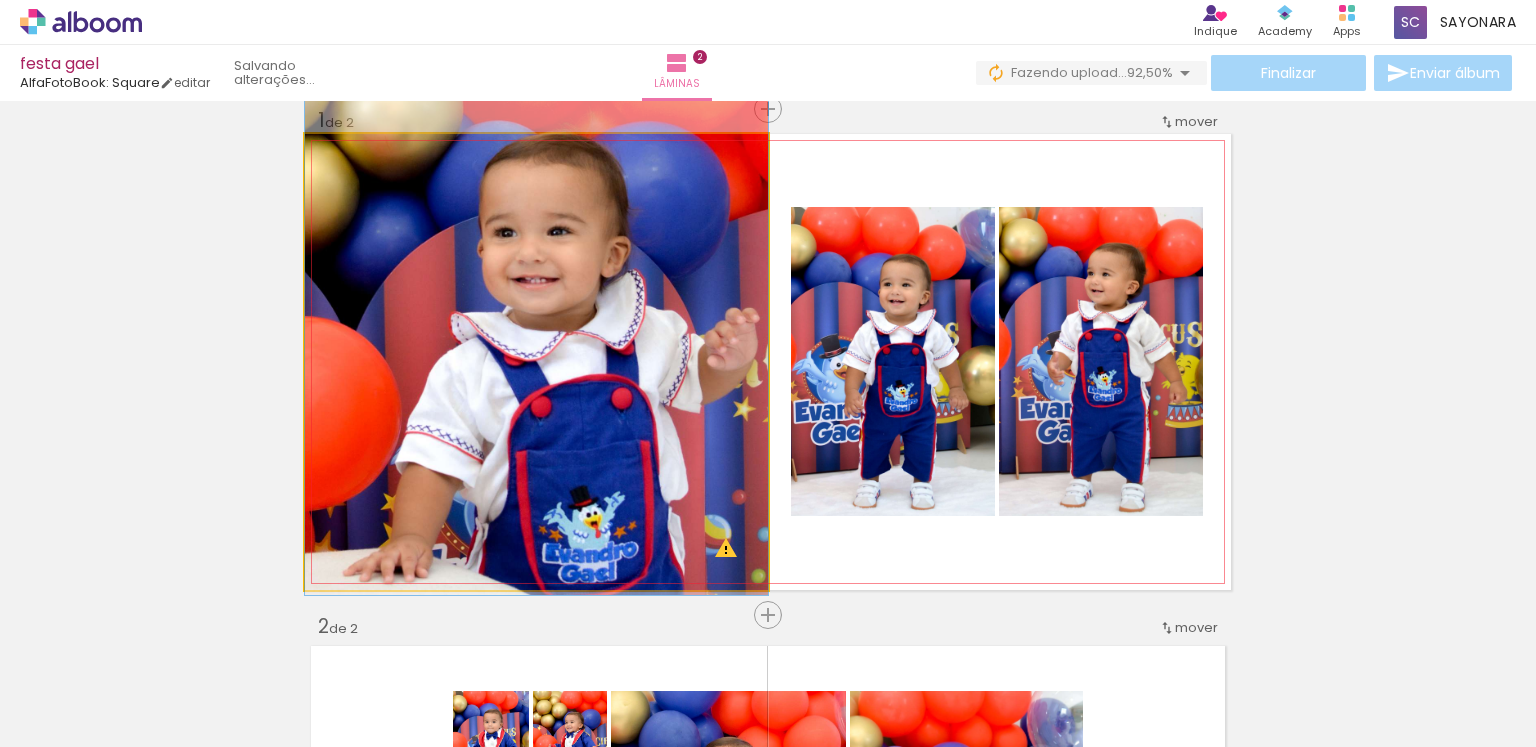 drag, startPoint x: 632, startPoint y: 453, endPoint x: 614, endPoint y: 359, distance: 95.707886 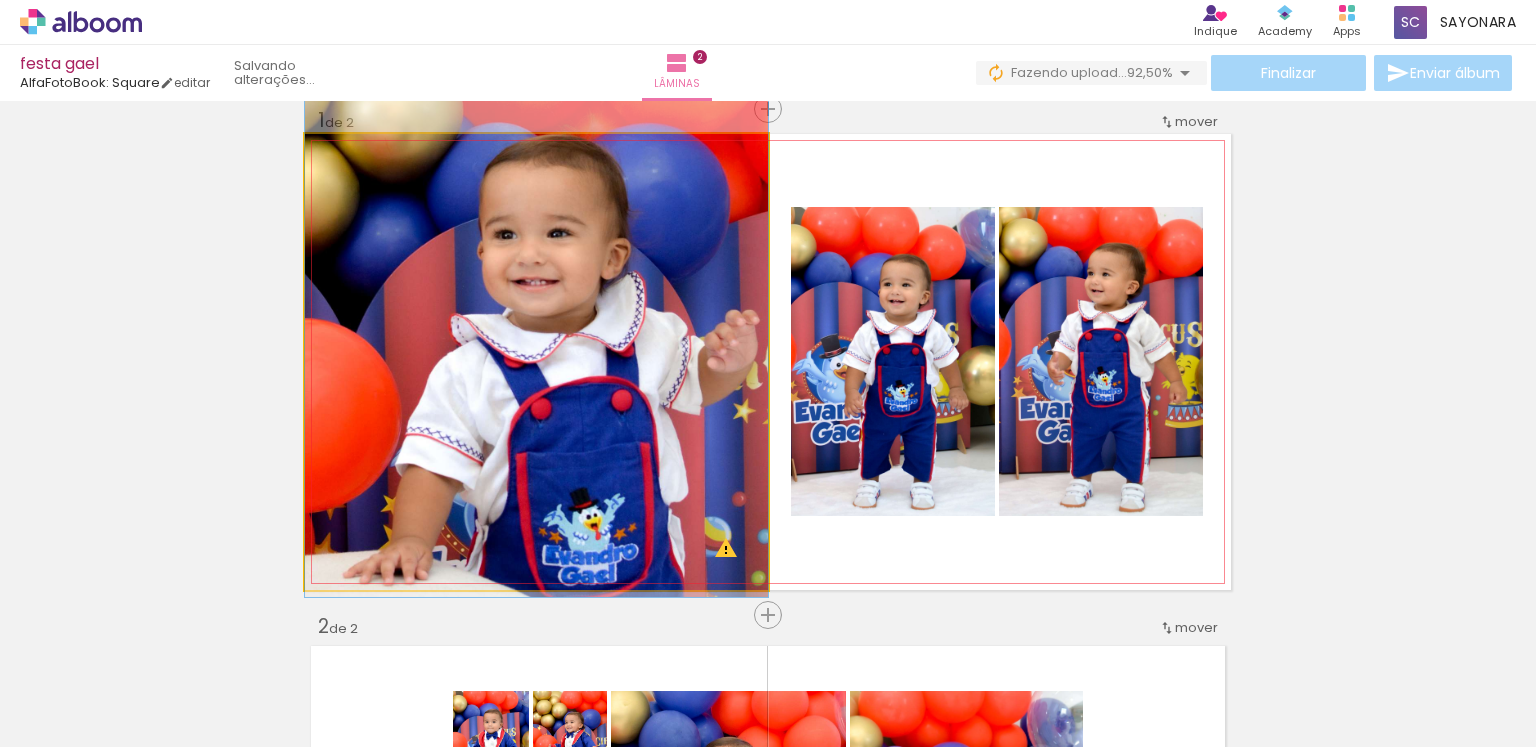 drag, startPoint x: 544, startPoint y: 403, endPoint x: 556, endPoint y: 405, distance: 12.165525 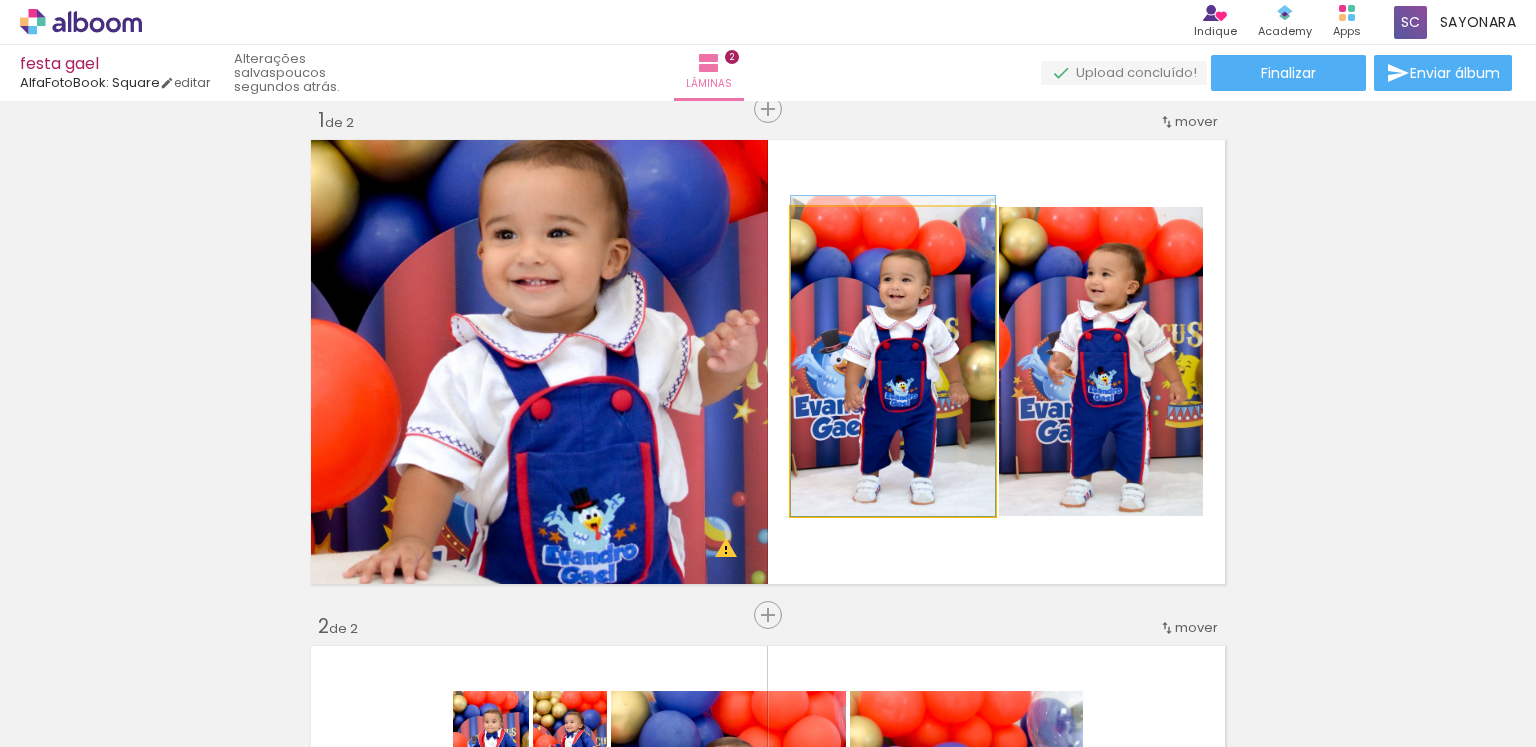 drag, startPoint x: 872, startPoint y: 371, endPoint x: 885, endPoint y: 349, distance: 25.553865 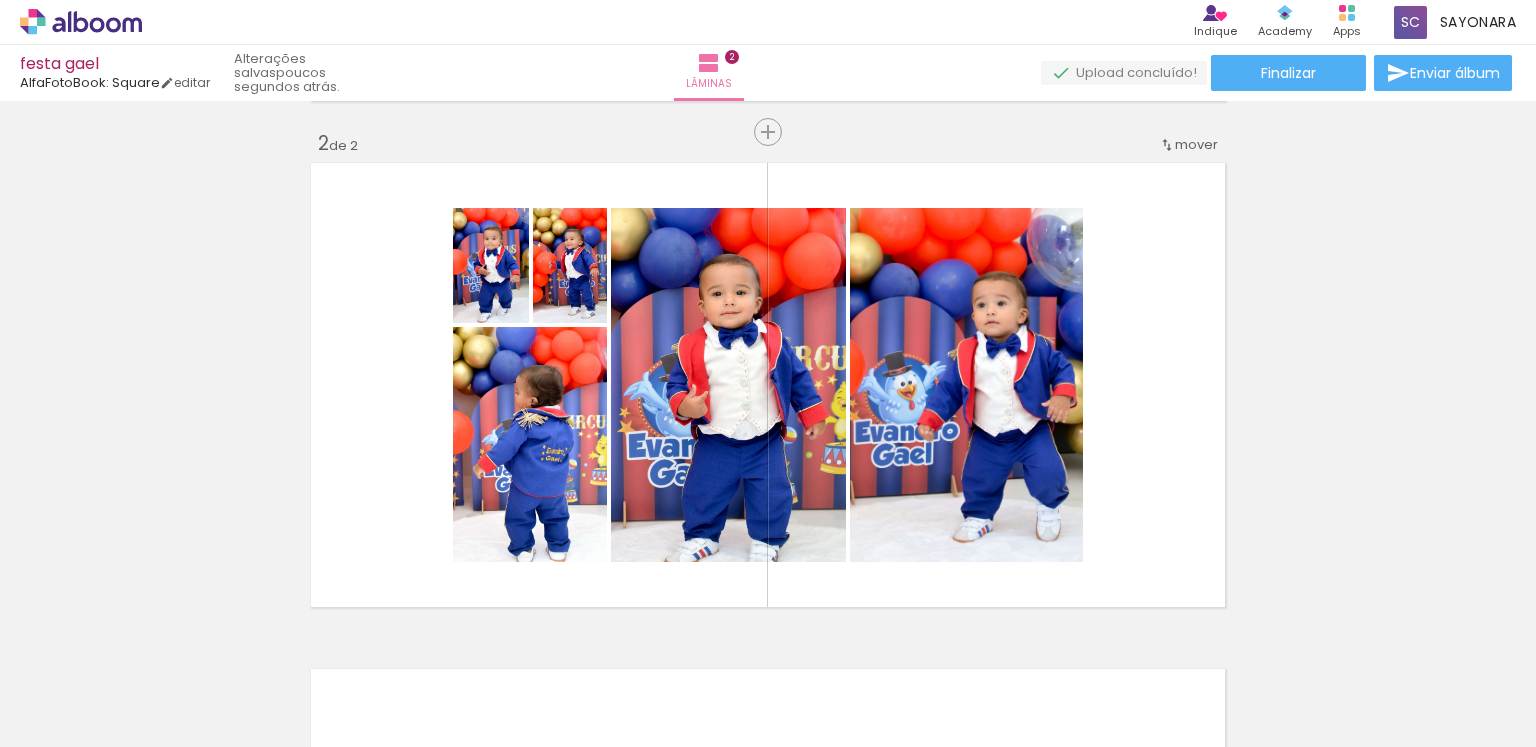 scroll, scrollTop: 528, scrollLeft: 0, axis: vertical 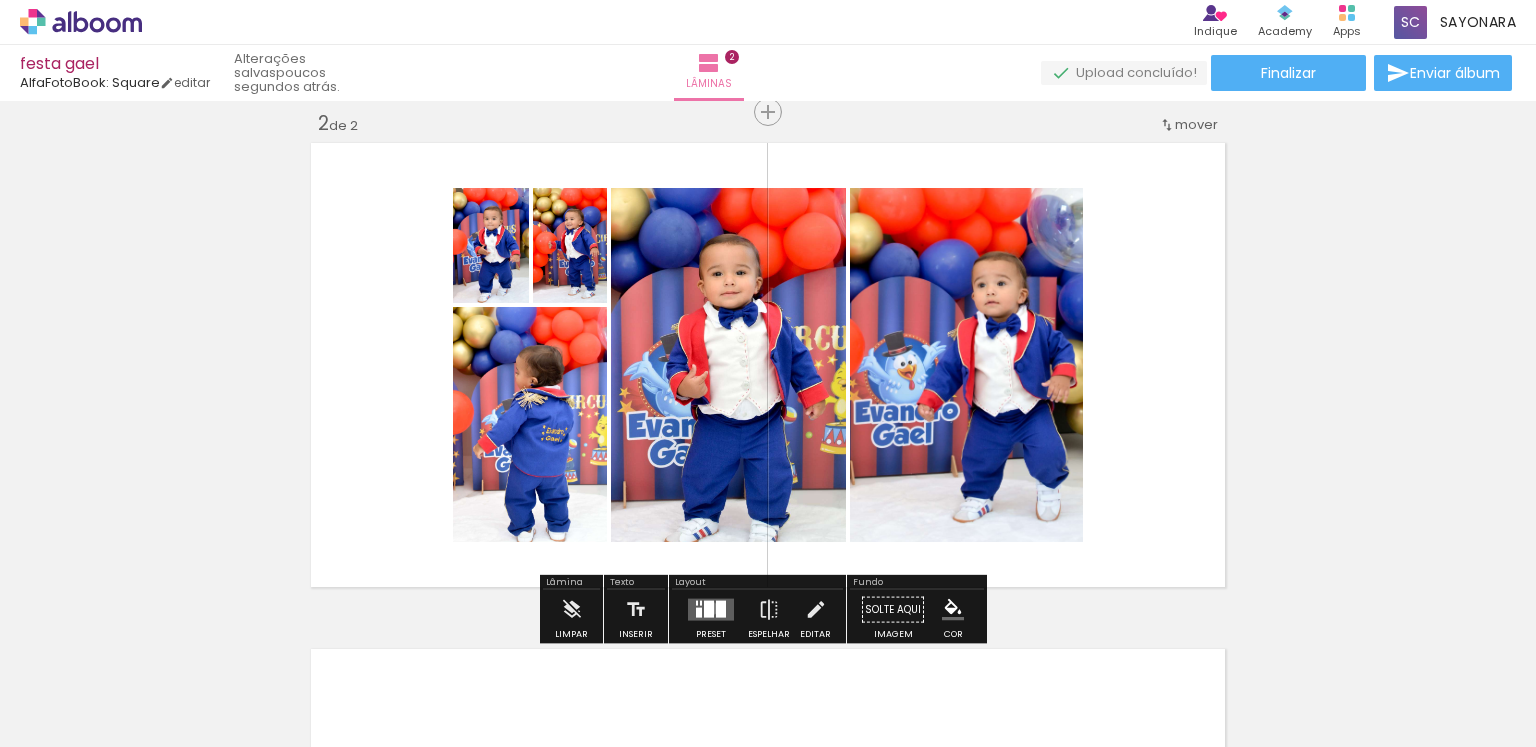 click at bounding box center [709, 609] 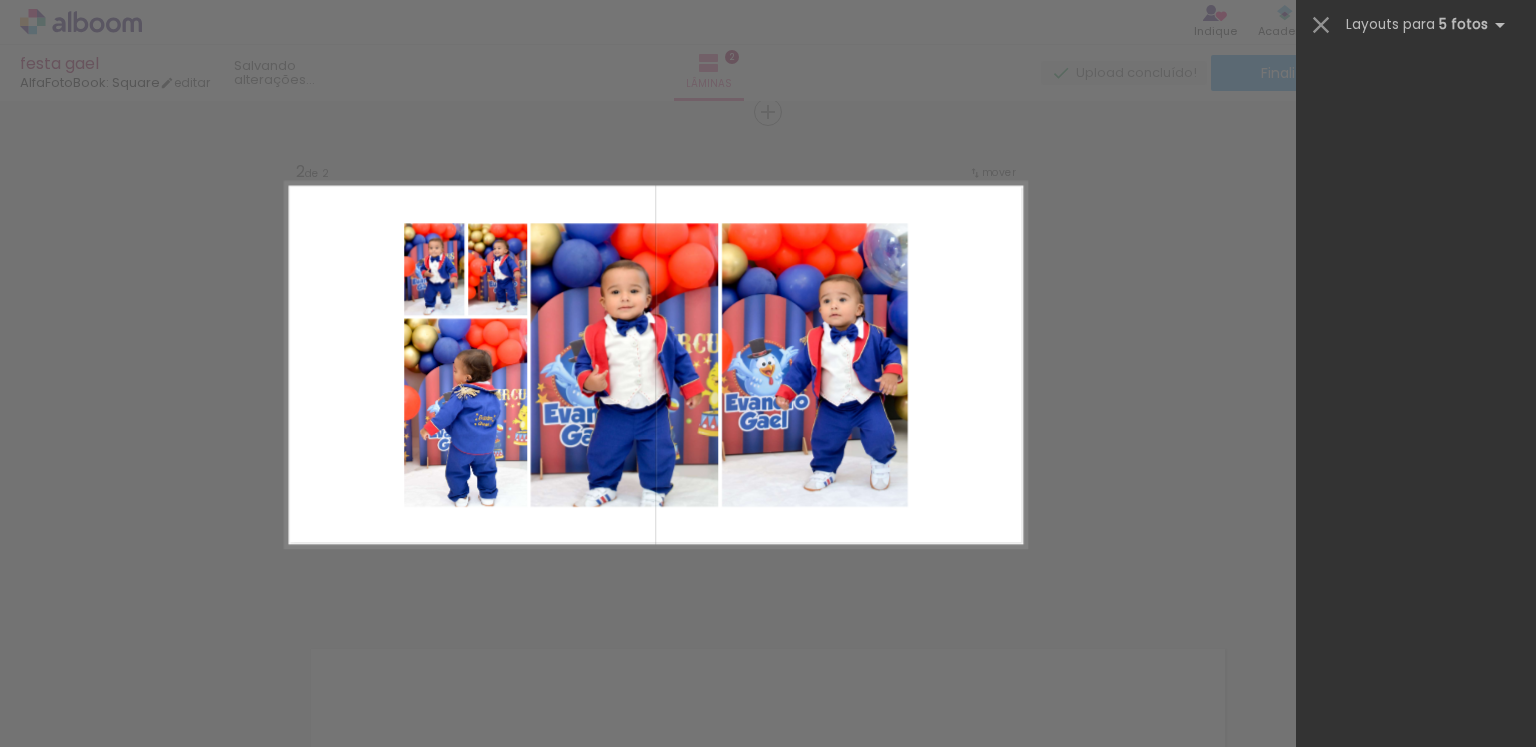 scroll, scrollTop: 0, scrollLeft: 0, axis: both 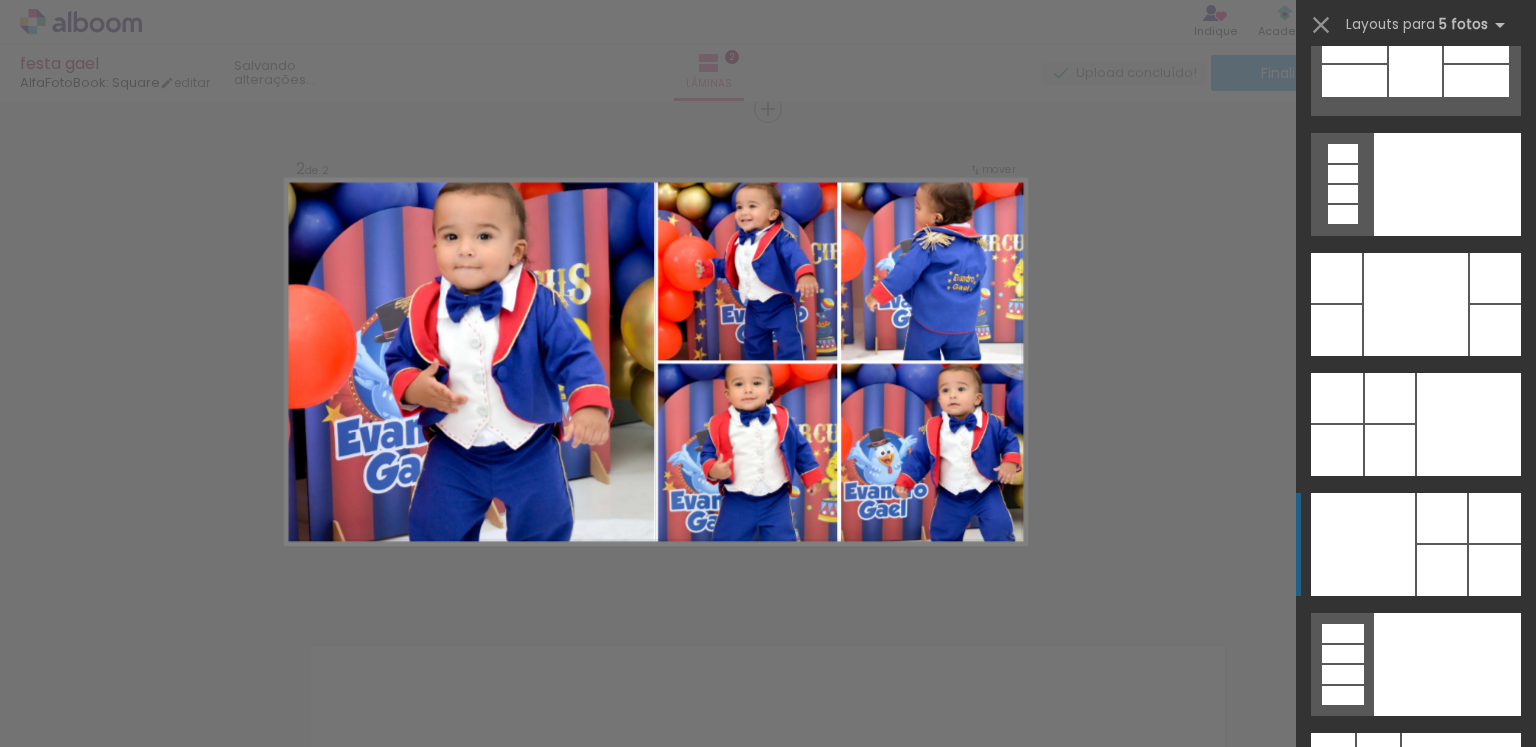 click at bounding box center (1363, 904) 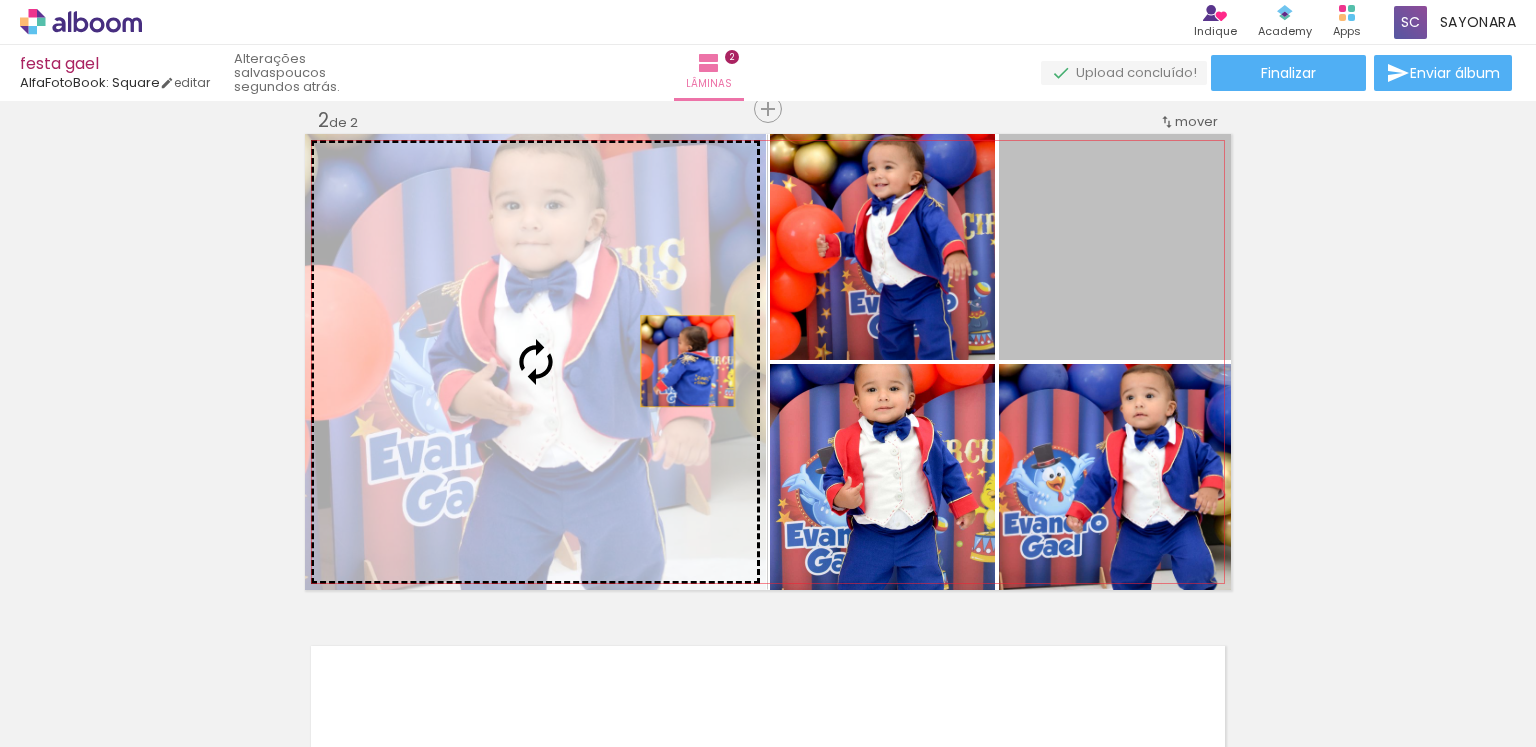 drag, startPoint x: 1139, startPoint y: 276, endPoint x: 632, endPoint y: 365, distance: 514.7524 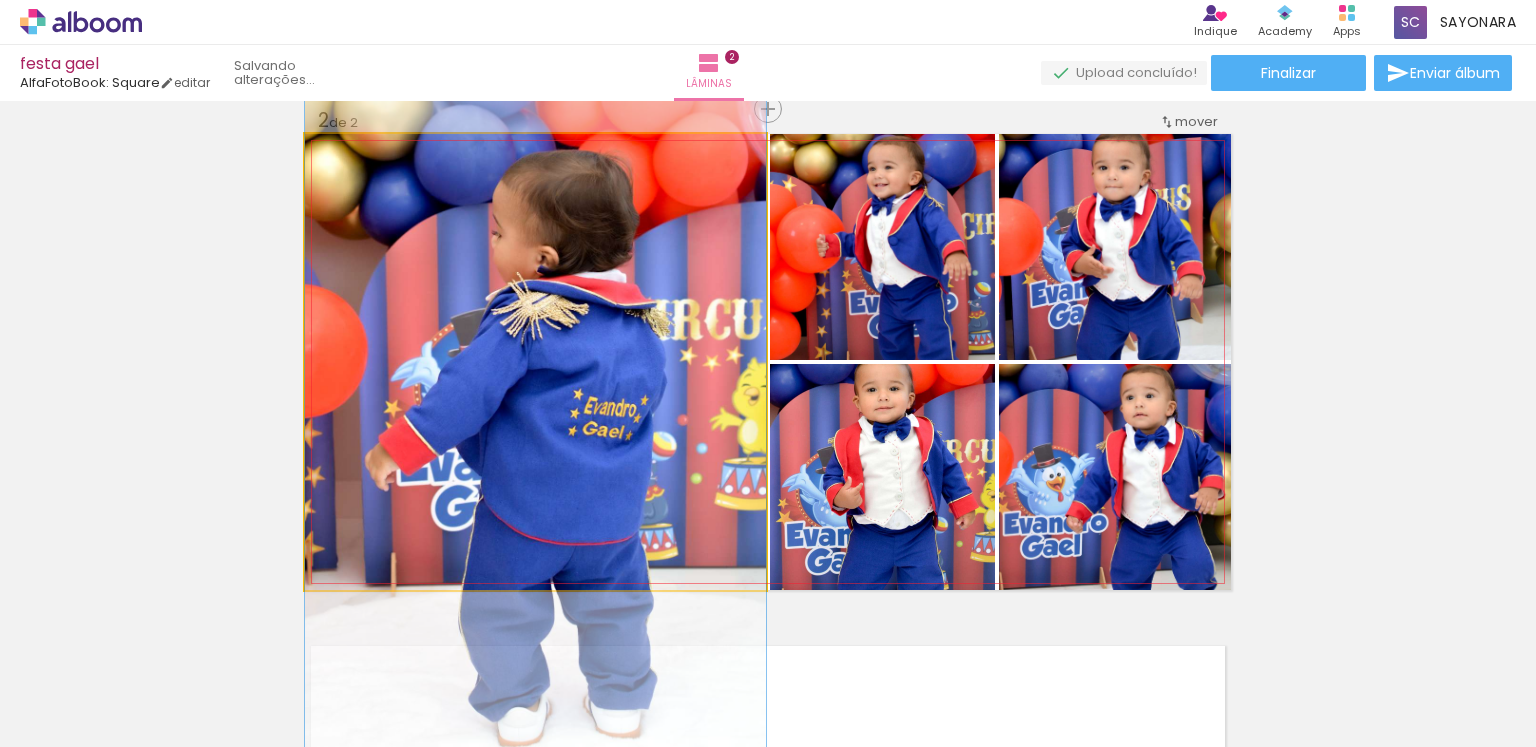 drag, startPoint x: 649, startPoint y: 341, endPoint x: 650, endPoint y: 353, distance: 12.0415945 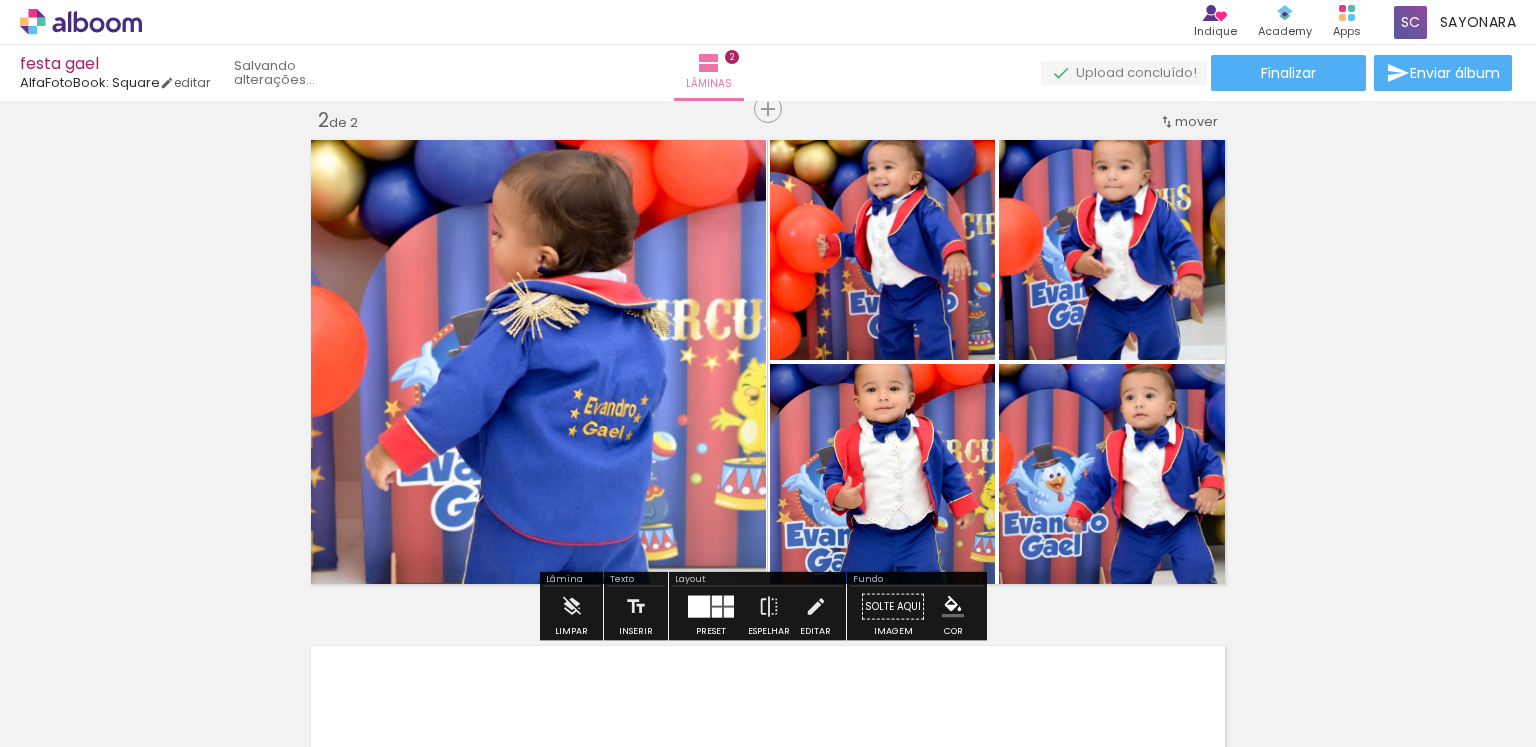 click at bounding box center [699, 607] 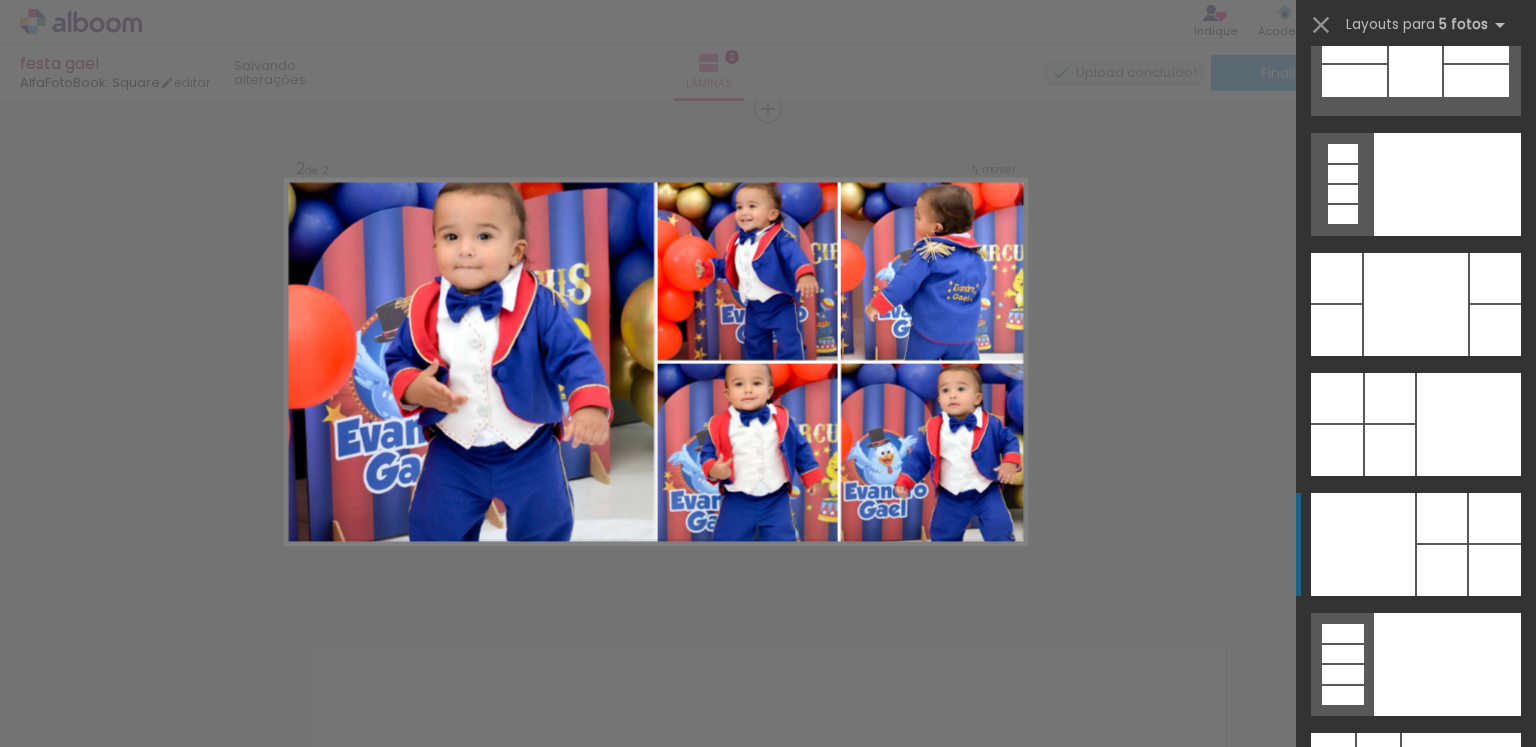 scroll, scrollTop: 53040, scrollLeft: 0, axis: vertical 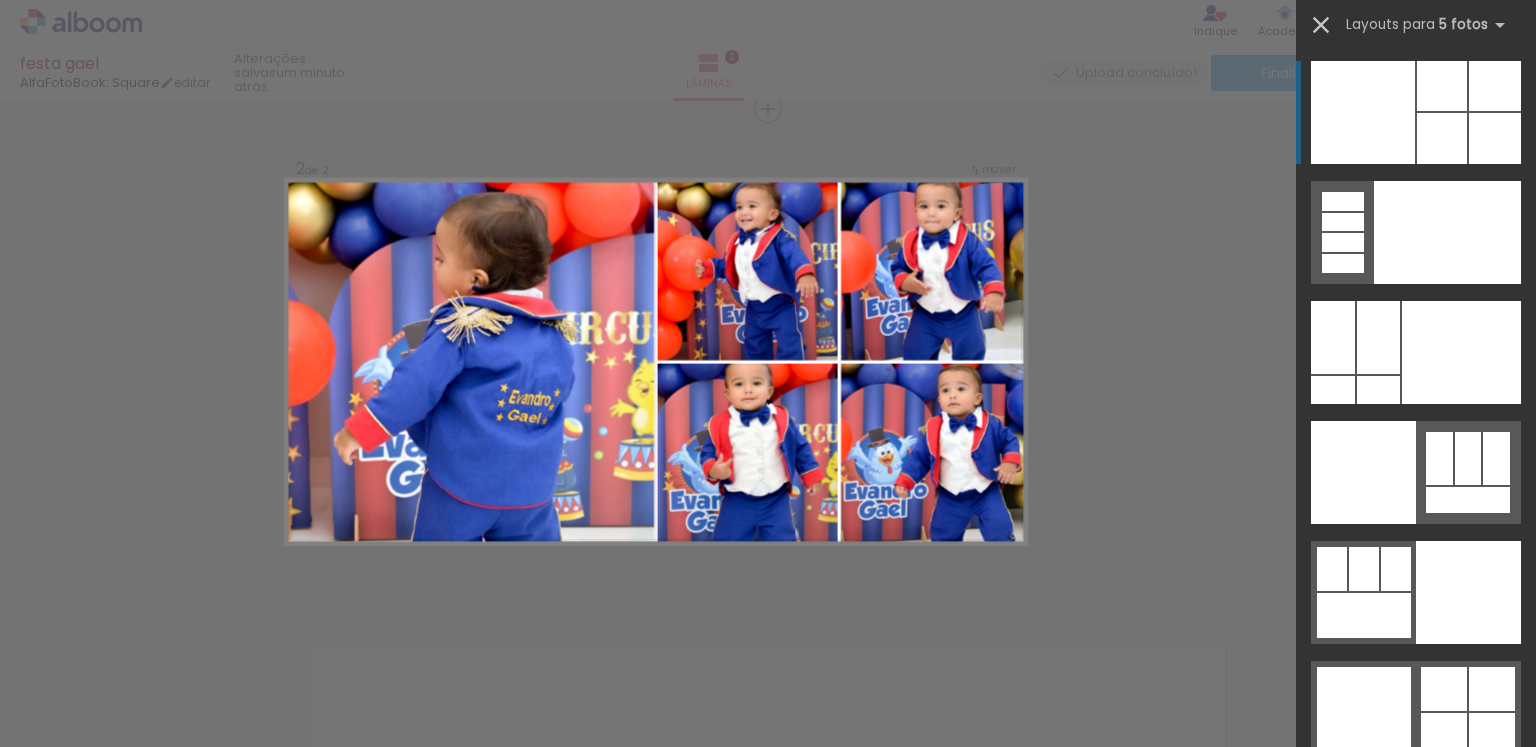 click at bounding box center (1321, 25) 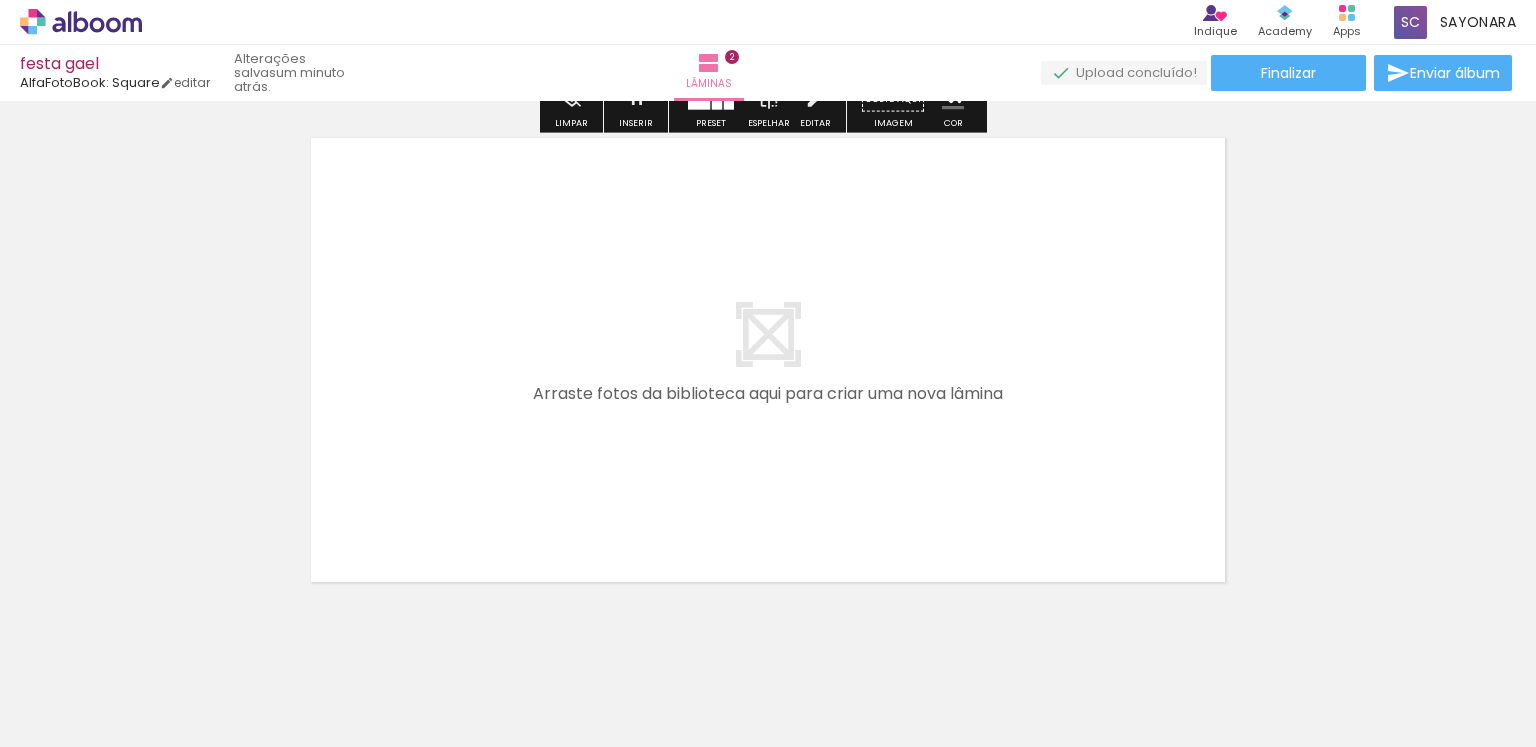 scroll, scrollTop: 1043, scrollLeft: 0, axis: vertical 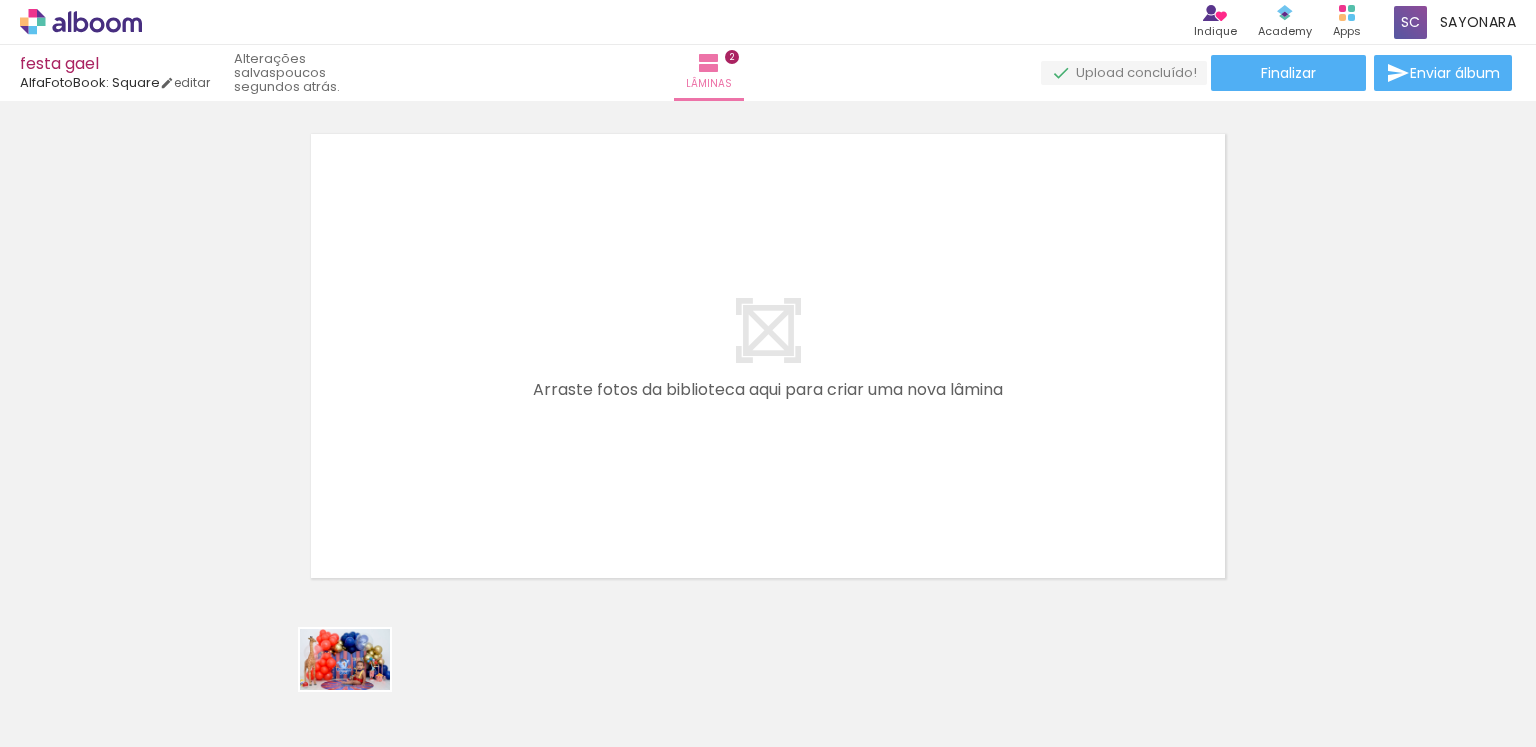 drag, startPoint x: 328, startPoint y: 690, endPoint x: 356, endPoint y: 700, distance: 29.732138 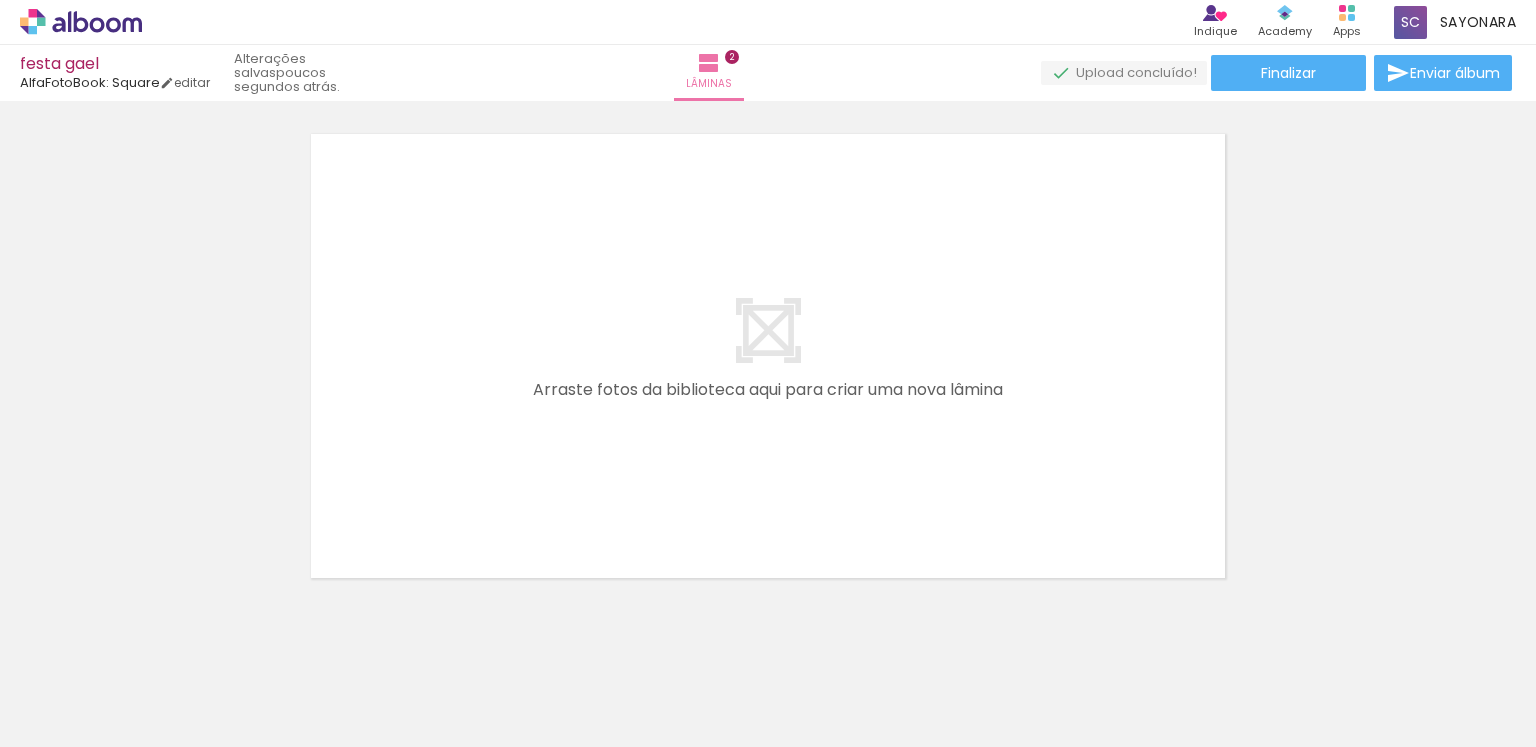 scroll, scrollTop: 0, scrollLeft: 1924, axis: horizontal 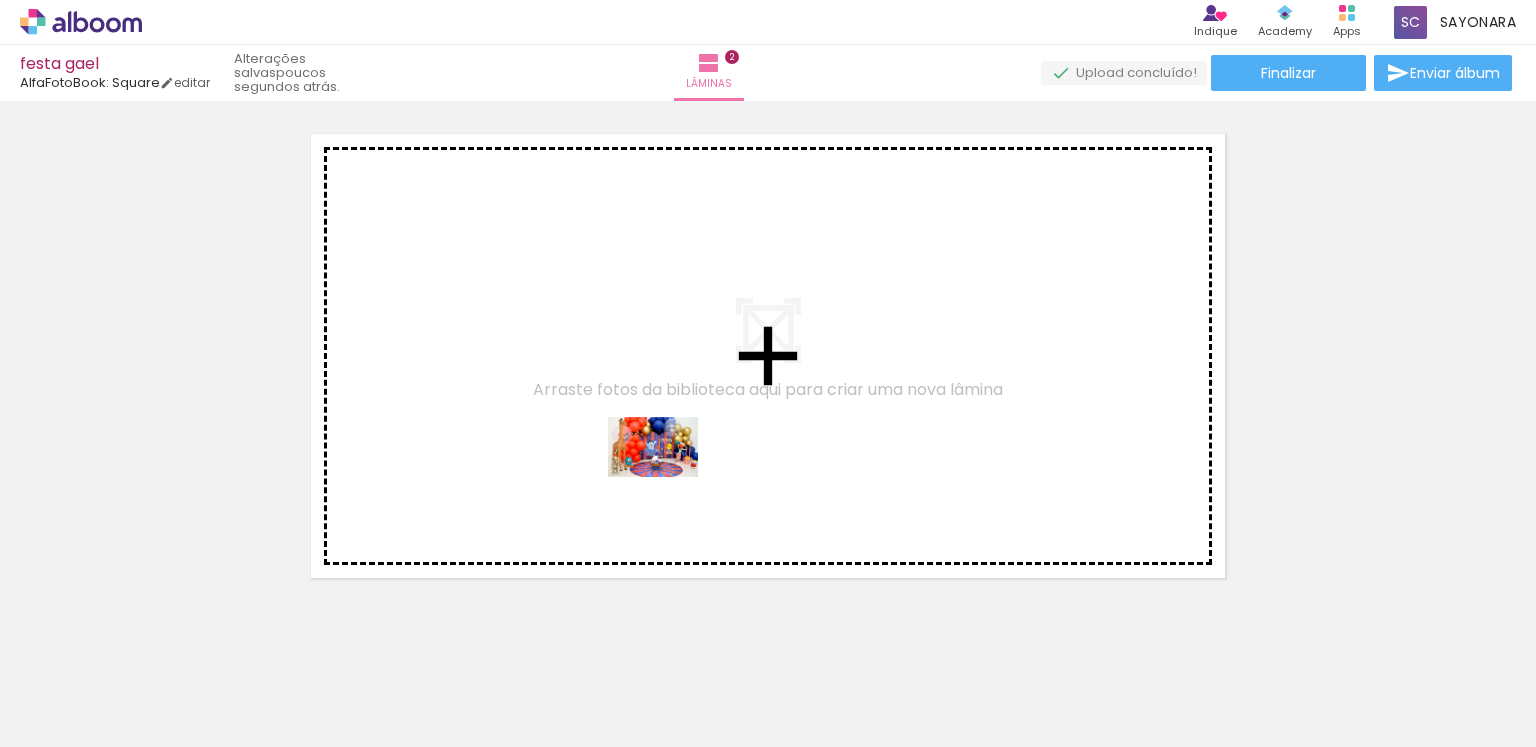 drag, startPoint x: 859, startPoint y: 669, endPoint x: 668, endPoint y: 475, distance: 272.2444 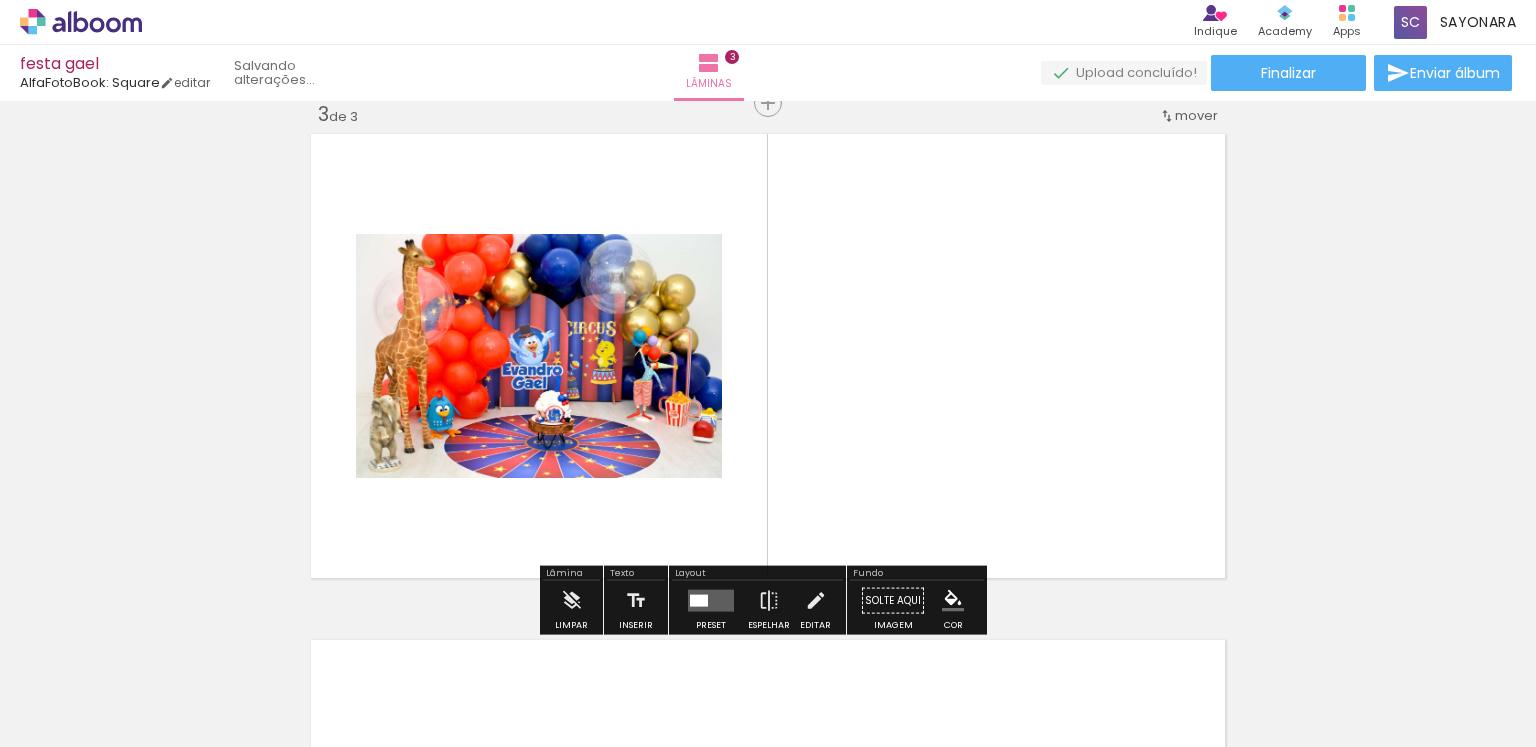 scroll, scrollTop: 1037, scrollLeft: 0, axis: vertical 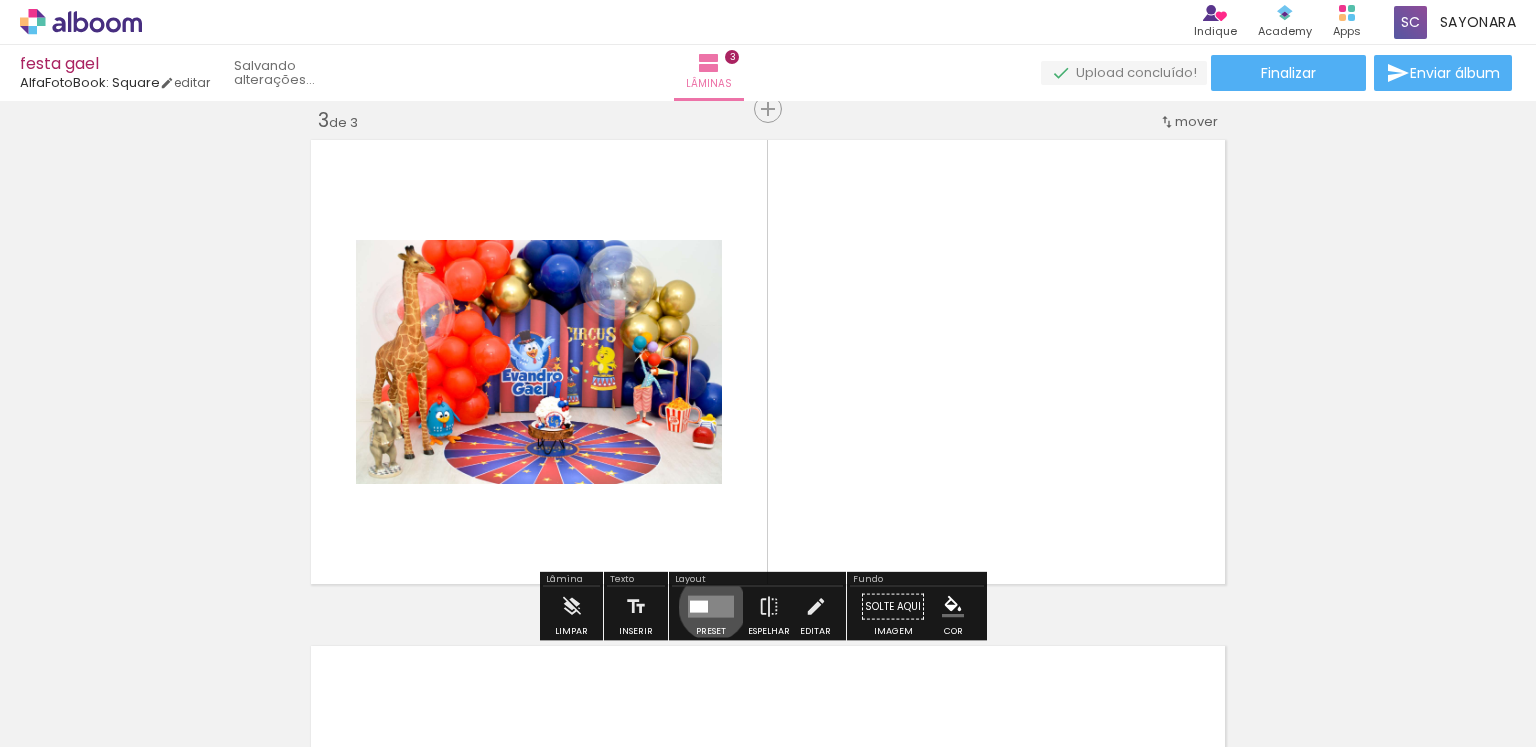 click at bounding box center (711, 607) 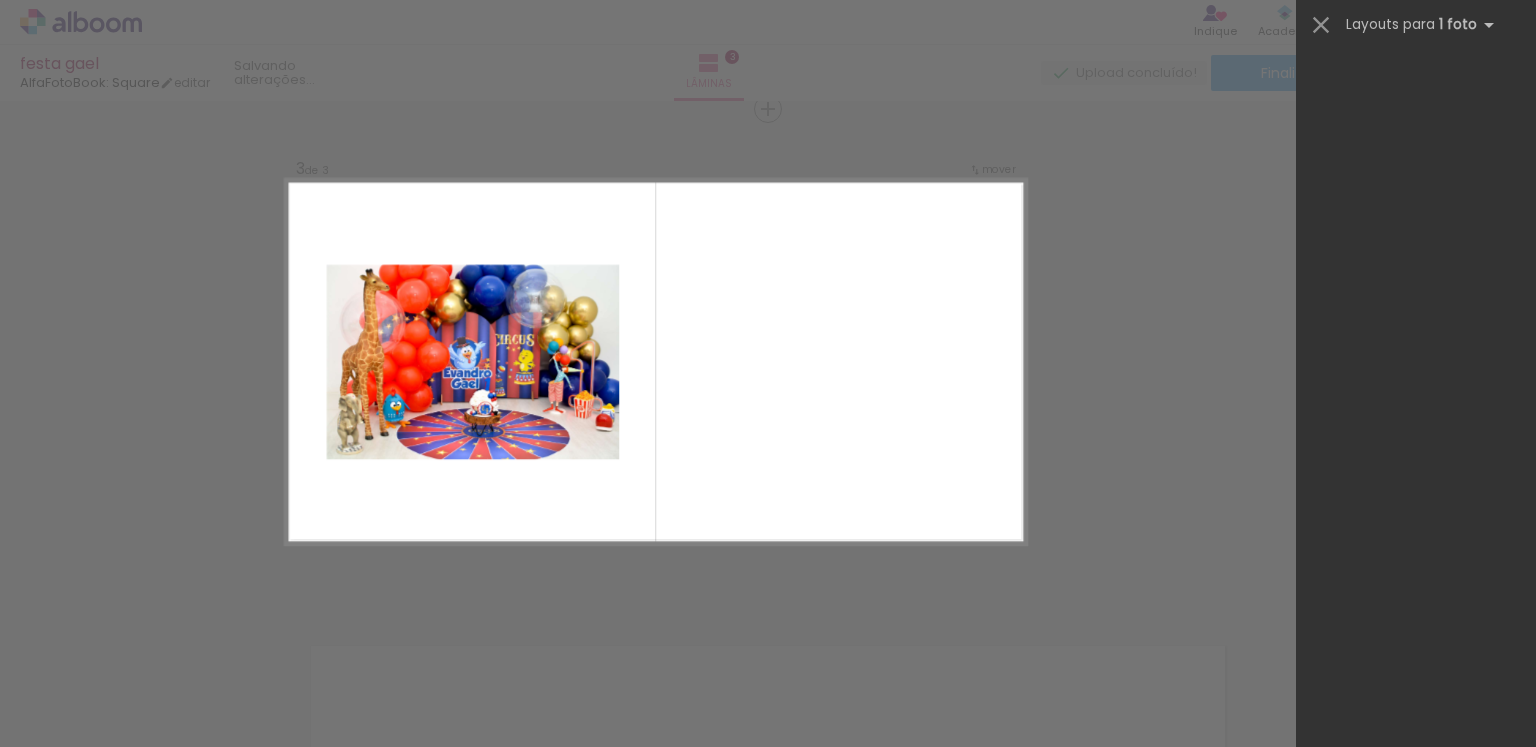 scroll, scrollTop: 0, scrollLeft: 0, axis: both 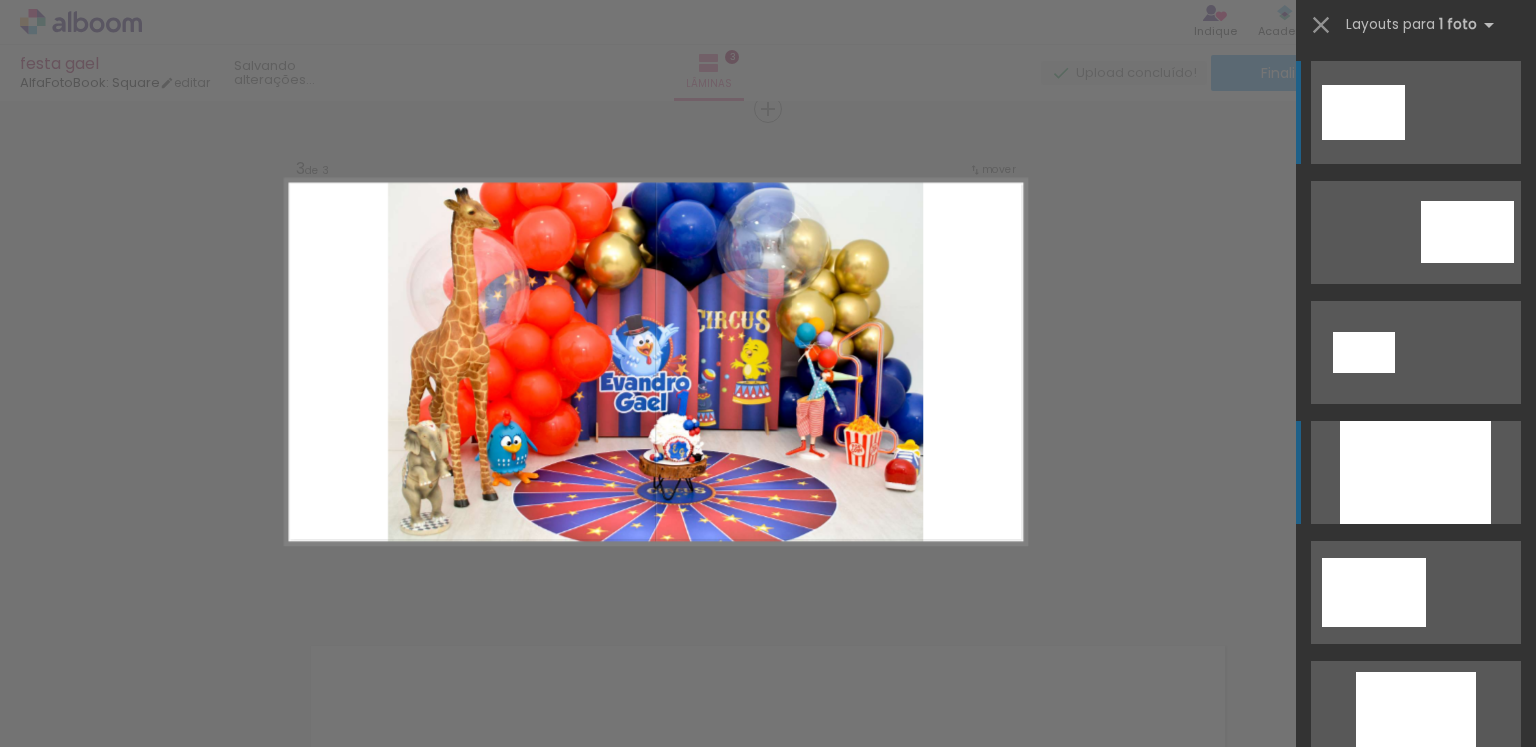 click at bounding box center [1416, 1312] 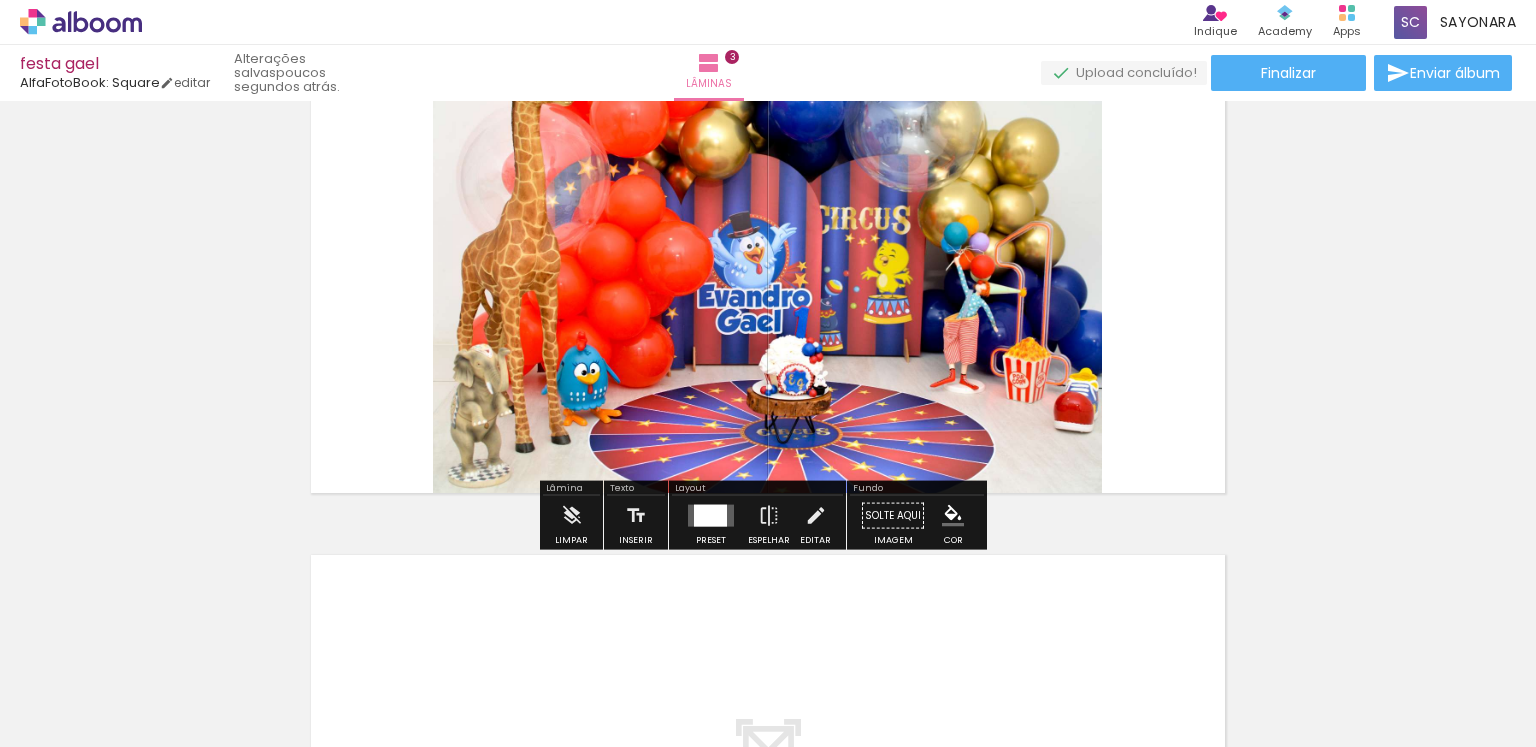 scroll, scrollTop: 1162, scrollLeft: 0, axis: vertical 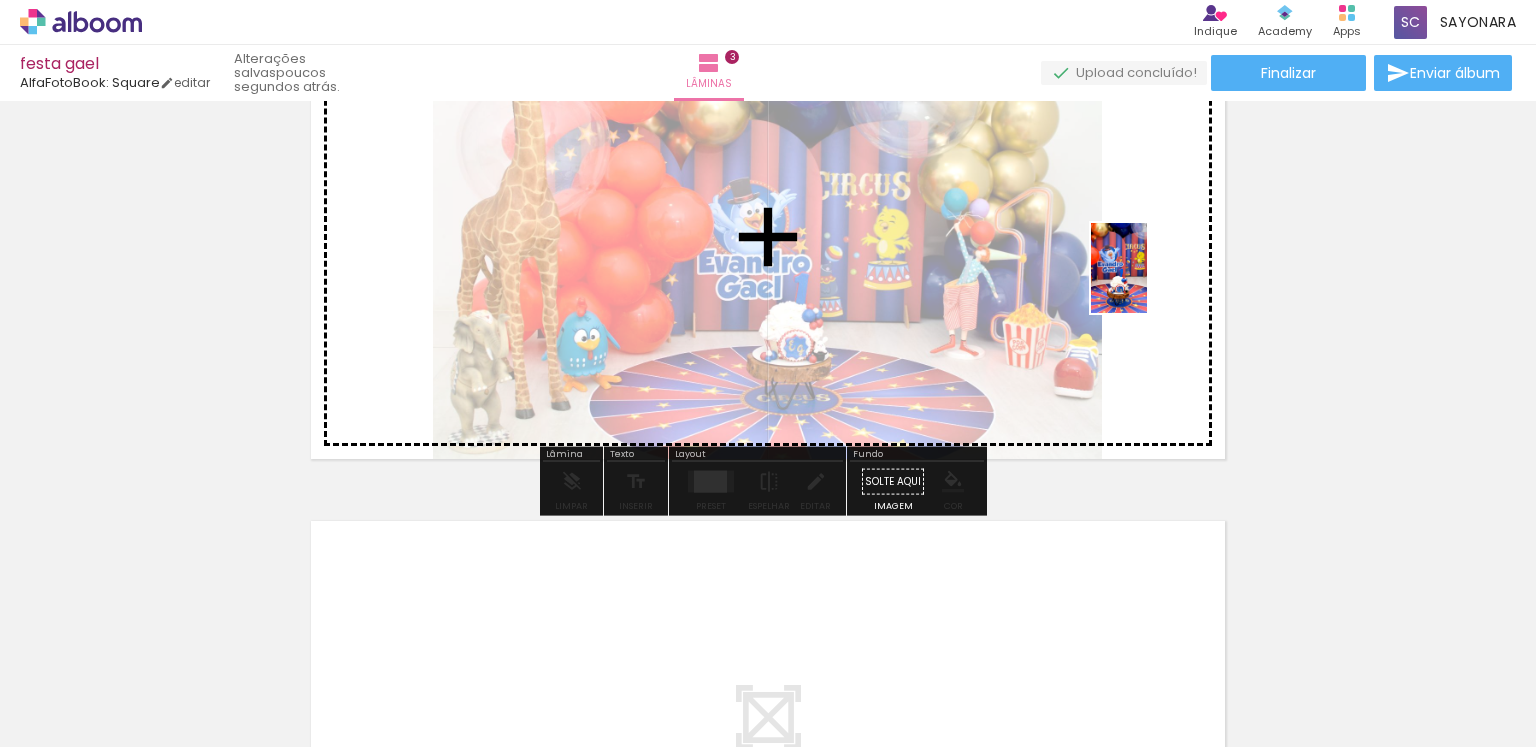 drag, startPoint x: 748, startPoint y: 692, endPoint x: 1172, endPoint y: 453, distance: 486.72067 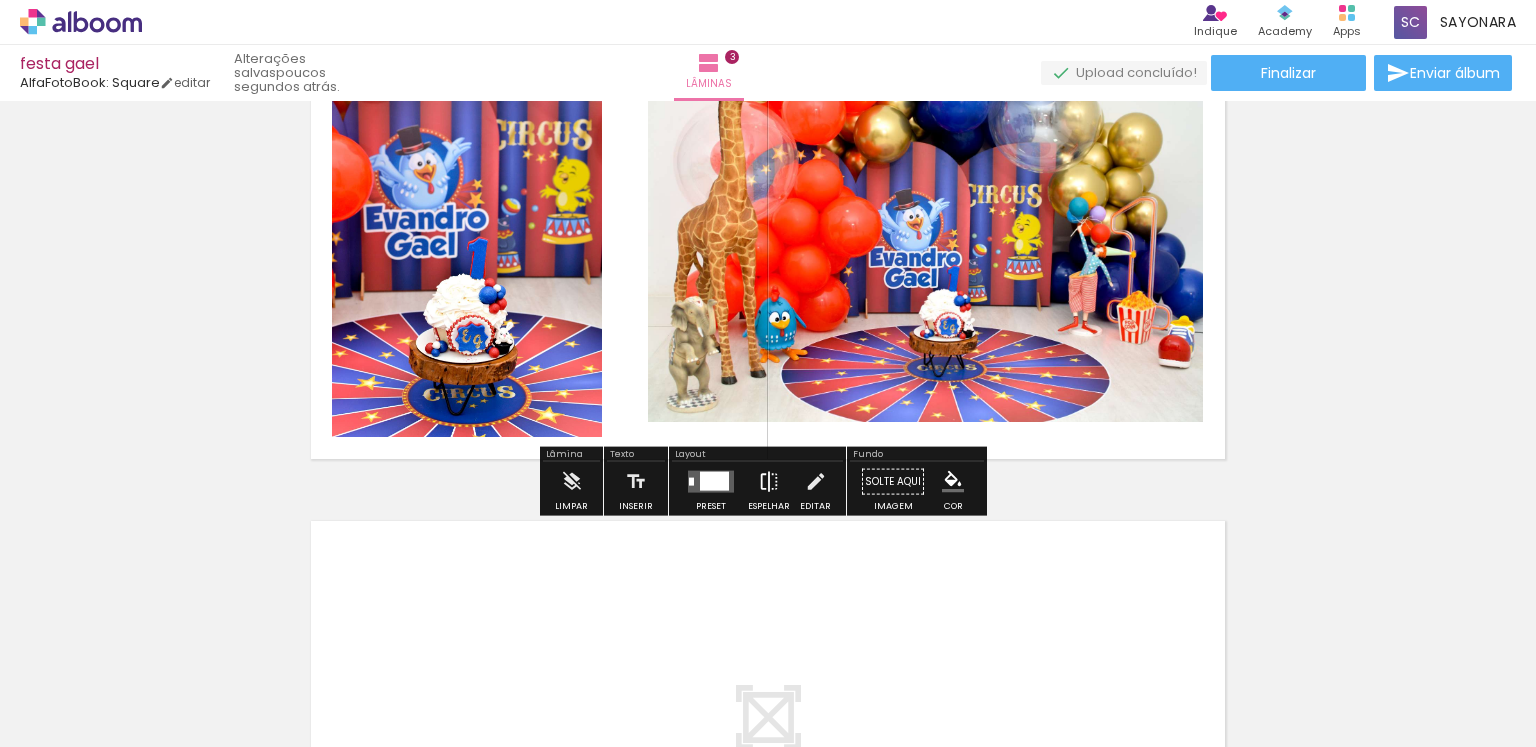 click at bounding box center (769, 482) 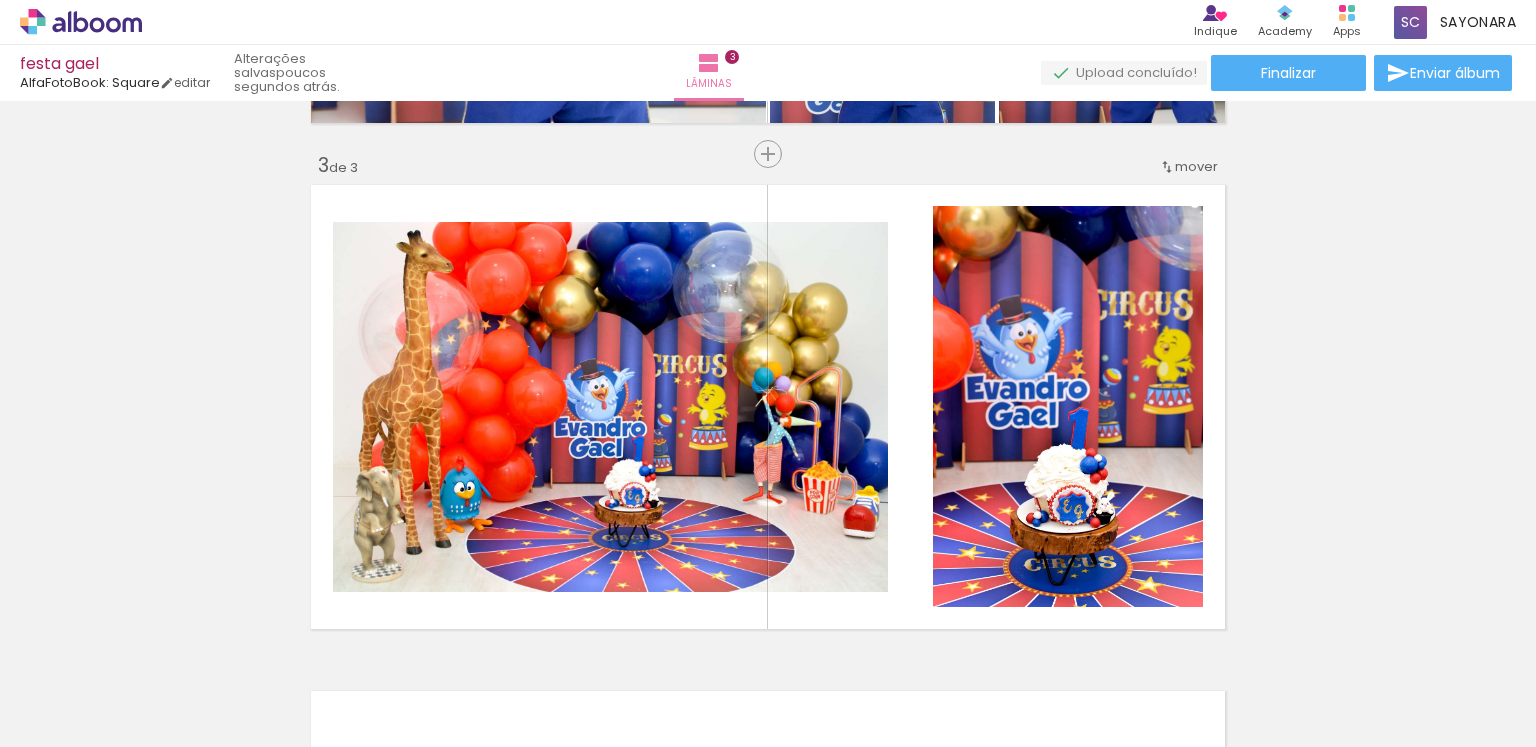 scroll, scrollTop: 1033, scrollLeft: 0, axis: vertical 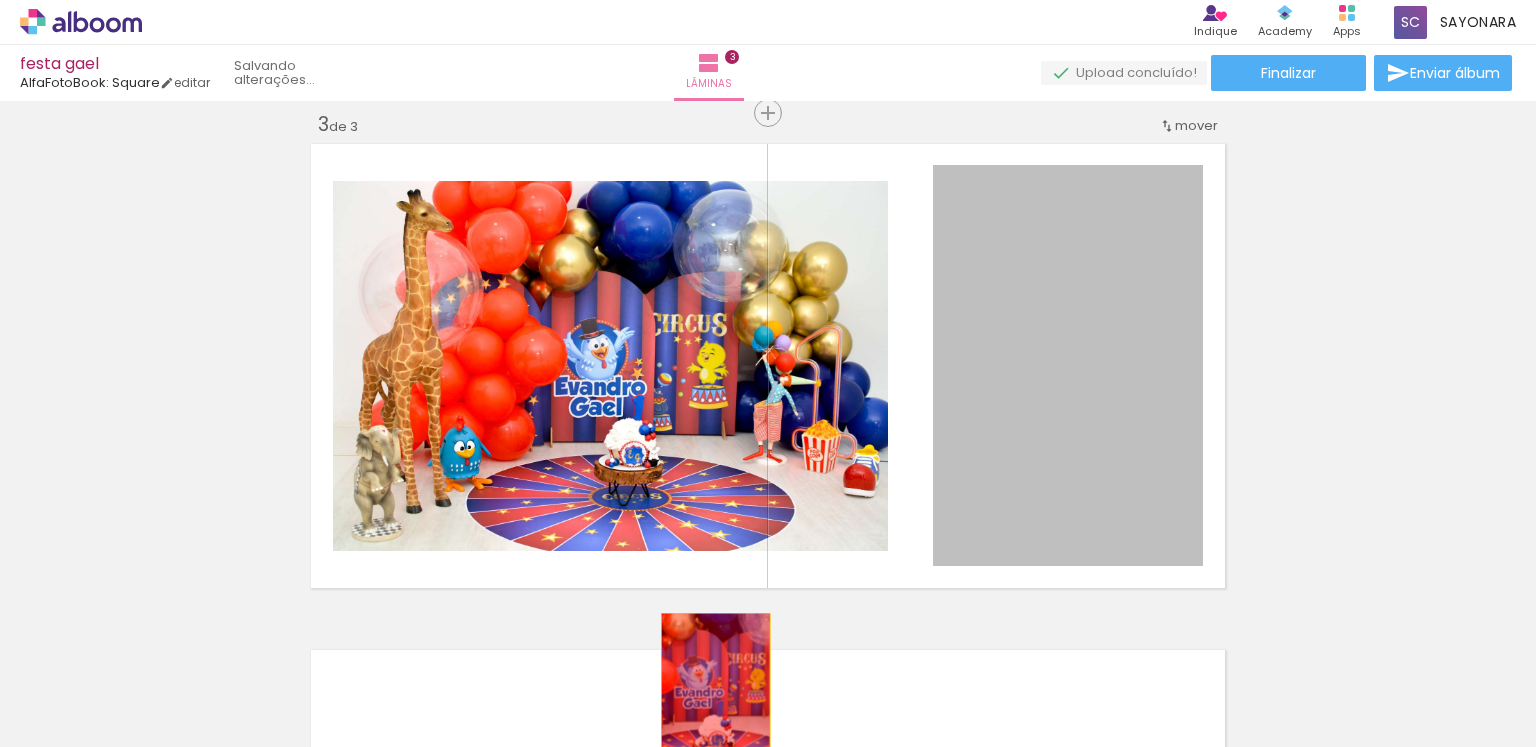 drag, startPoint x: 1110, startPoint y: 290, endPoint x: 729, endPoint y: 685, distance: 548.80414 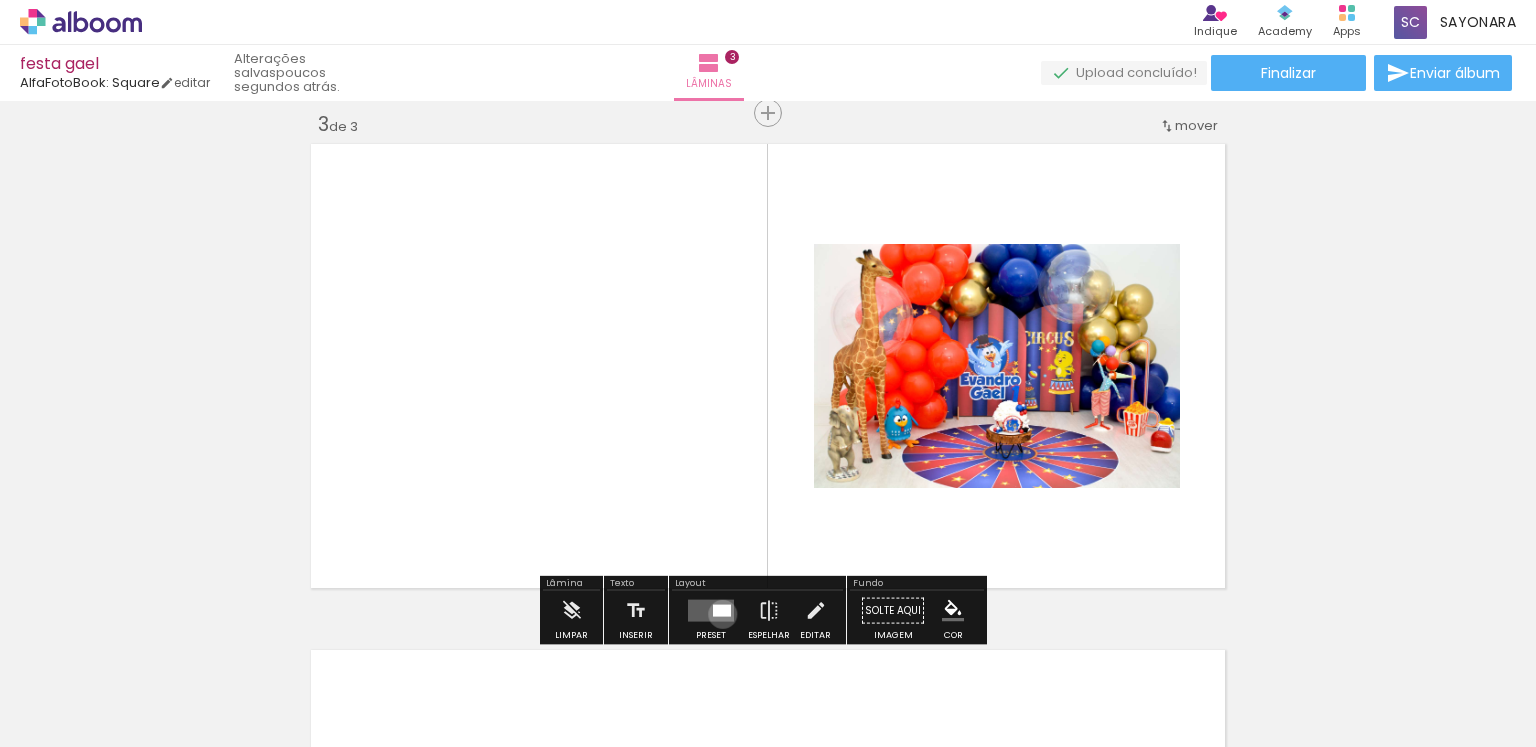 click at bounding box center [722, 611] 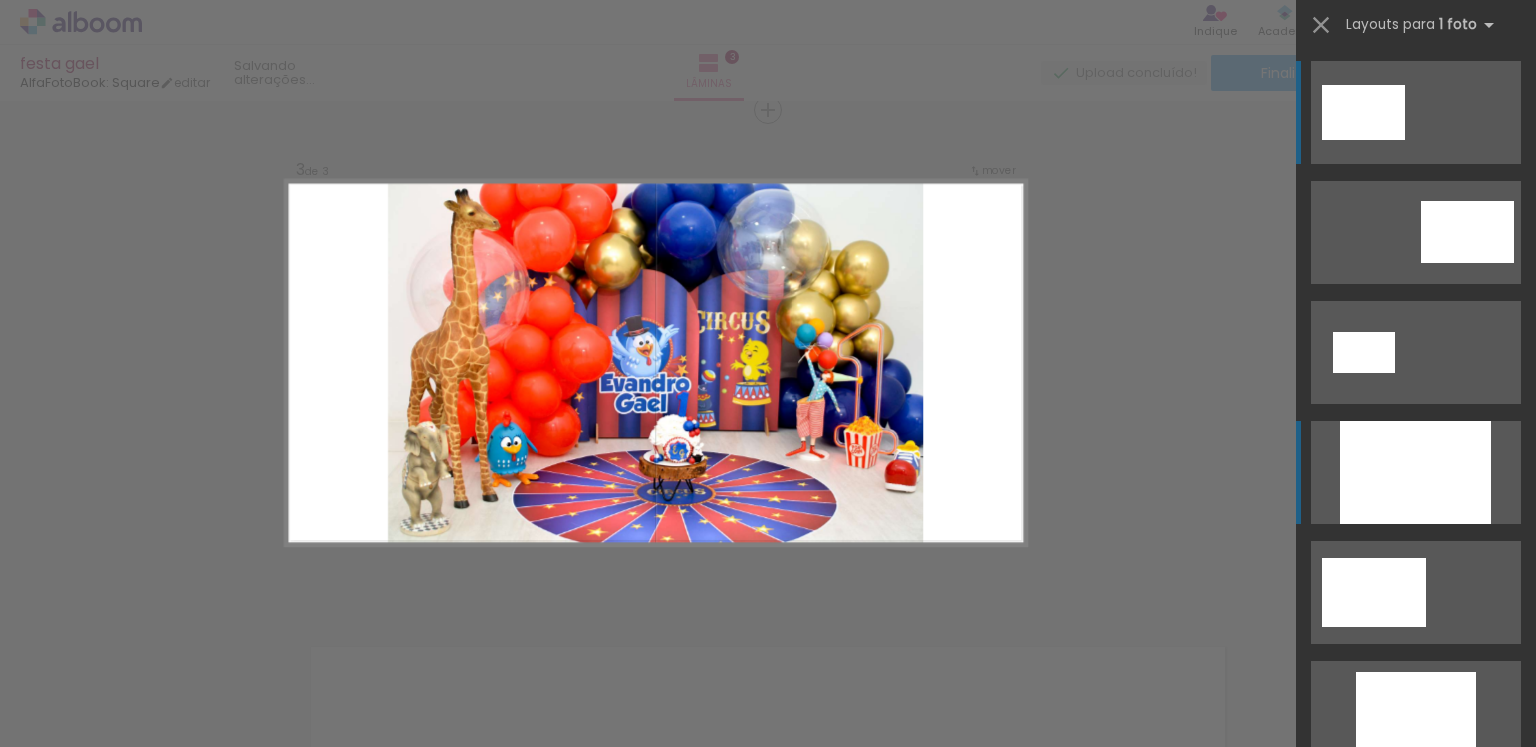 scroll, scrollTop: 1037, scrollLeft: 0, axis: vertical 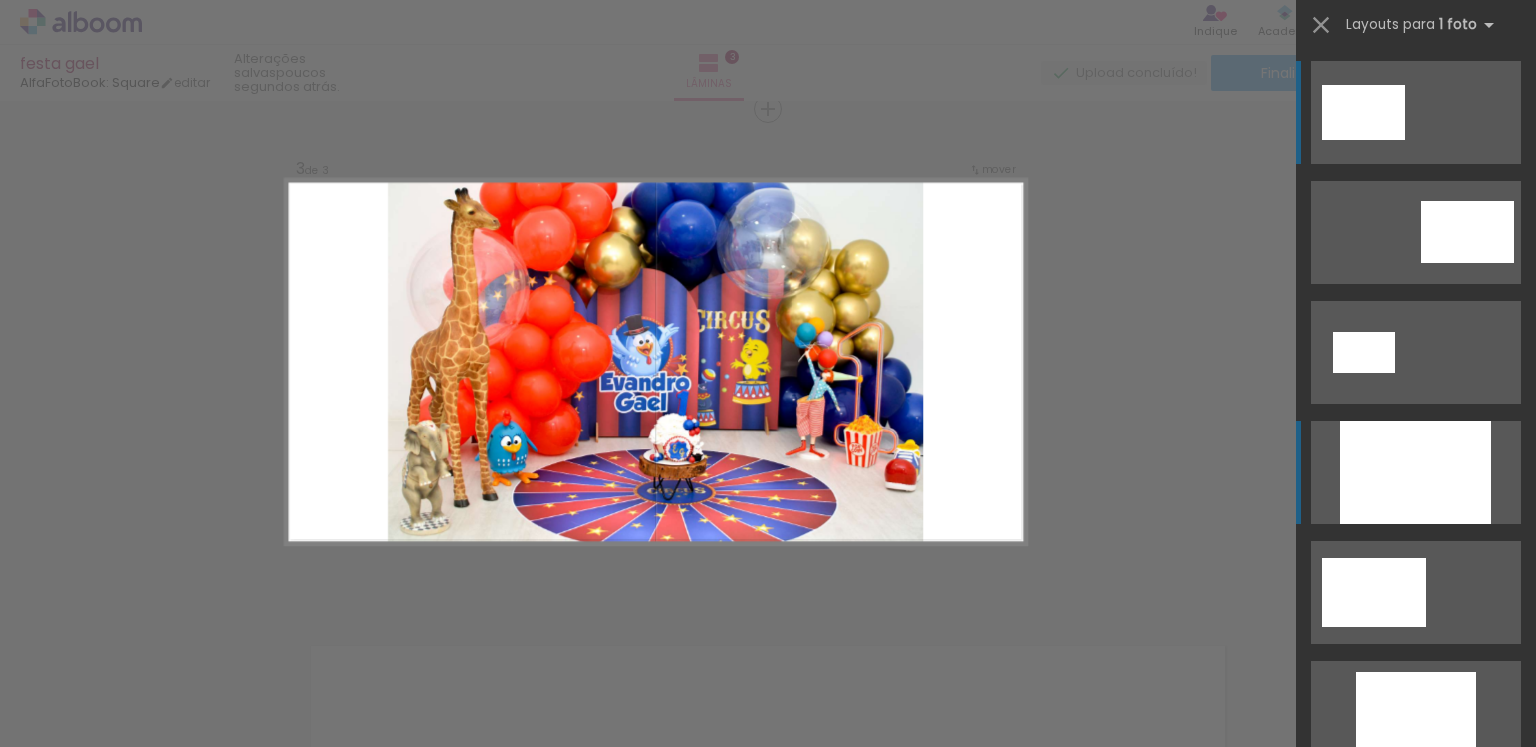 click at bounding box center (1416, 1312) 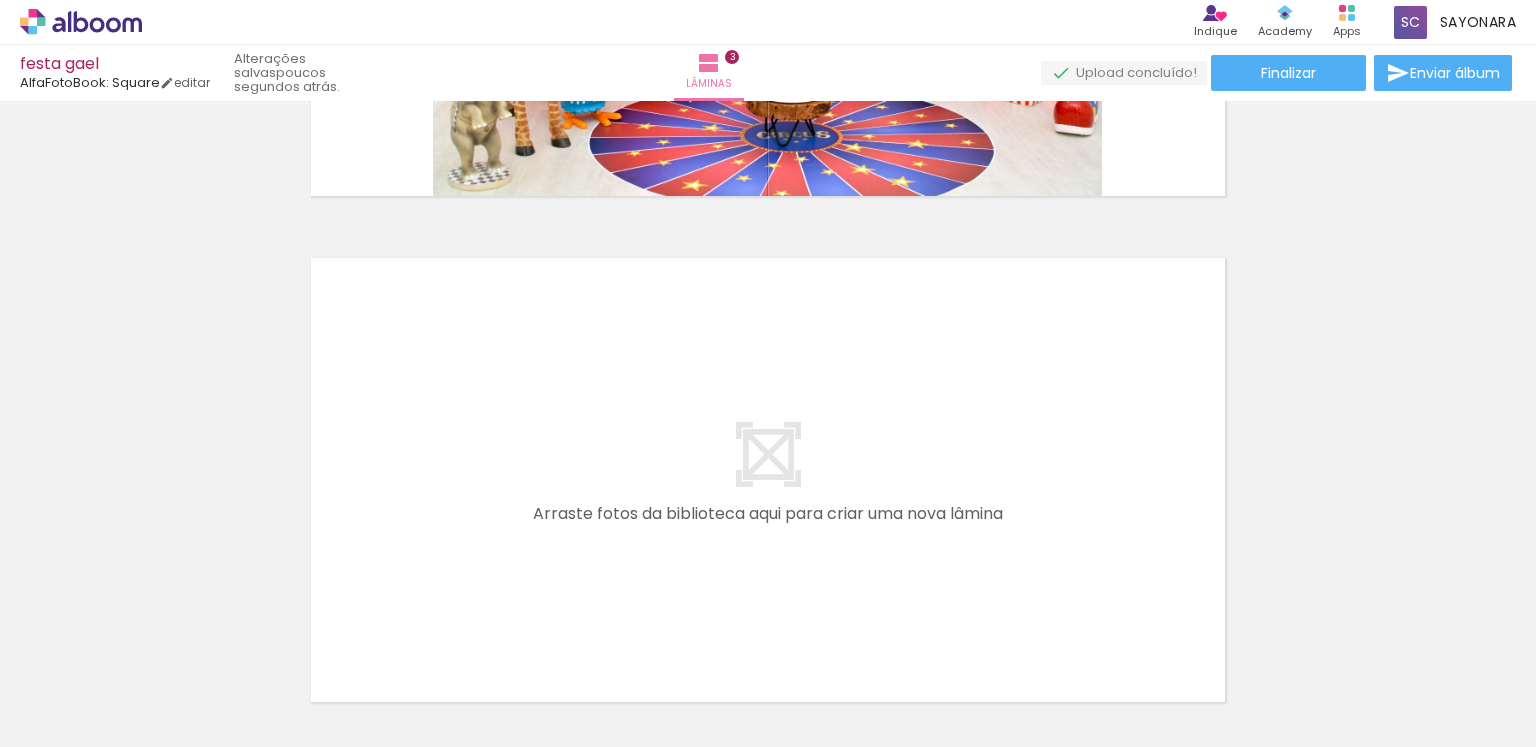 scroll, scrollTop: 1431, scrollLeft: 0, axis: vertical 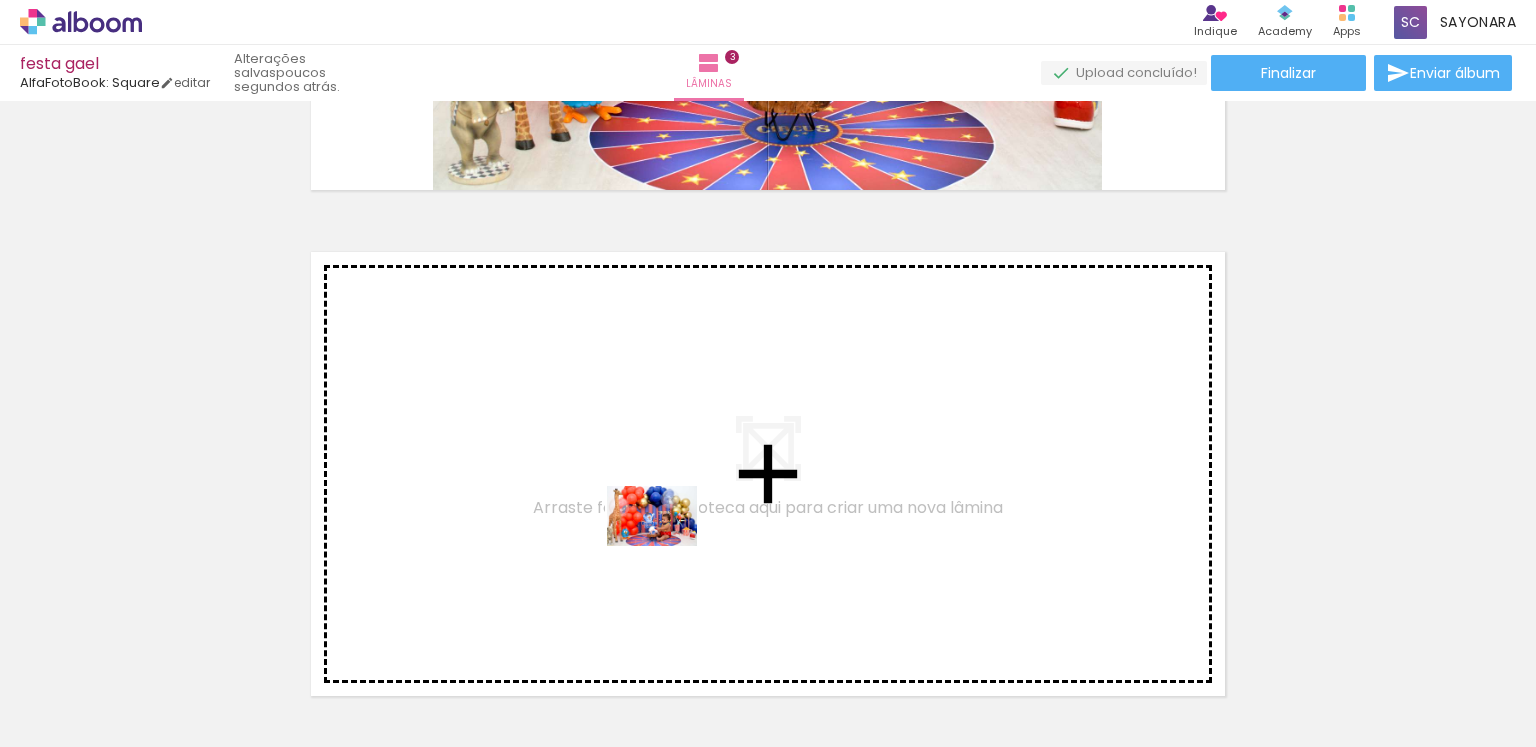 drag, startPoint x: 968, startPoint y: 698, endPoint x: 667, endPoint y: 545, distance: 337.65366 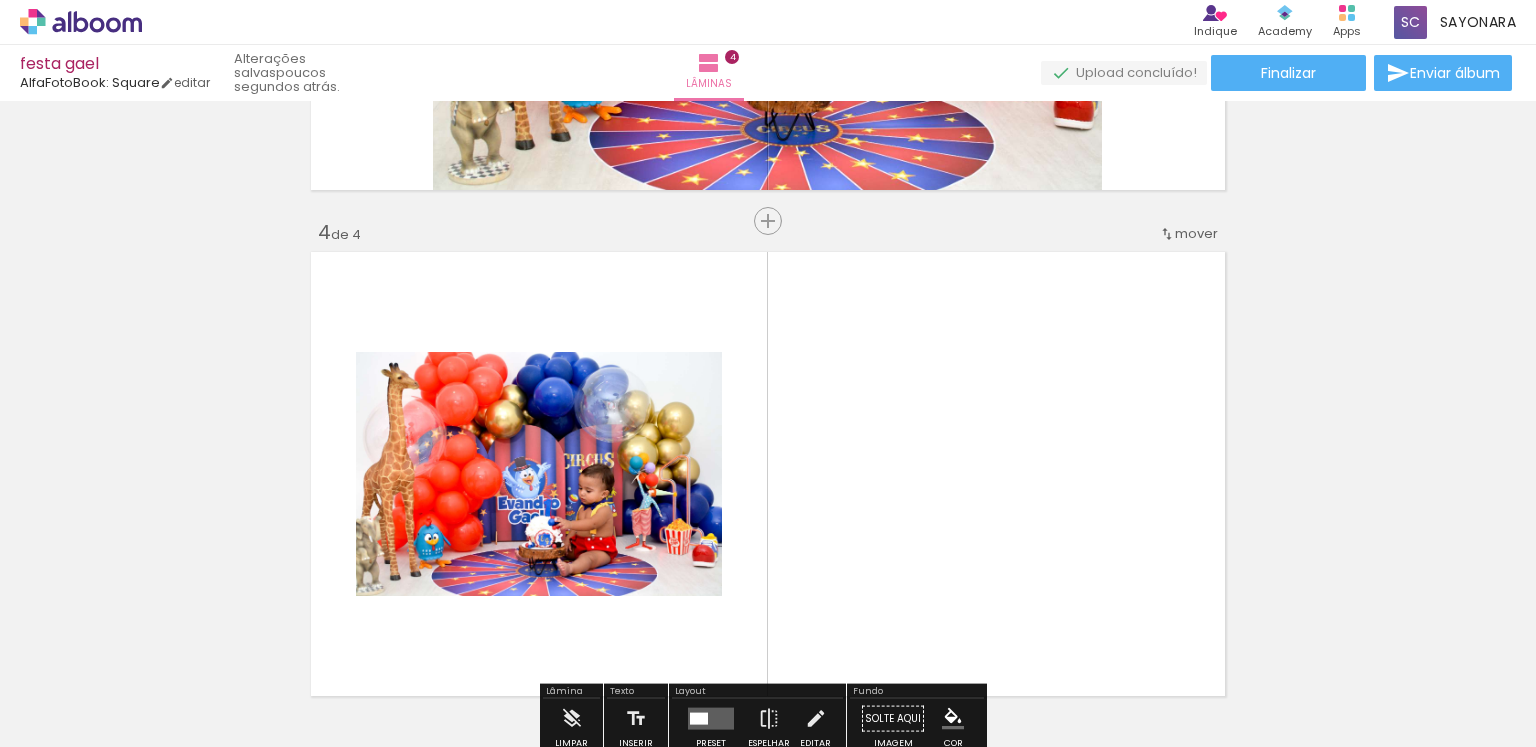 scroll, scrollTop: 1543, scrollLeft: 0, axis: vertical 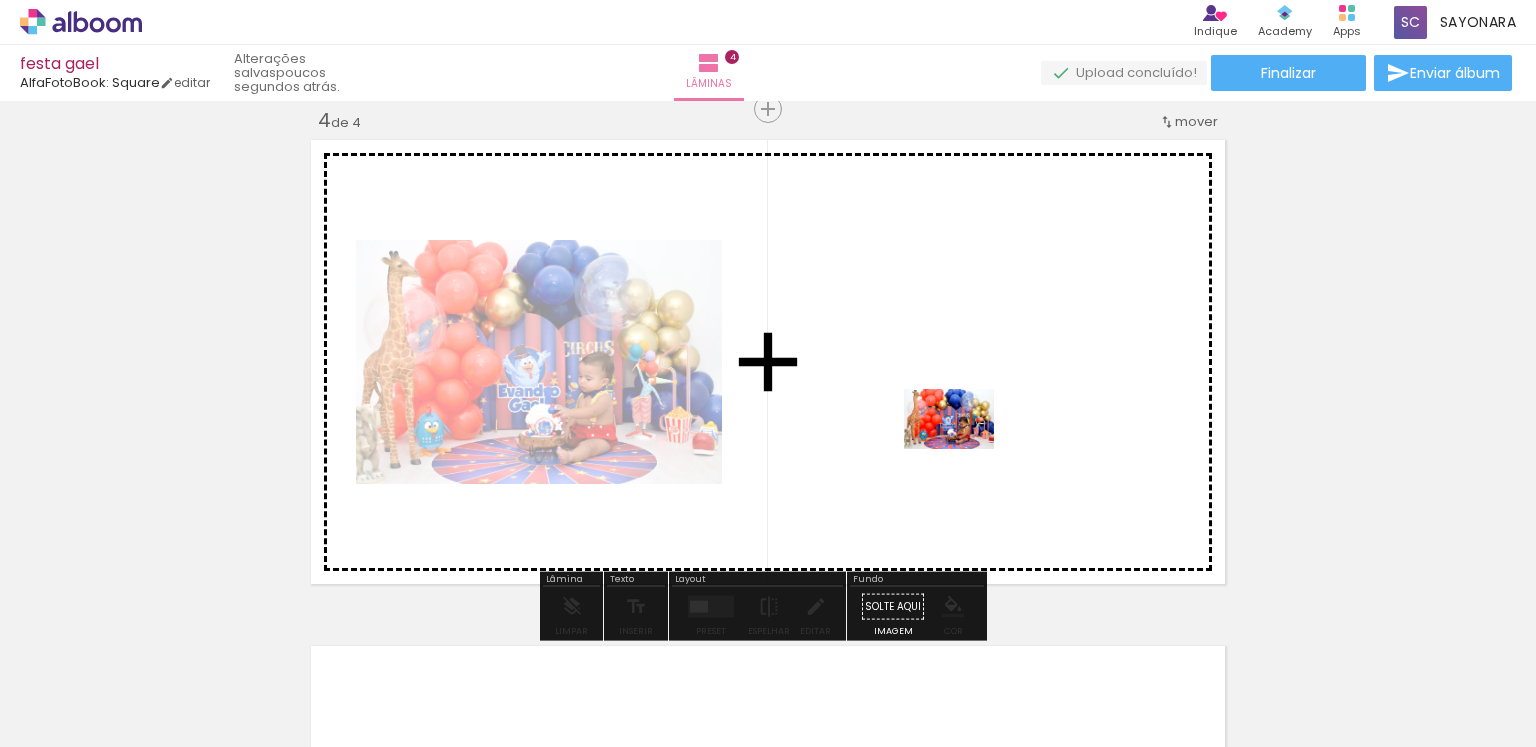 drag, startPoint x: 1101, startPoint y: 697, endPoint x: 964, endPoint y: 449, distance: 283.3249 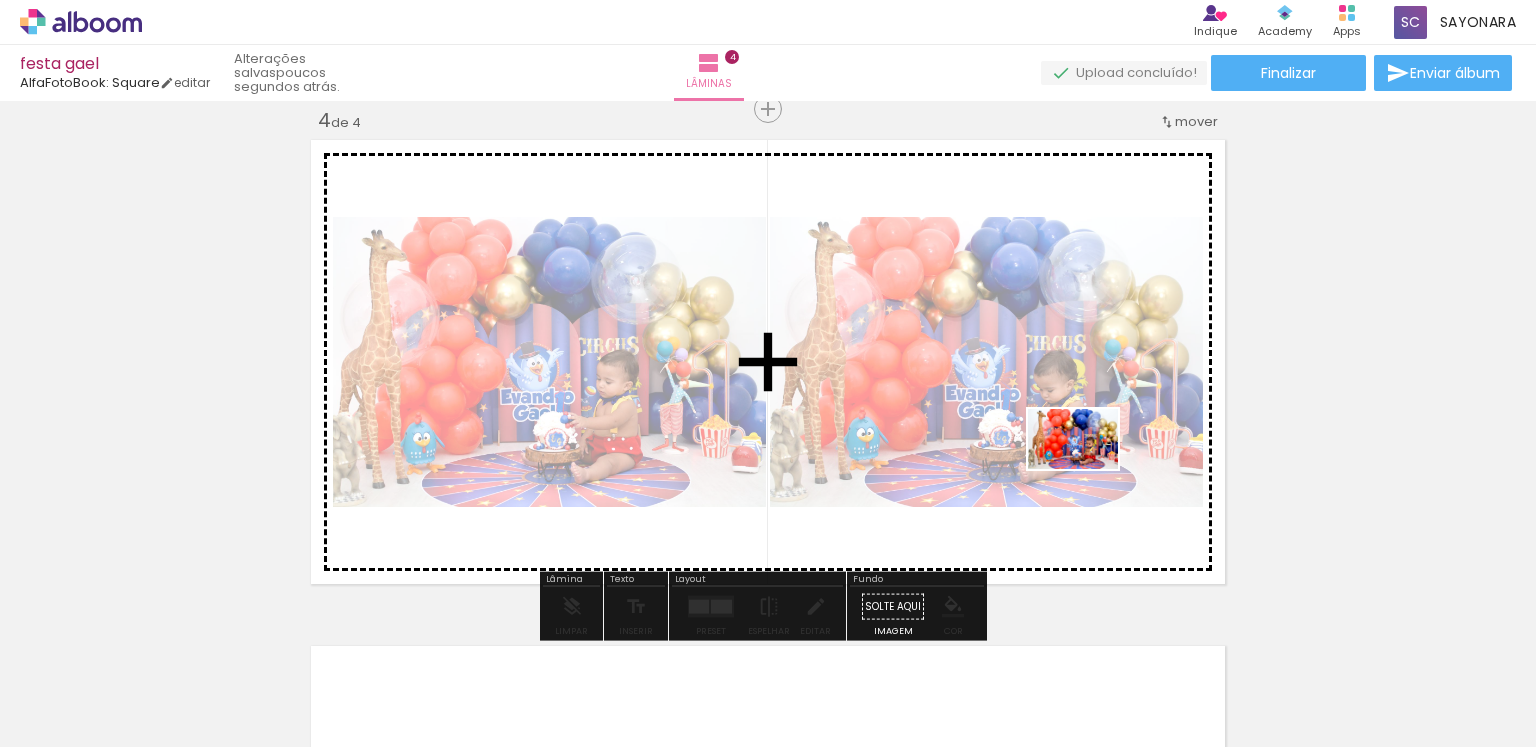 drag, startPoint x: 1212, startPoint y: 688, endPoint x: 1088, endPoint y: 469, distance: 251.66843 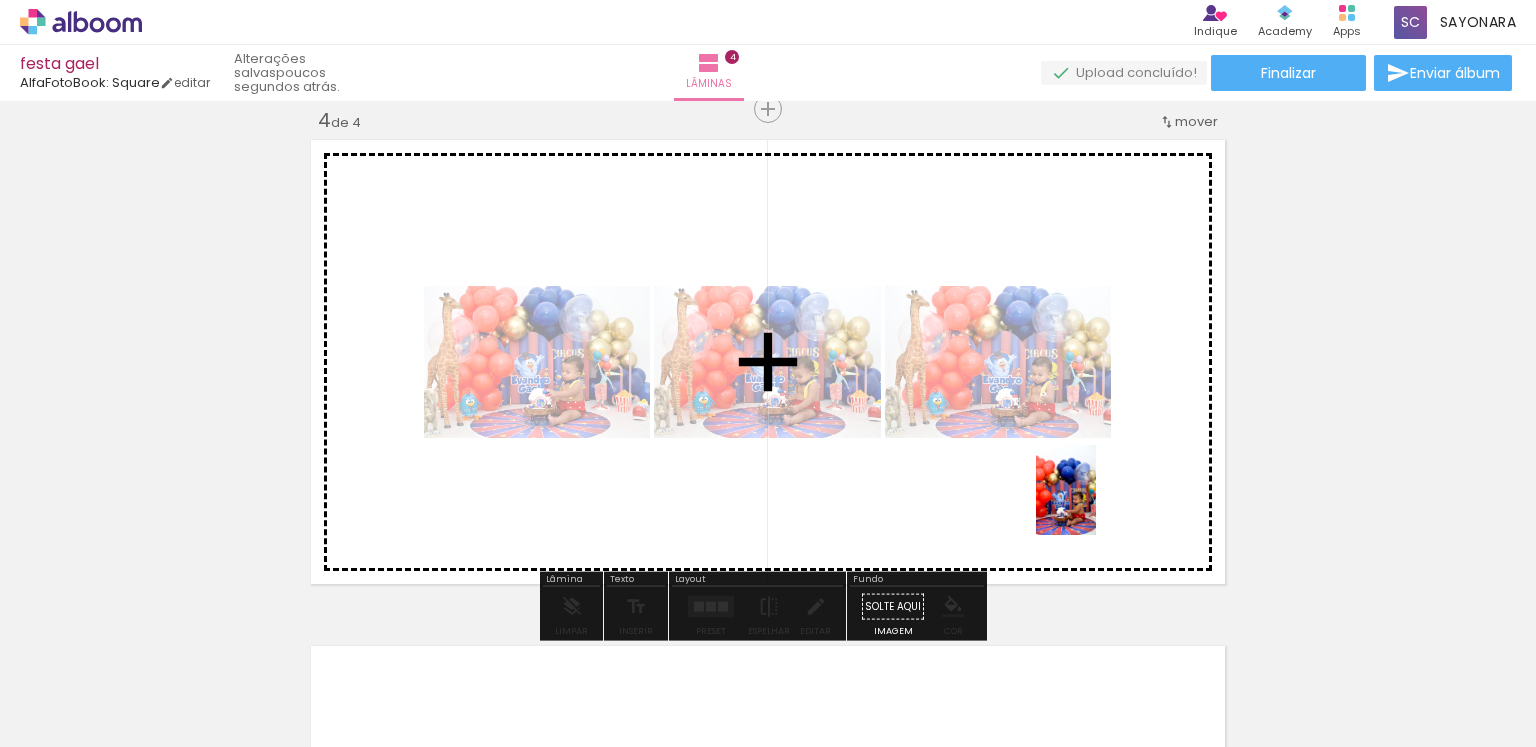 drag, startPoint x: 1316, startPoint y: 703, endPoint x: 1083, endPoint y: 489, distance: 316.36212 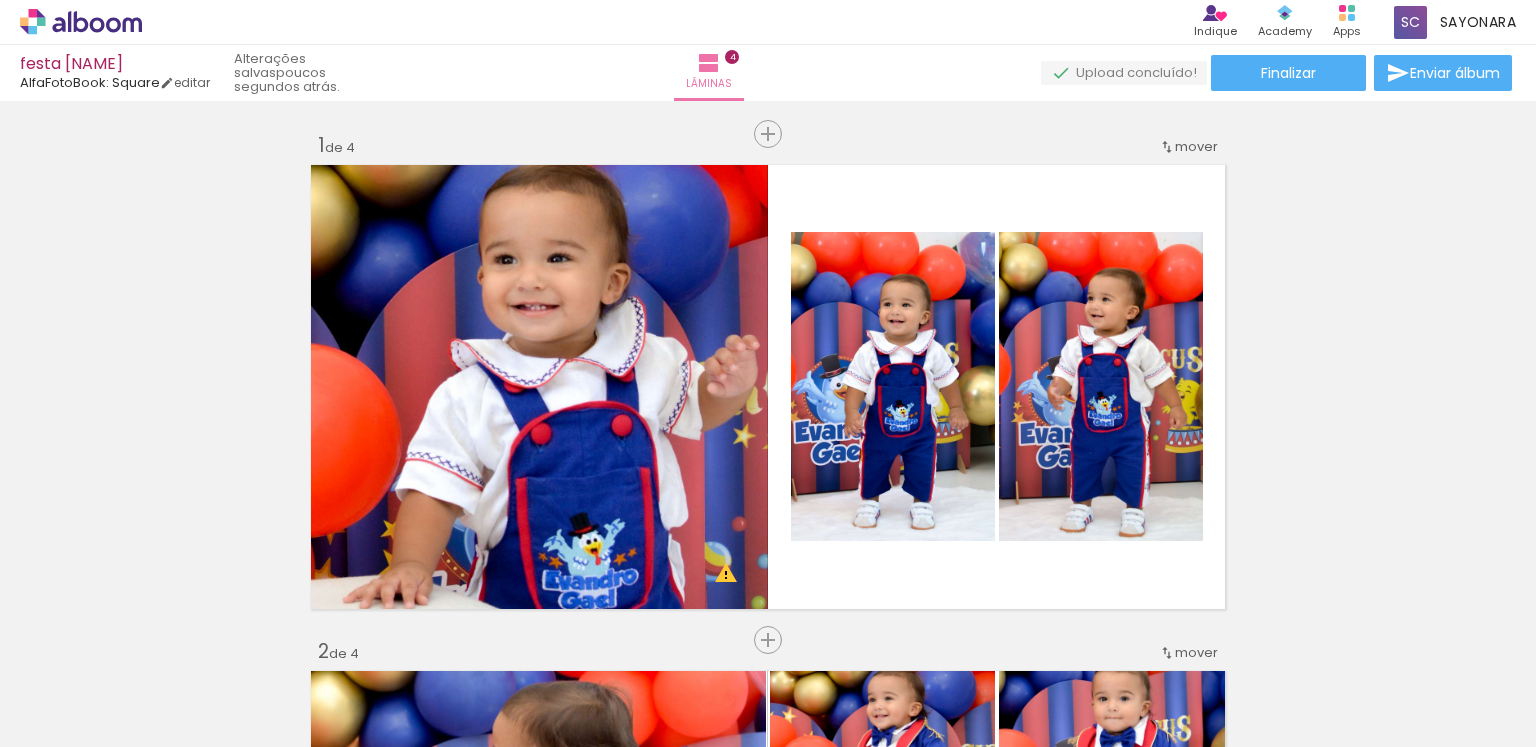 scroll, scrollTop: 0, scrollLeft: 0, axis: both 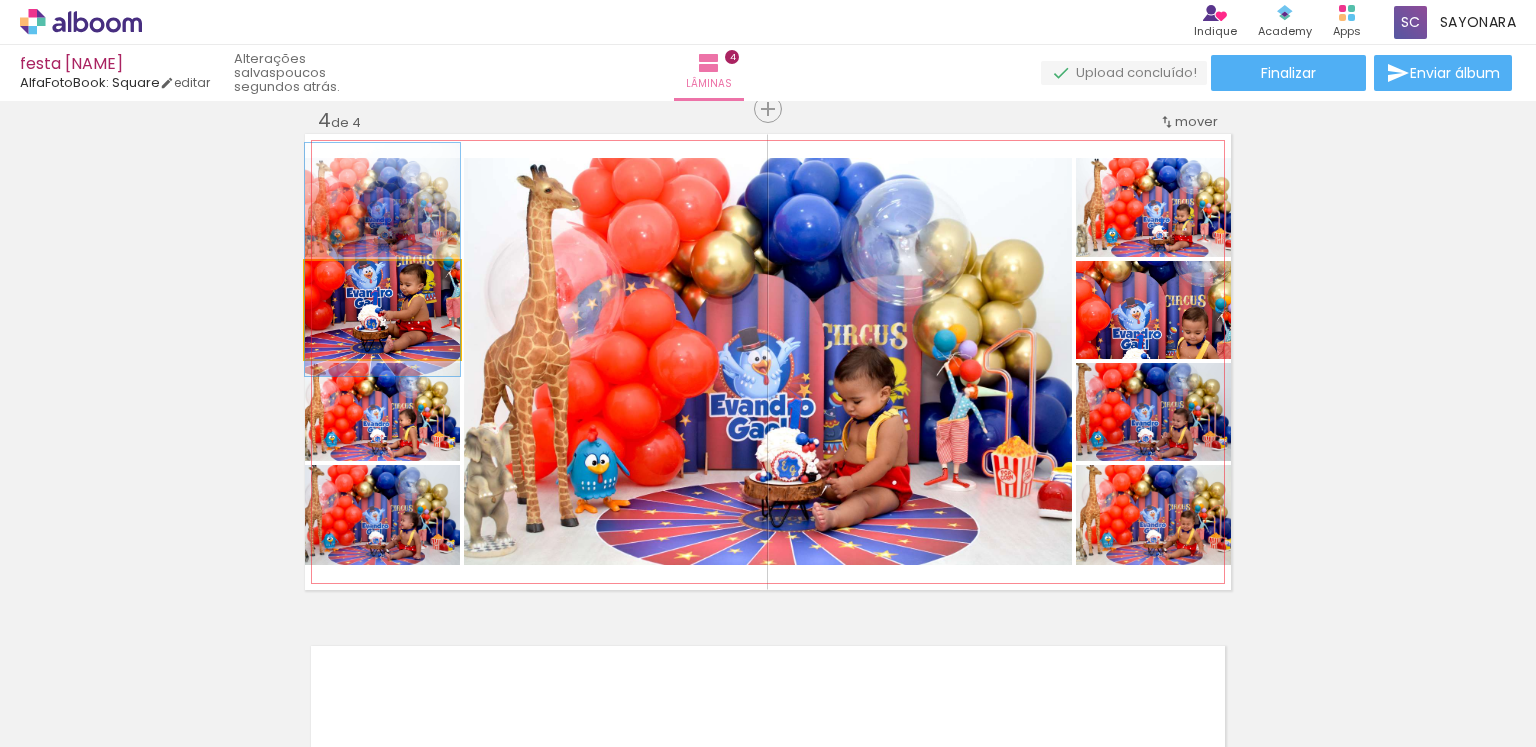 drag, startPoint x: 420, startPoint y: 334, endPoint x: 429, endPoint y: 284, distance: 50.803543 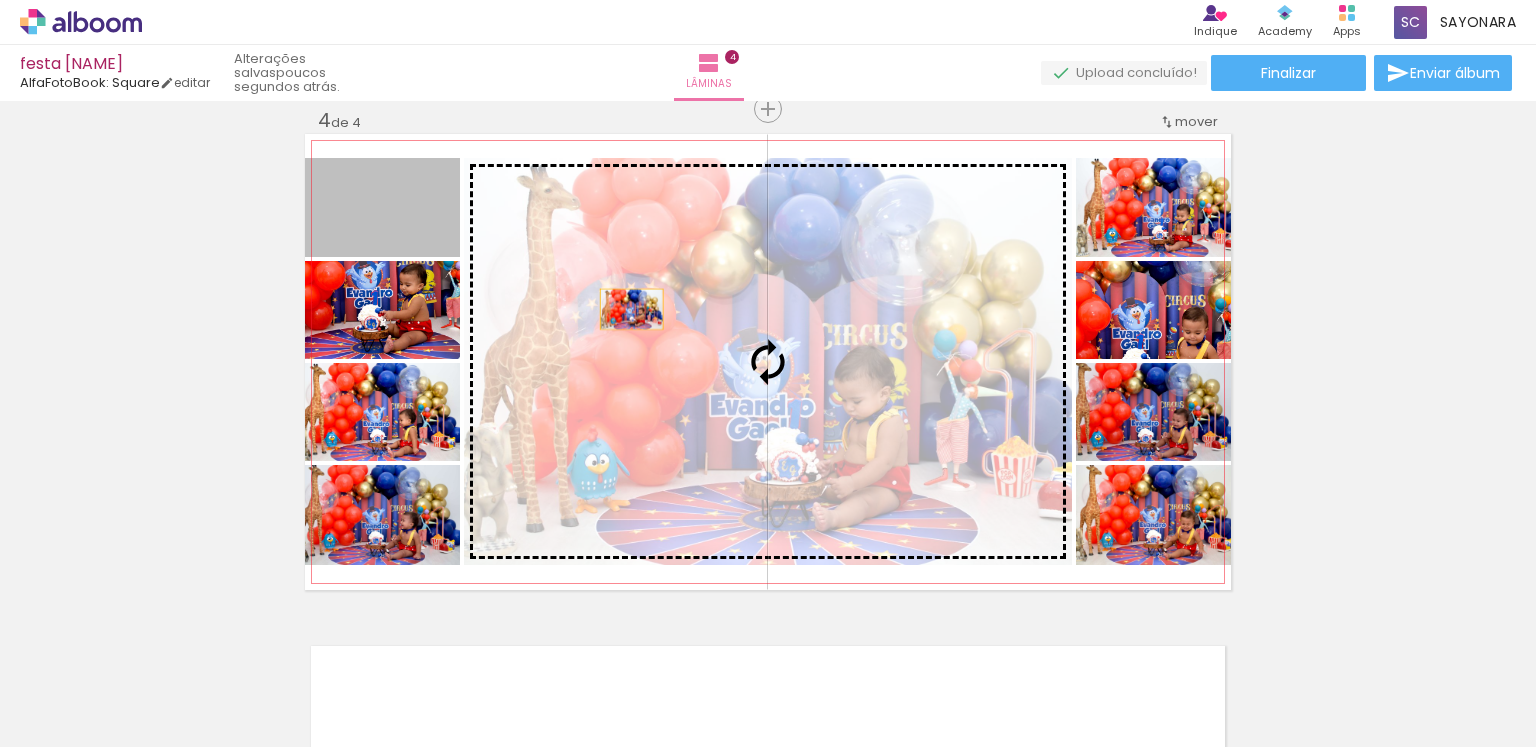 drag, startPoint x: 405, startPoint y: 221, endPoint x: 666, endPoint y: 317, distance: 278.0953 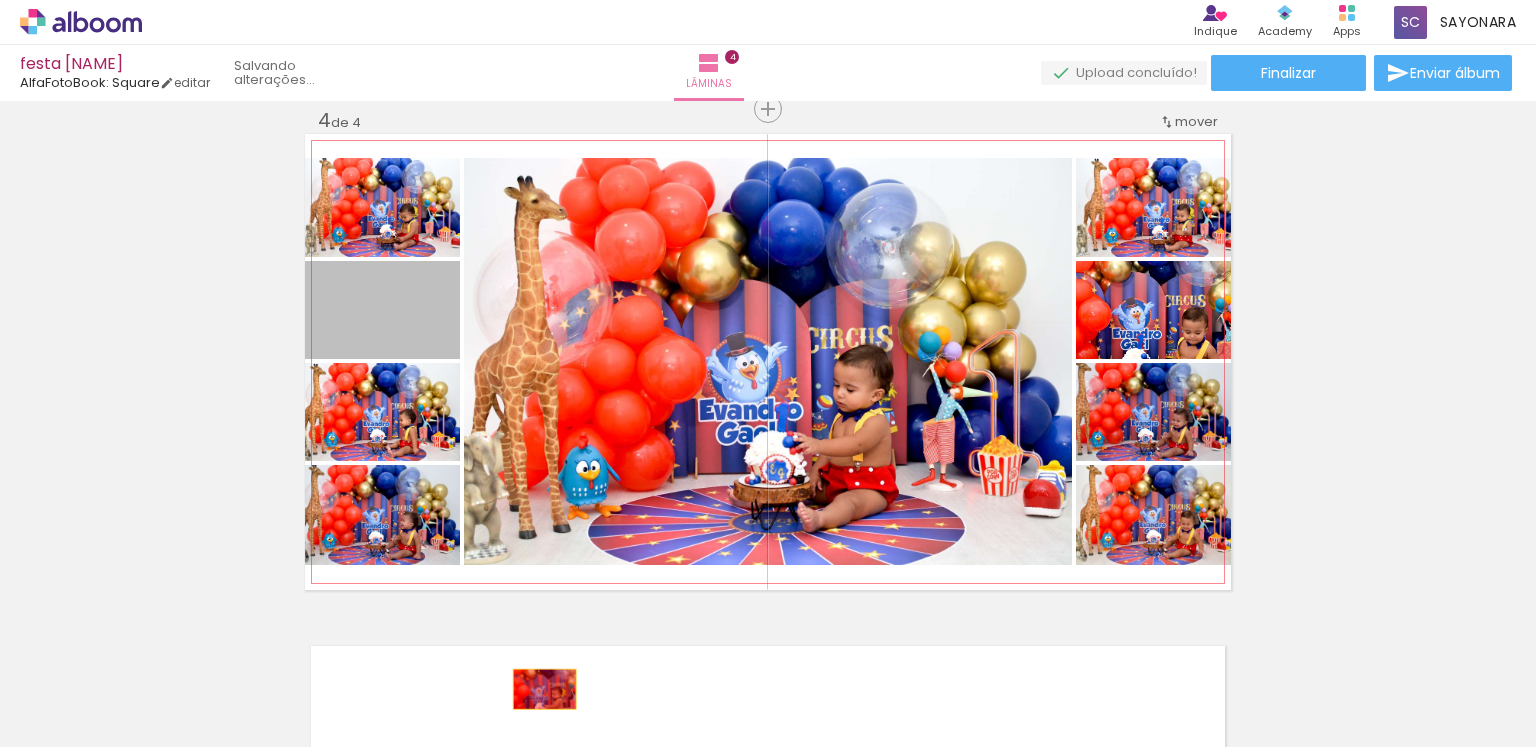 drag, startPoint x: 420, startPoint y: 322, endPoint x: 539, endPoint y: 693, distance: 389.61777 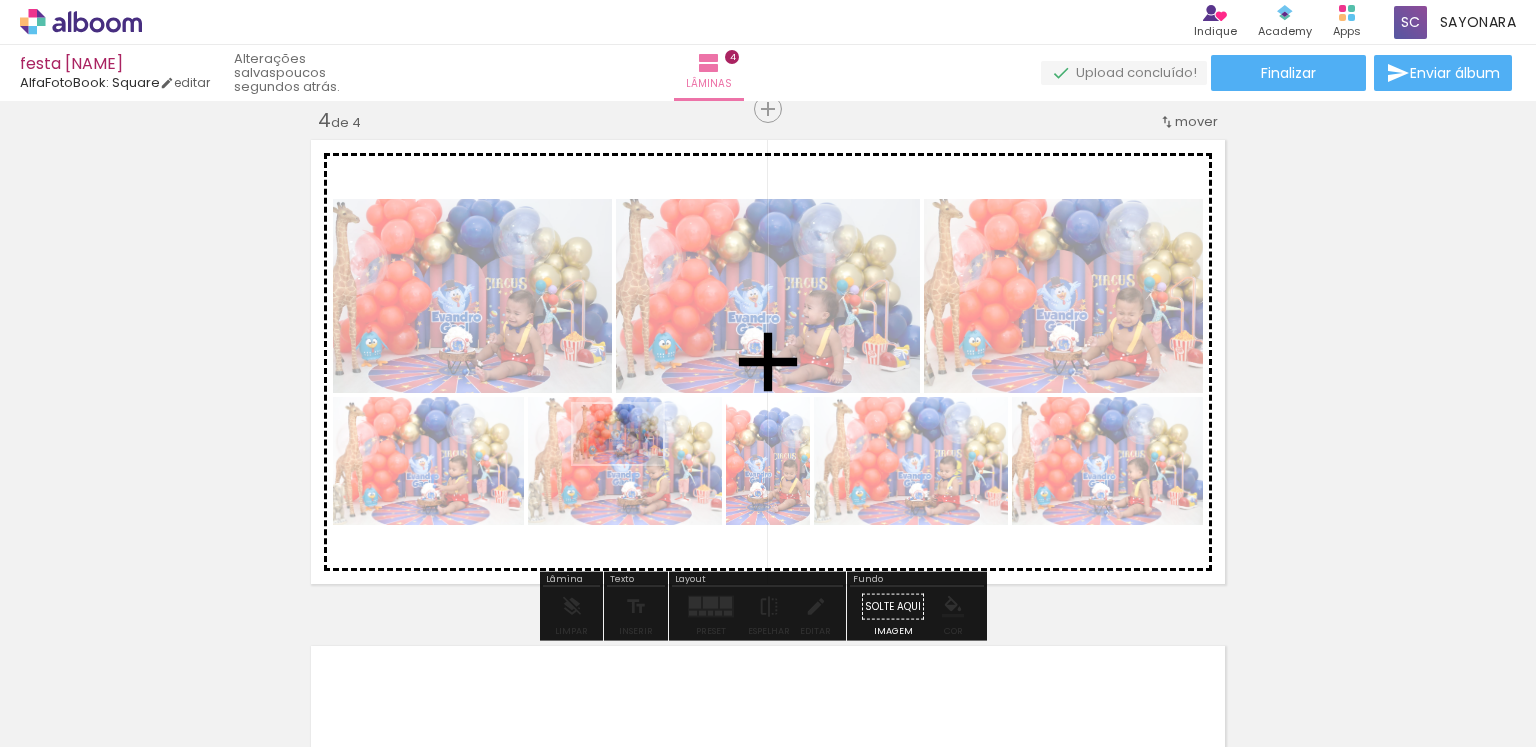 drag, startPoint x: 563, startPoint y: 685, endPoint x: 633, endPoint y: 464, distance: 231.82104 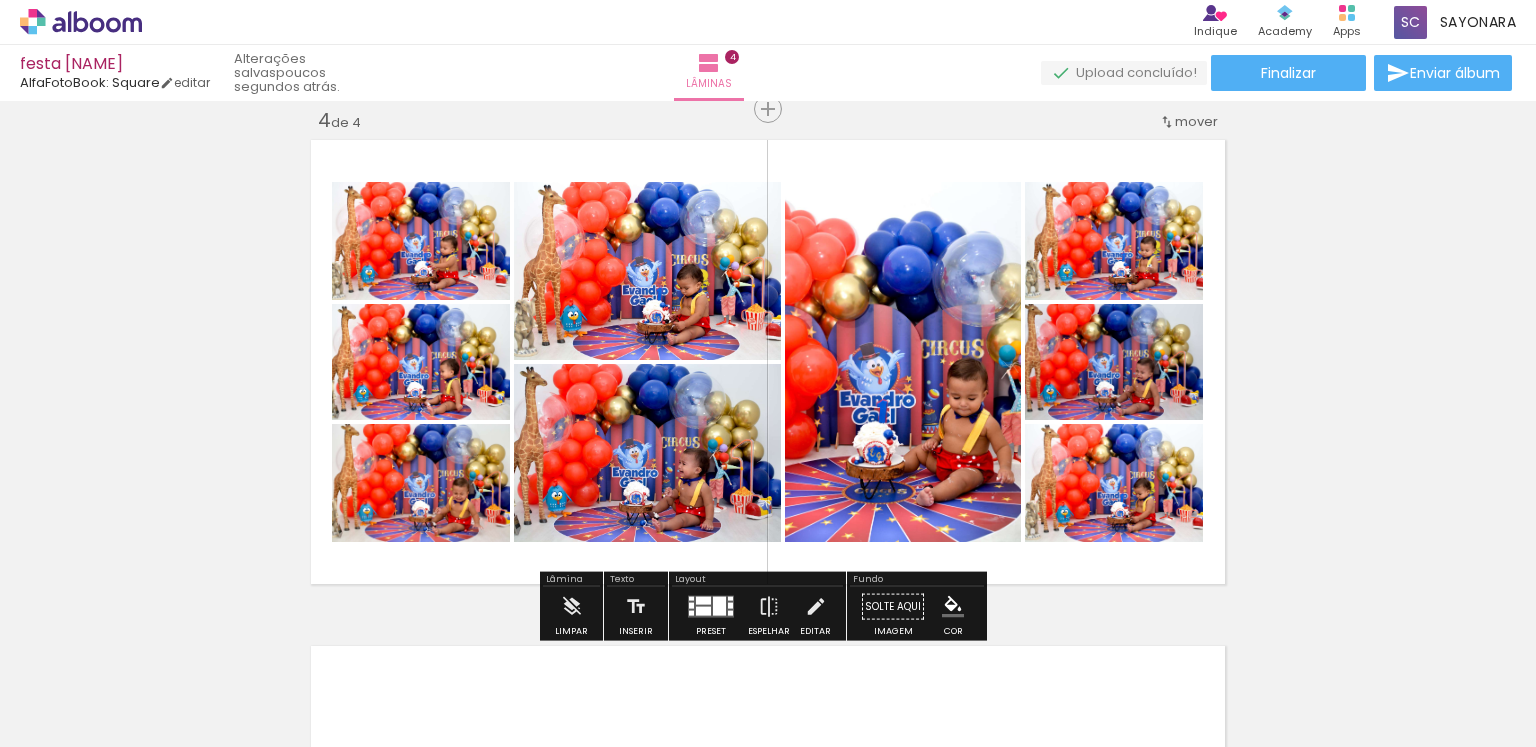 click at bounding box center [703, 601] 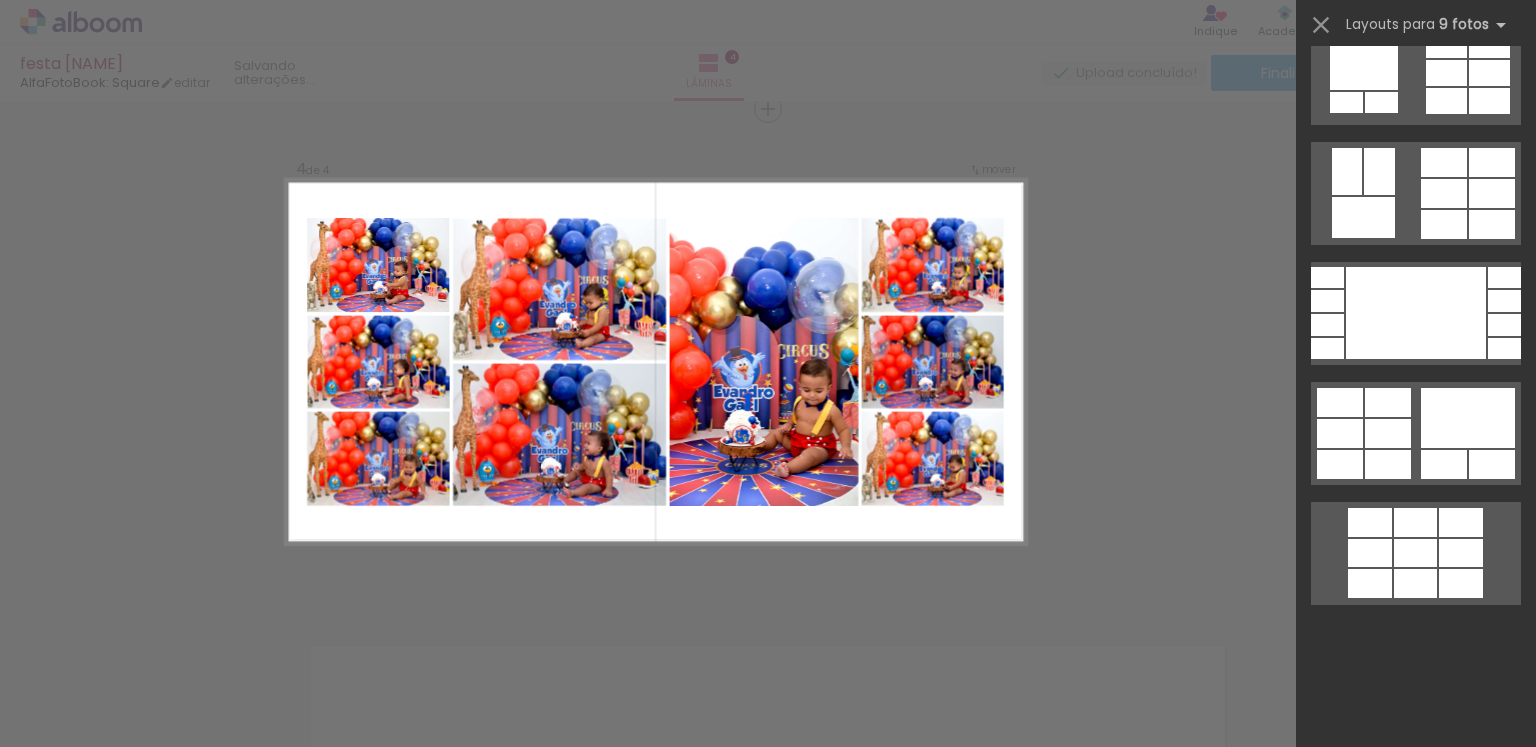 scroll, scrollTop: 0, scrollLeft: 0, axis: both 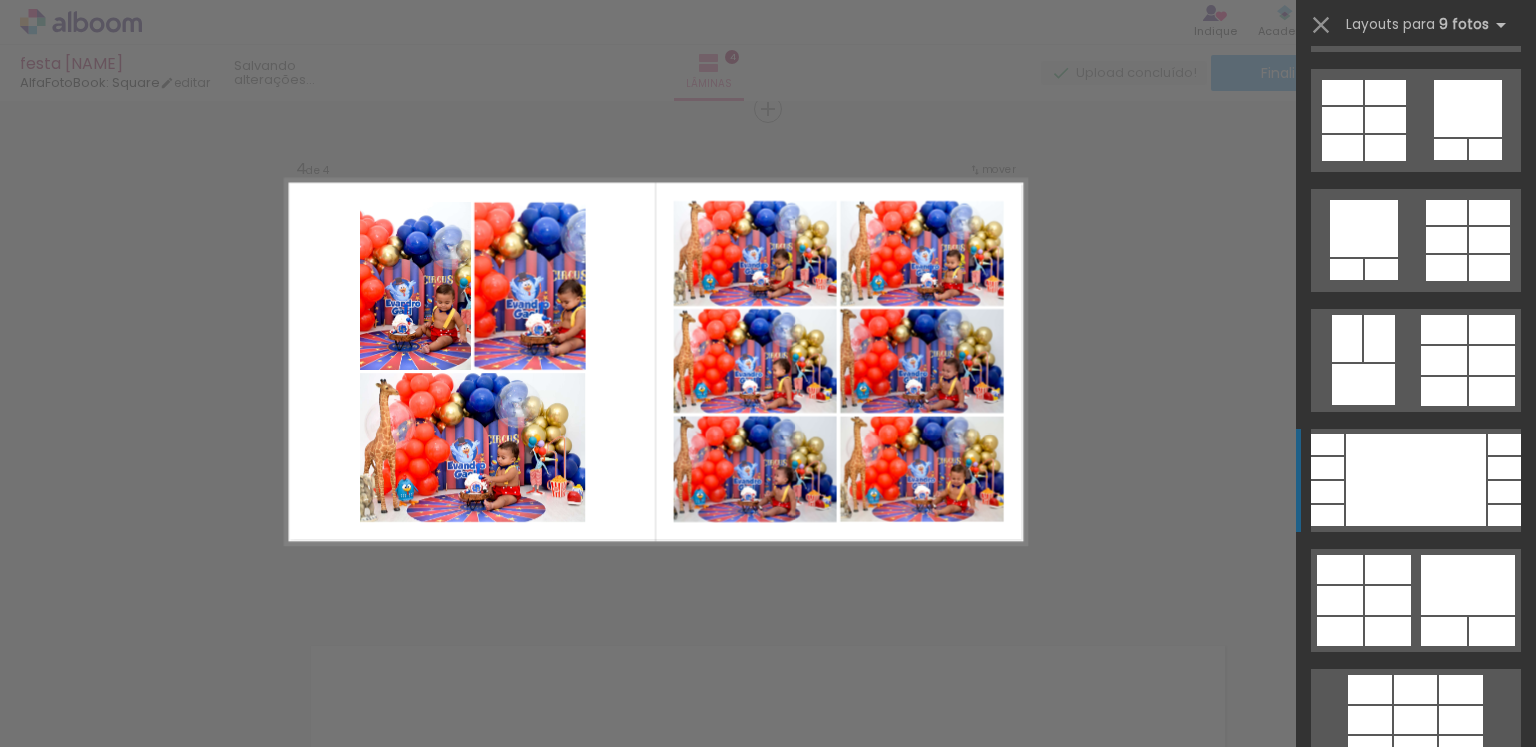 click at bounding box center [1416, -120] 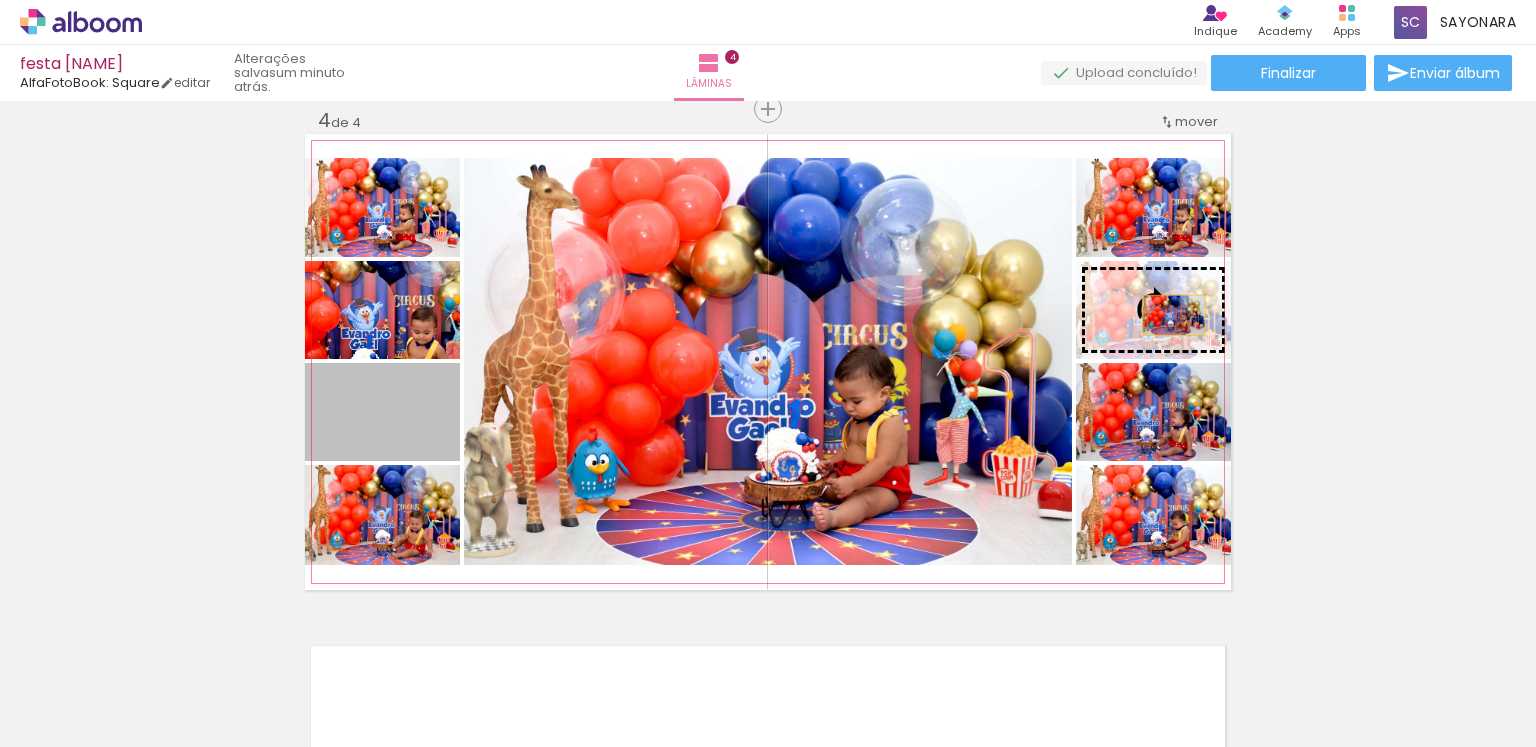 drag, startPoint x: 402, startPoint y: 435, endPoint x: 1166, endPoint y: 315, distance: 773.36664 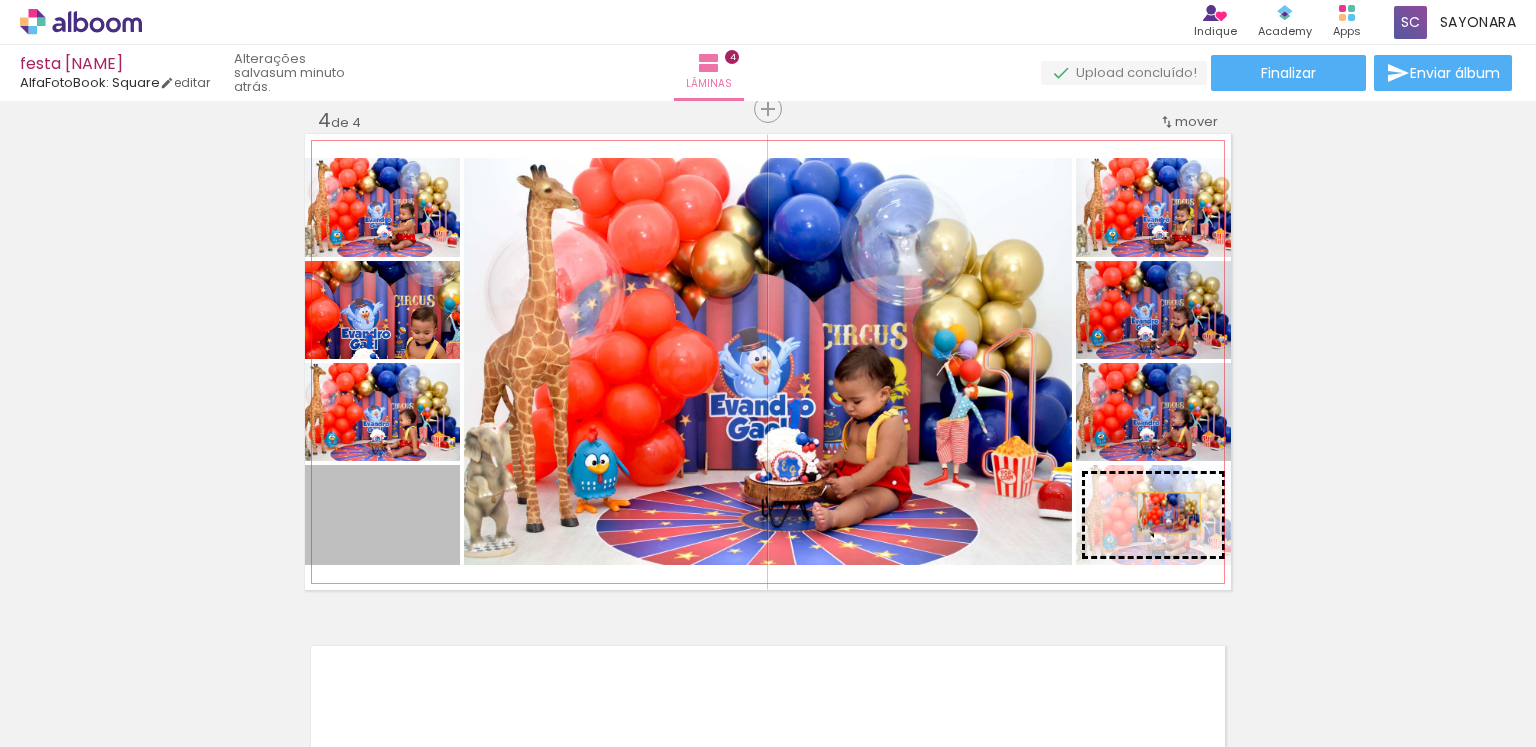 drag, startPoint x: 415, startPoint y: 538, endPoint x: 1163, endPoint y: 513, distance: 748.41766 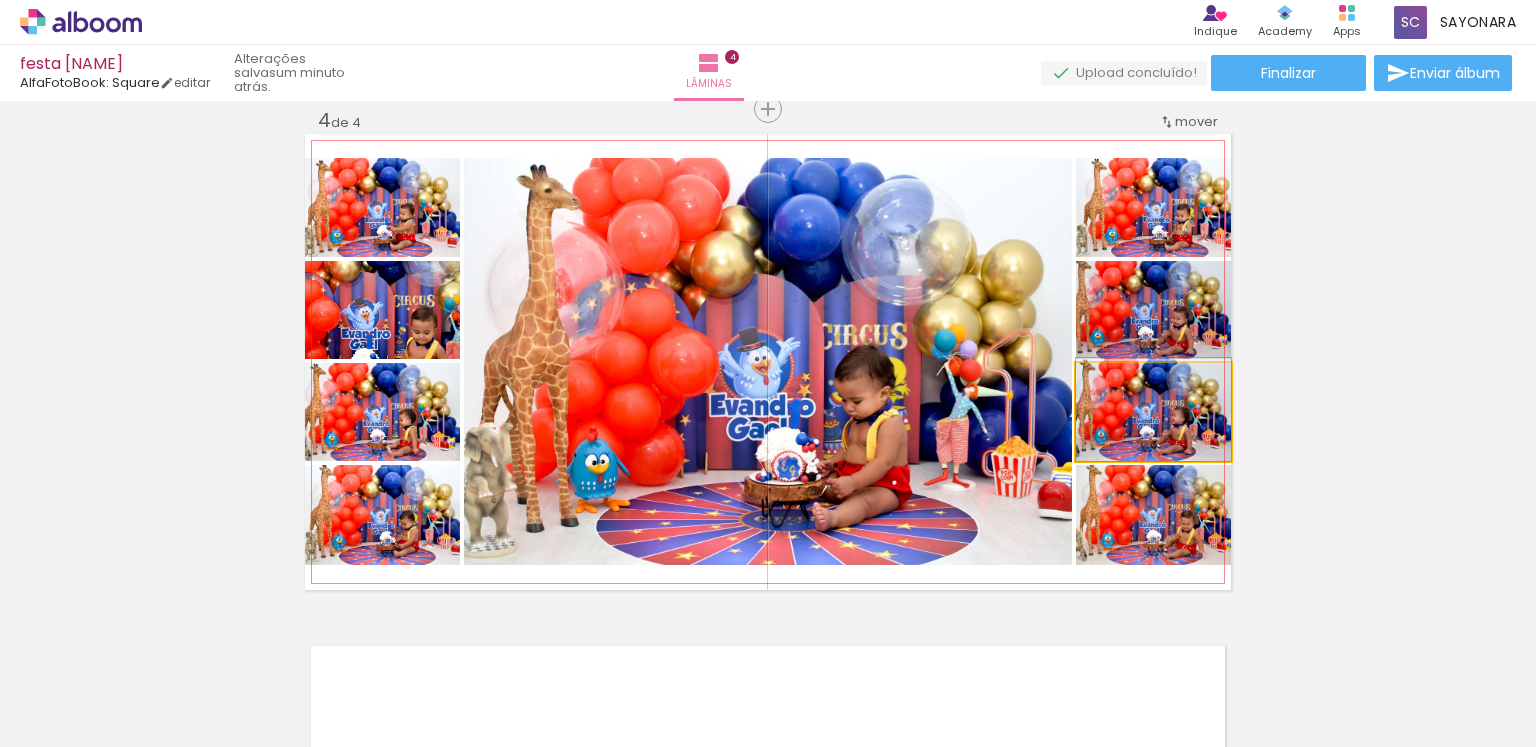 drag, startPoint x: 1177, startPoint y: 417, endPoint x: 1171, endPoint y: 404, distance: 14.3178215 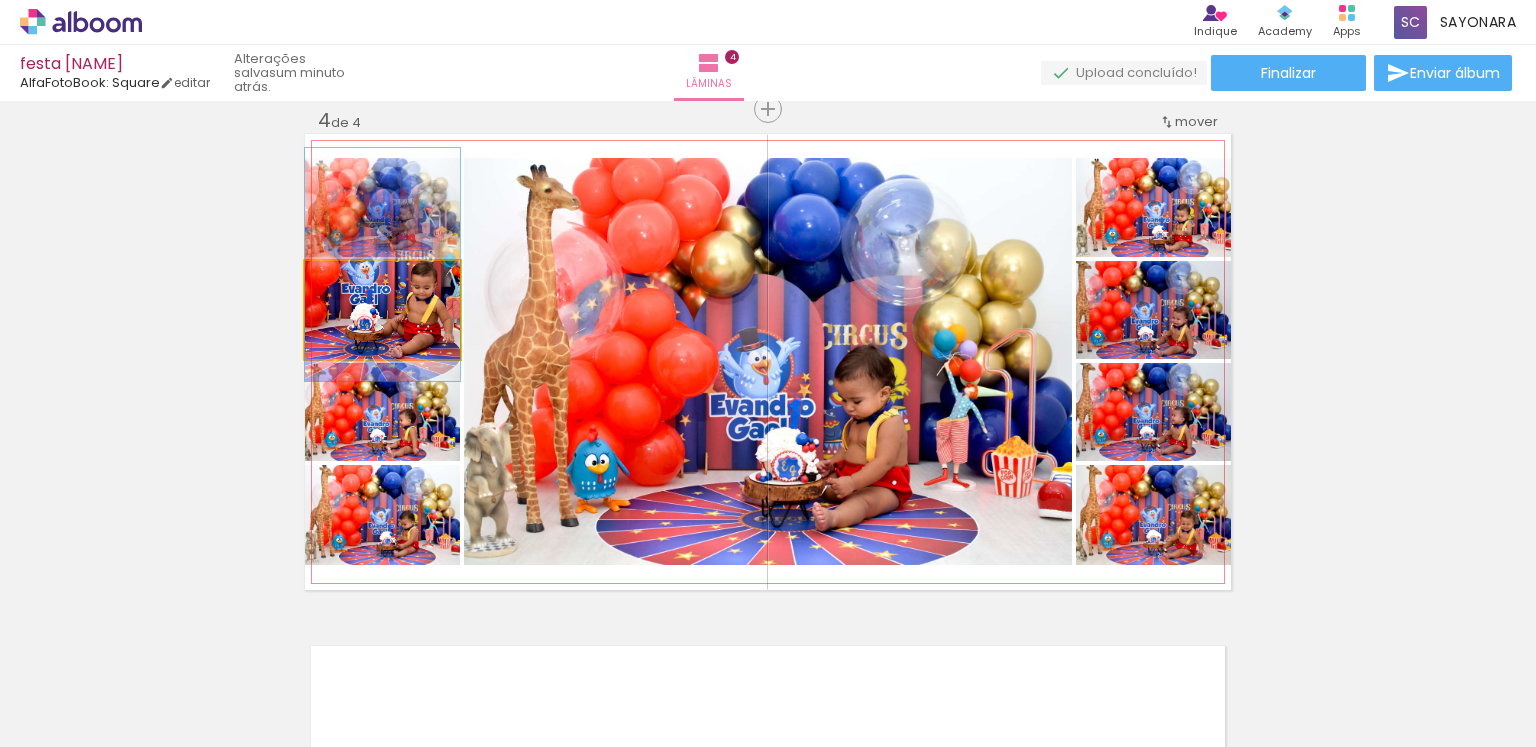 drag, startPoint x: 408, startPoint y: 326, endPoint x: 423, endPoint y: 281, distance: 47.434166 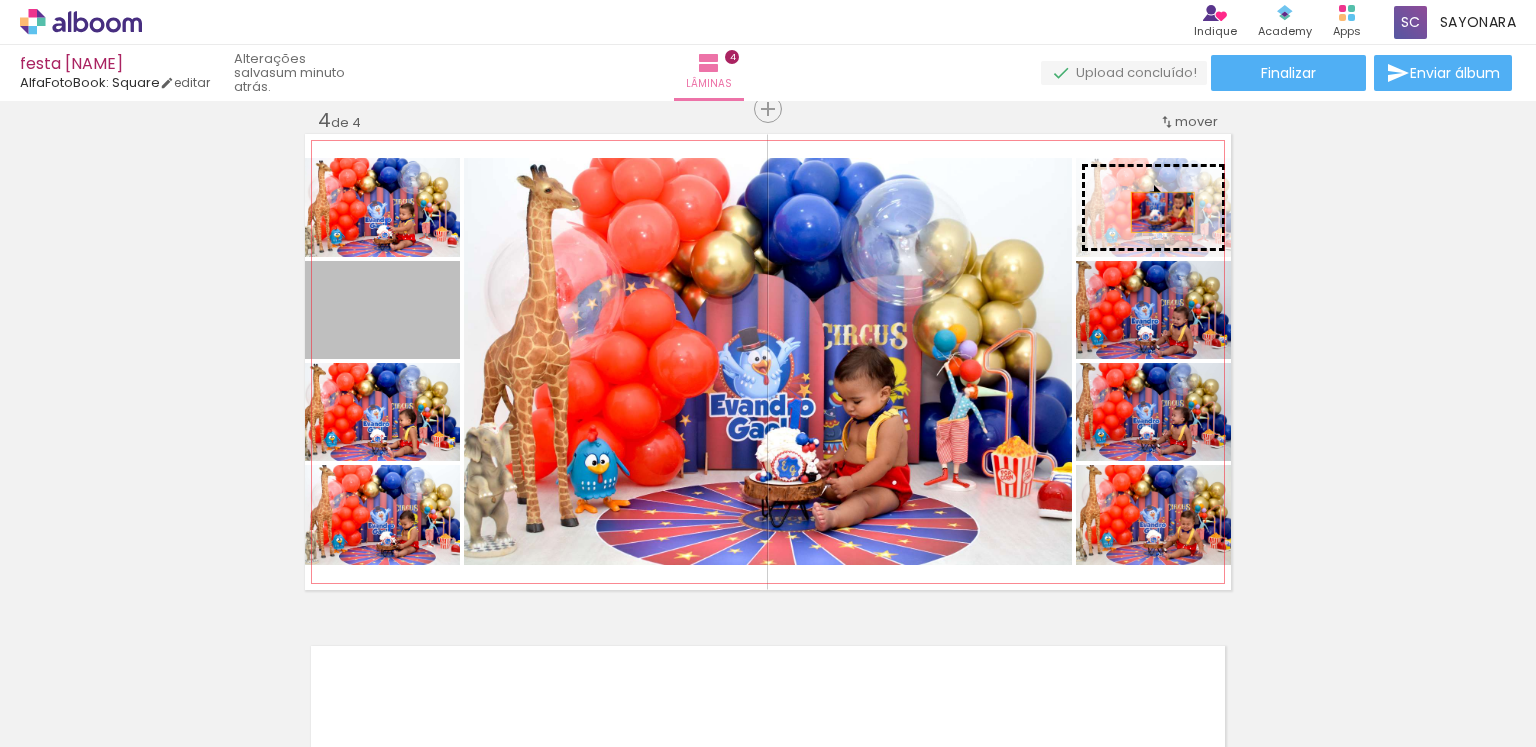 drag, startPoint x: 416, startPoint y: 316, endPoint x: 1155, endPoint y: 212, distance: 746.2821 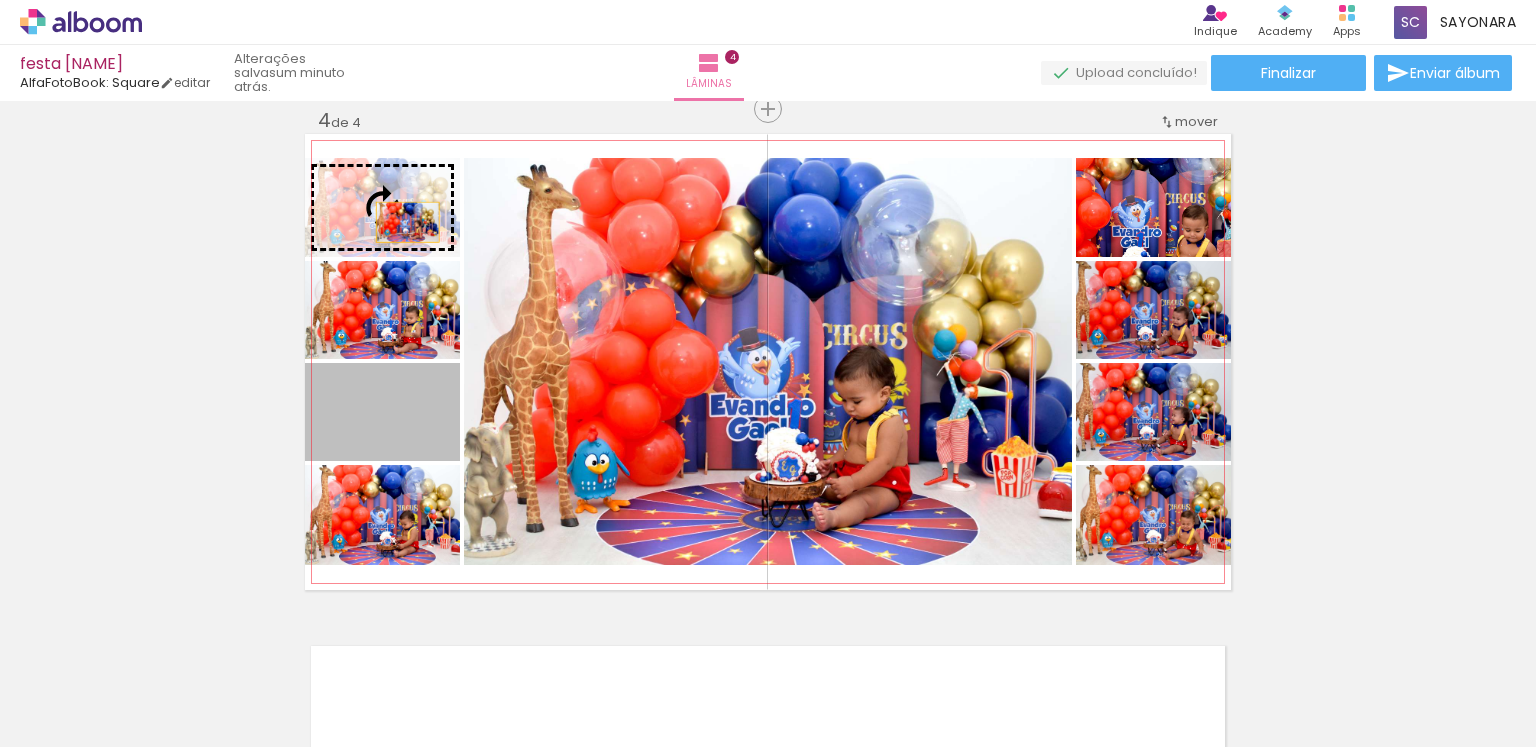 drag, startPoint x: 396, startPoint y: 432, endPoint x: 400, endPoint y: 222, distance: 210.03809 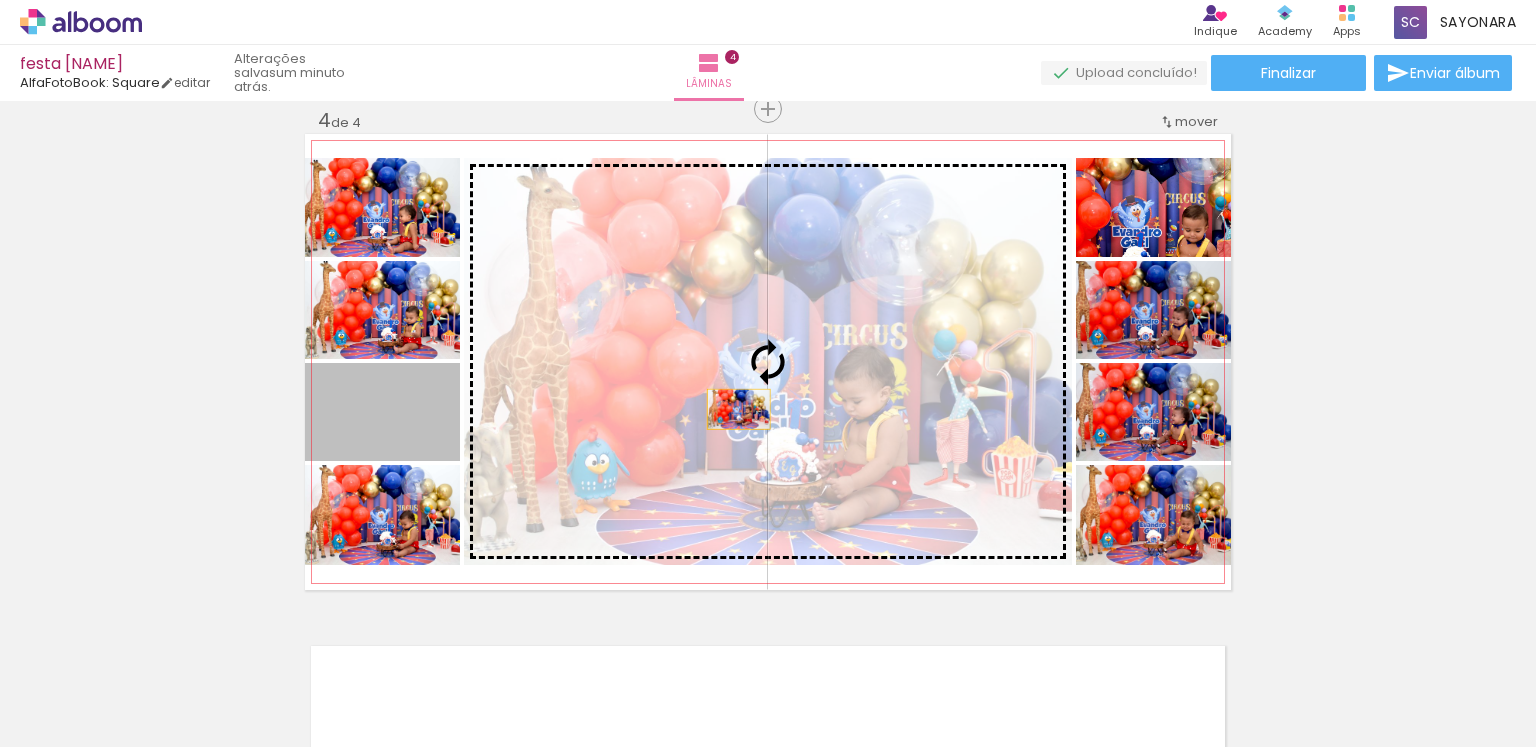 drag, startPoint x: 387, startPoint y: 433, endPoint x: 731, endPoint y: 409, distance: 344.83618 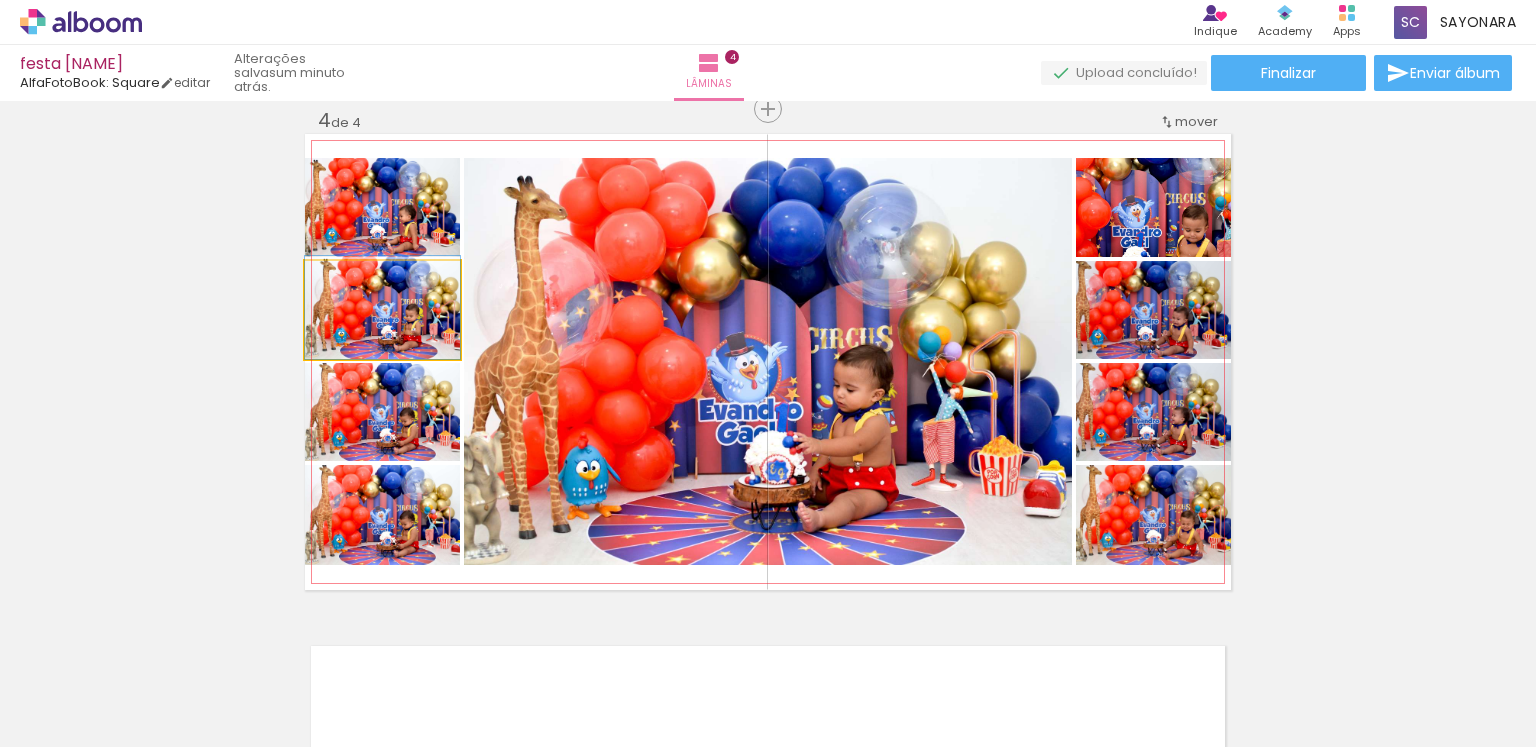 drag, startPoint x: 410, startPoint y: 334, endPoint x: 414, endPoint y: 318, distance: 16.492422 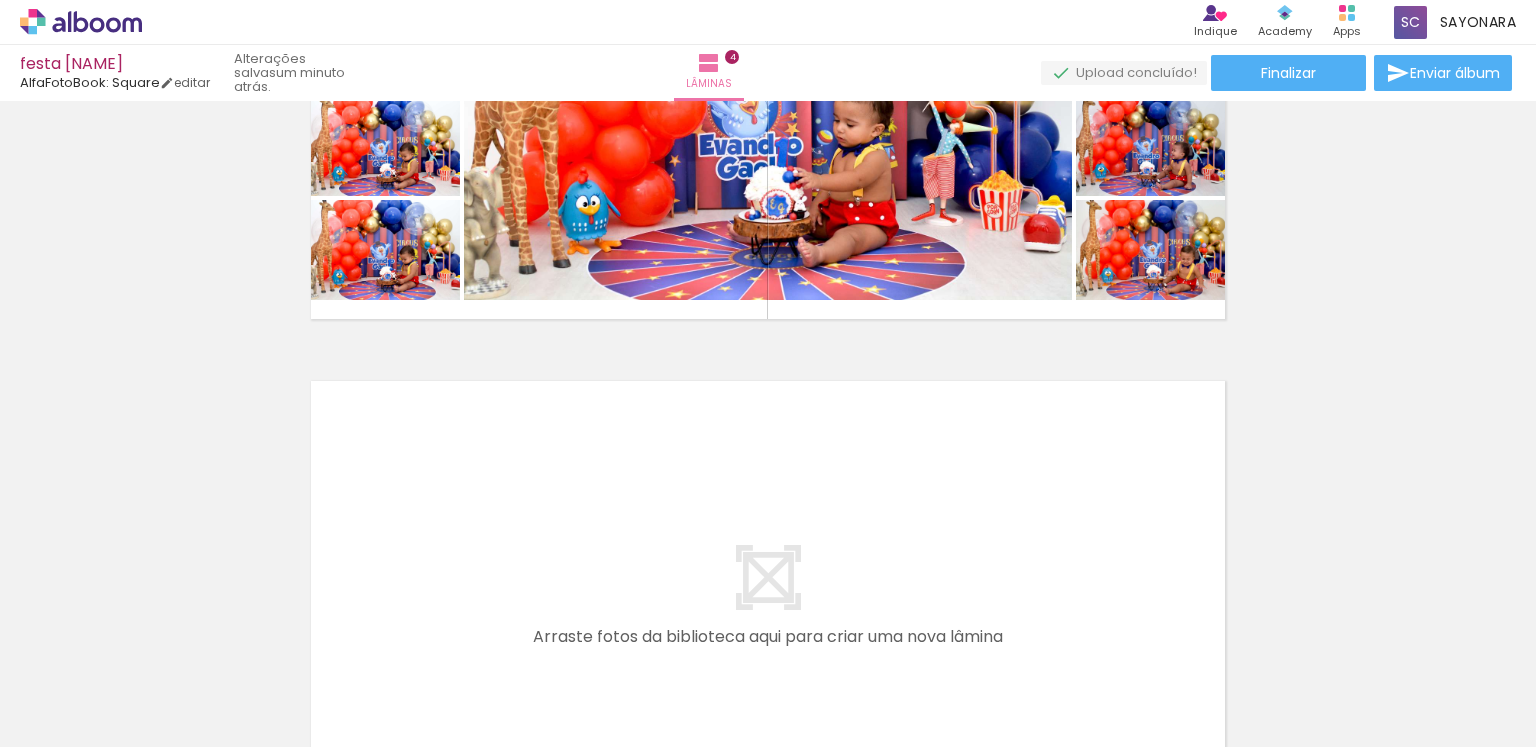 scroll, scrollTop: 1811, scrollLeft: 0, axis: vertical 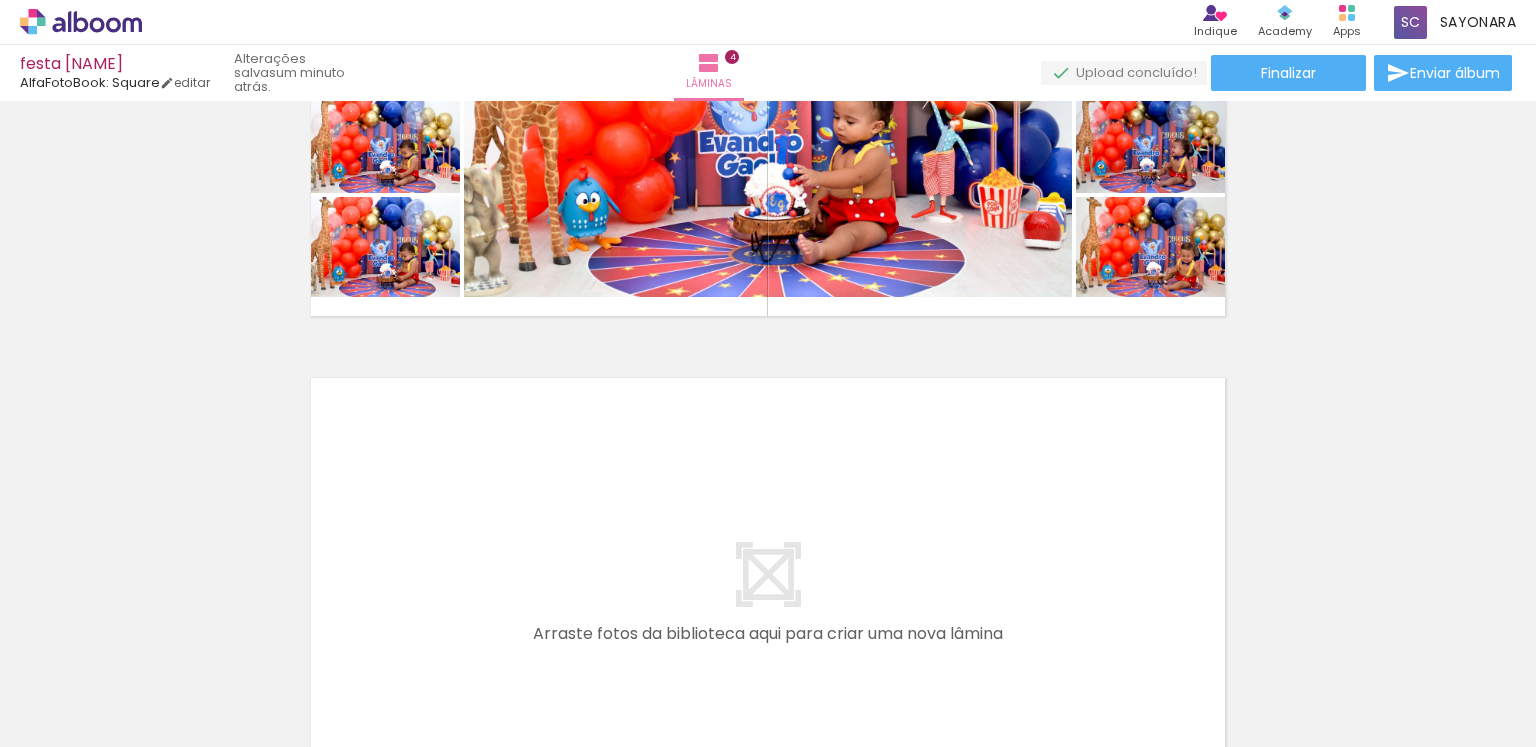 click at bounding box center (1020, 680) 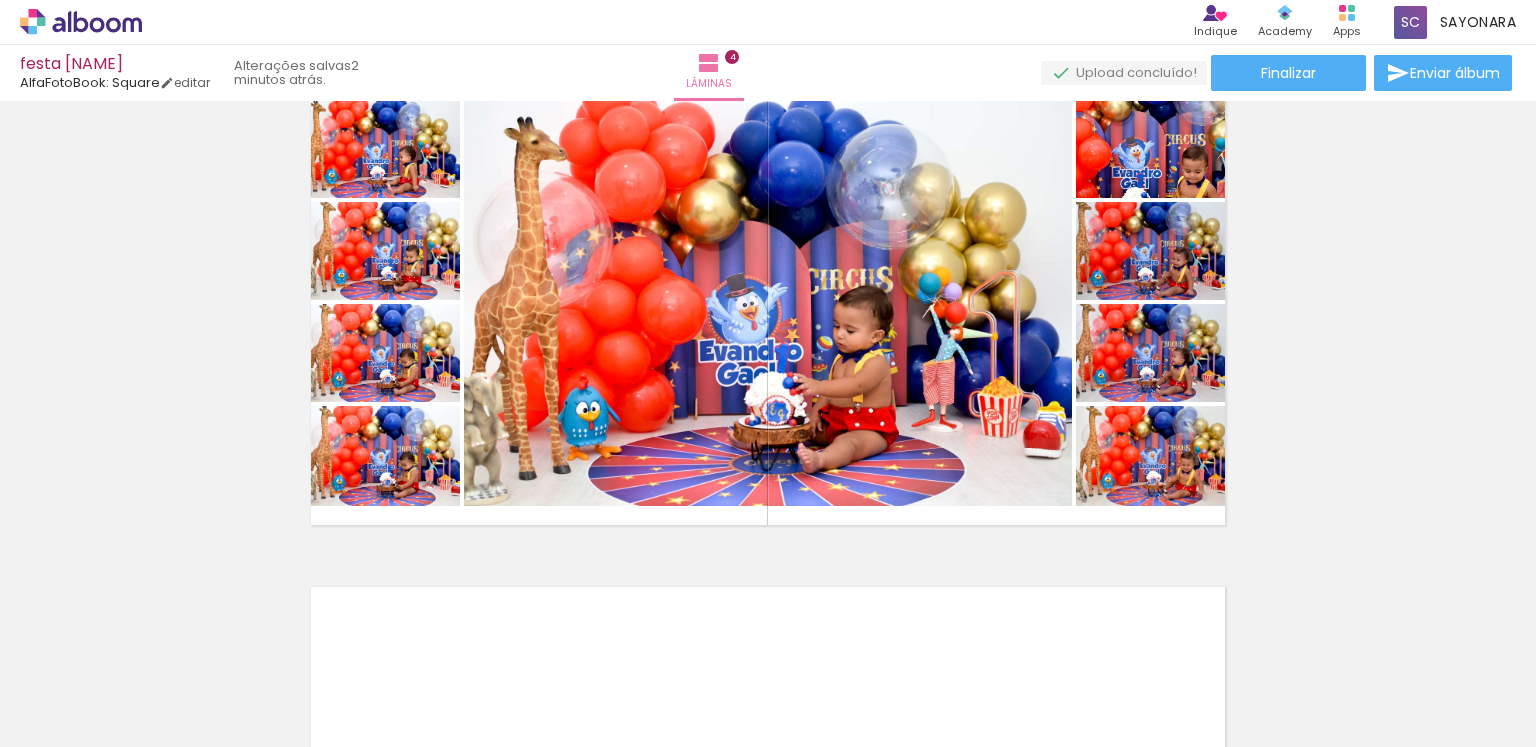 scroll, scrollTop: 1595, scrollLeft: 0, axis: vertical 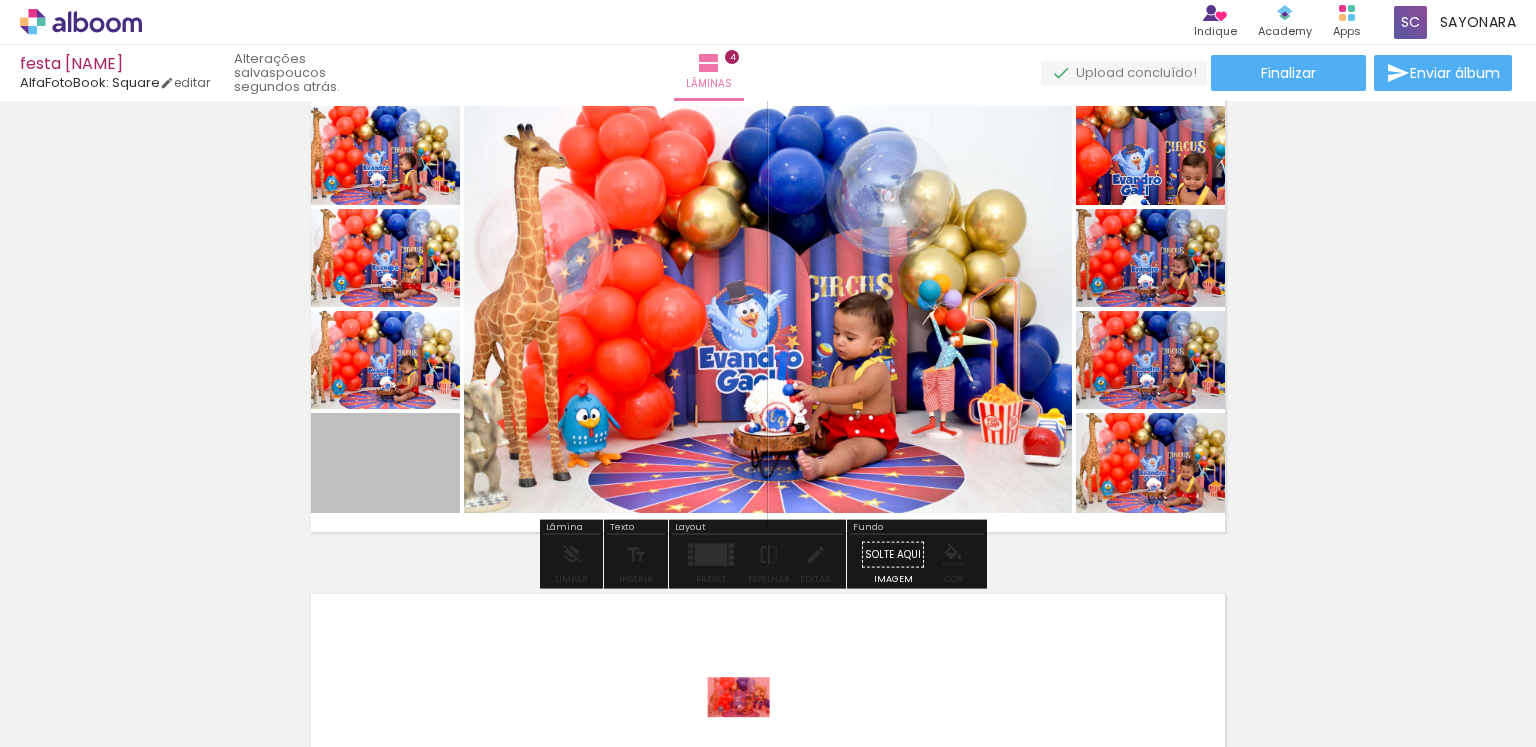 drag, startPoint x: 376, startPoint y: 474, endPoint x: 731, endPoint y: 697, distance: 419.23026 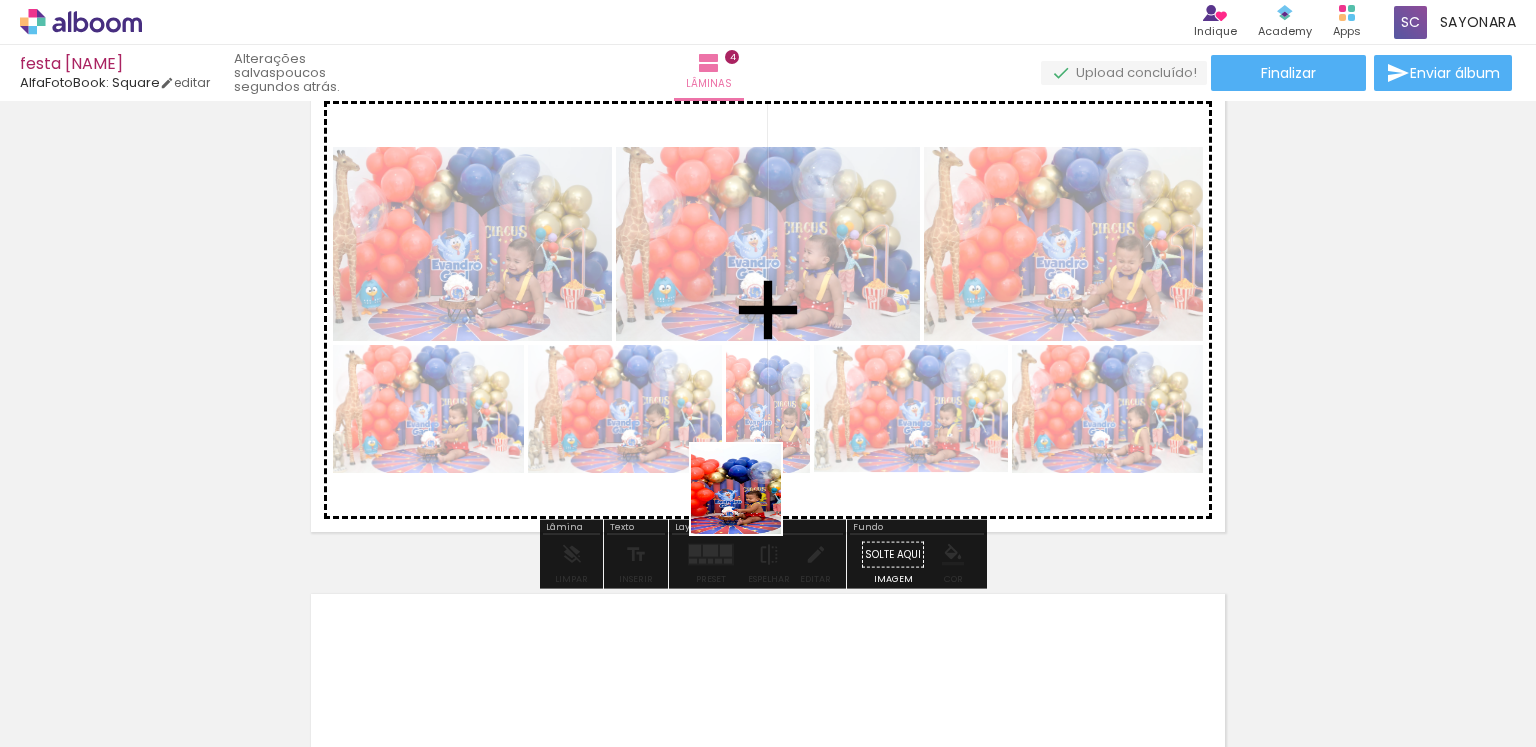 drag, startPoint x: 808, startPoint y: 701, endPoint x: 952, endPoint y: 561, distance: 200.83824 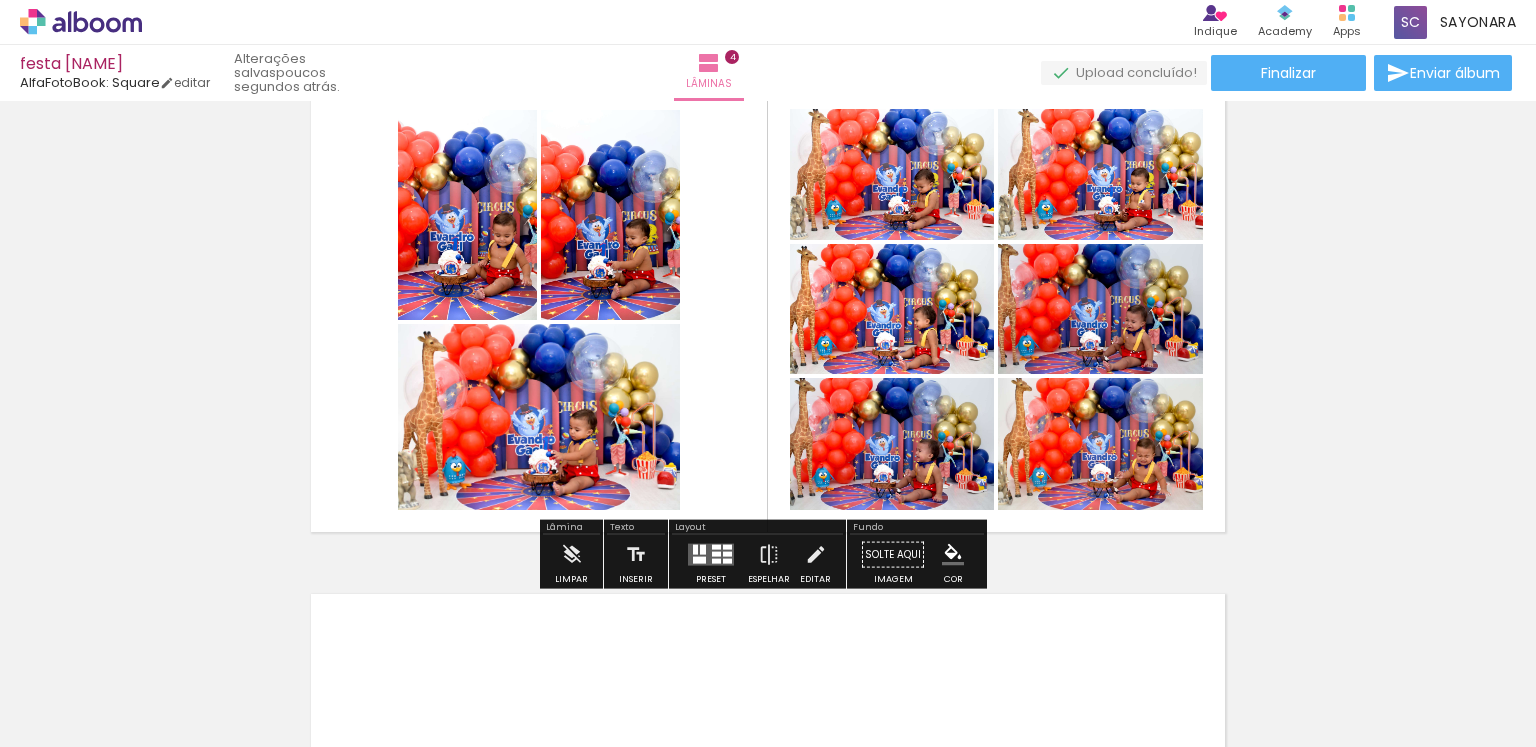 click at bounding box center [711, 555] 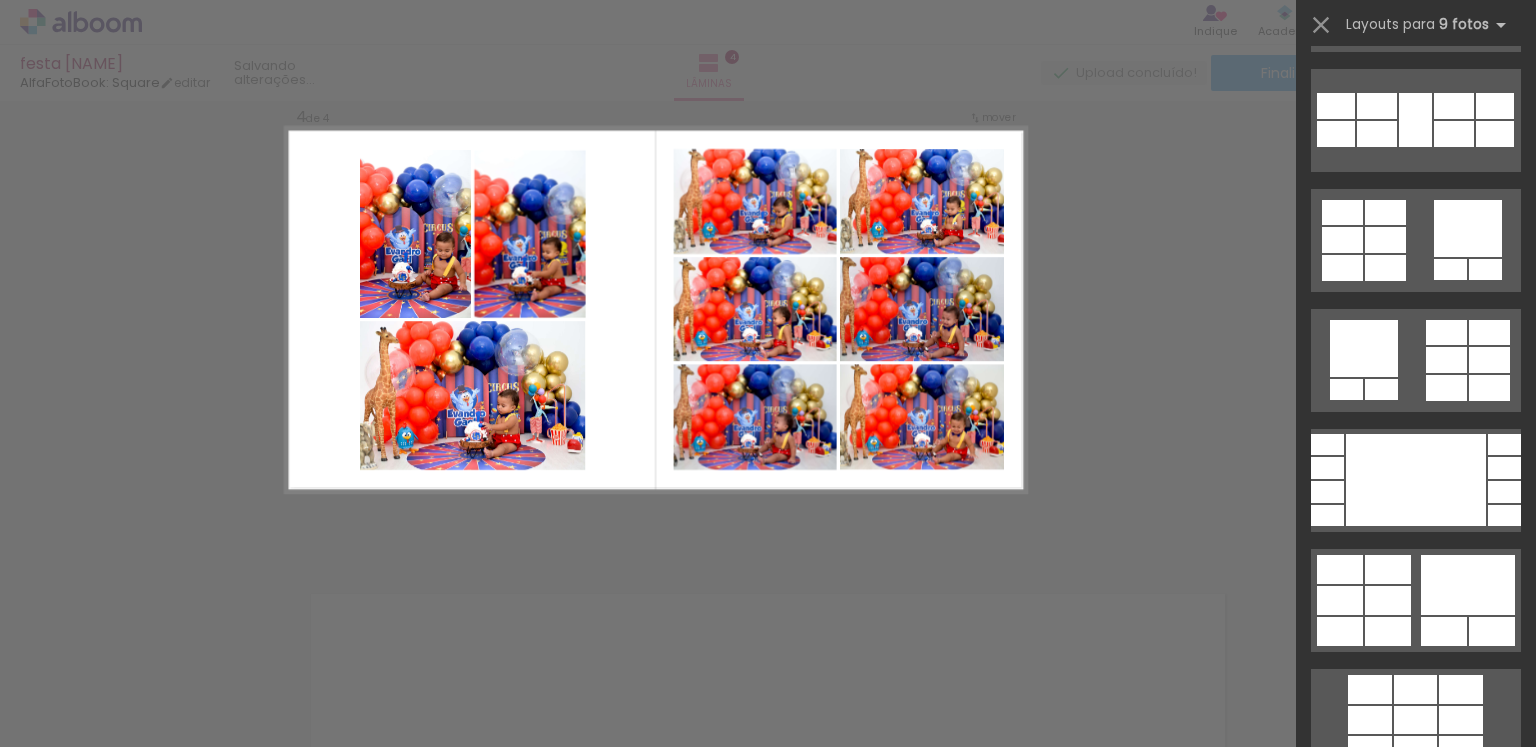 scroll, scrollTop: 0, scrollLeft: 0, axis: both 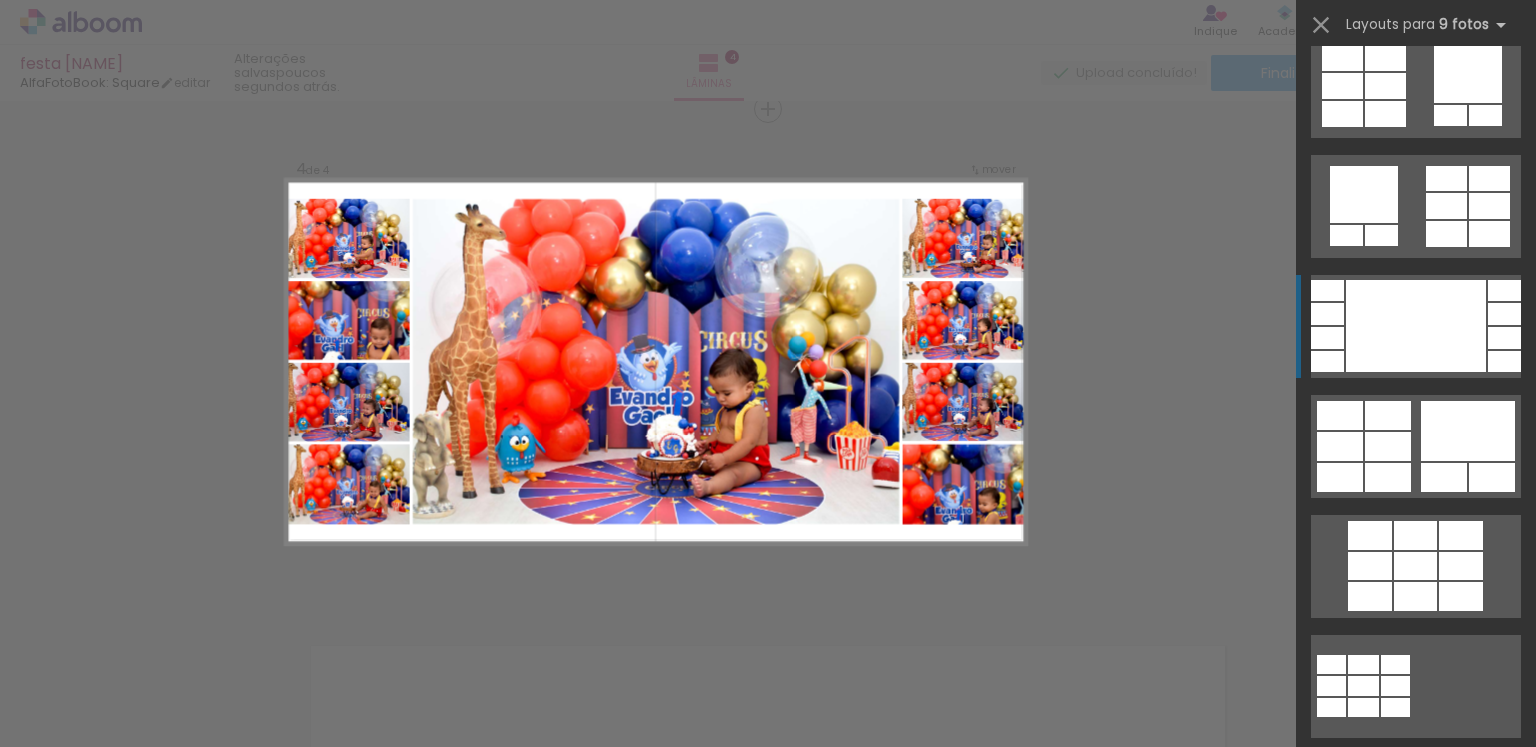 click at bounding box center (1416, -154) 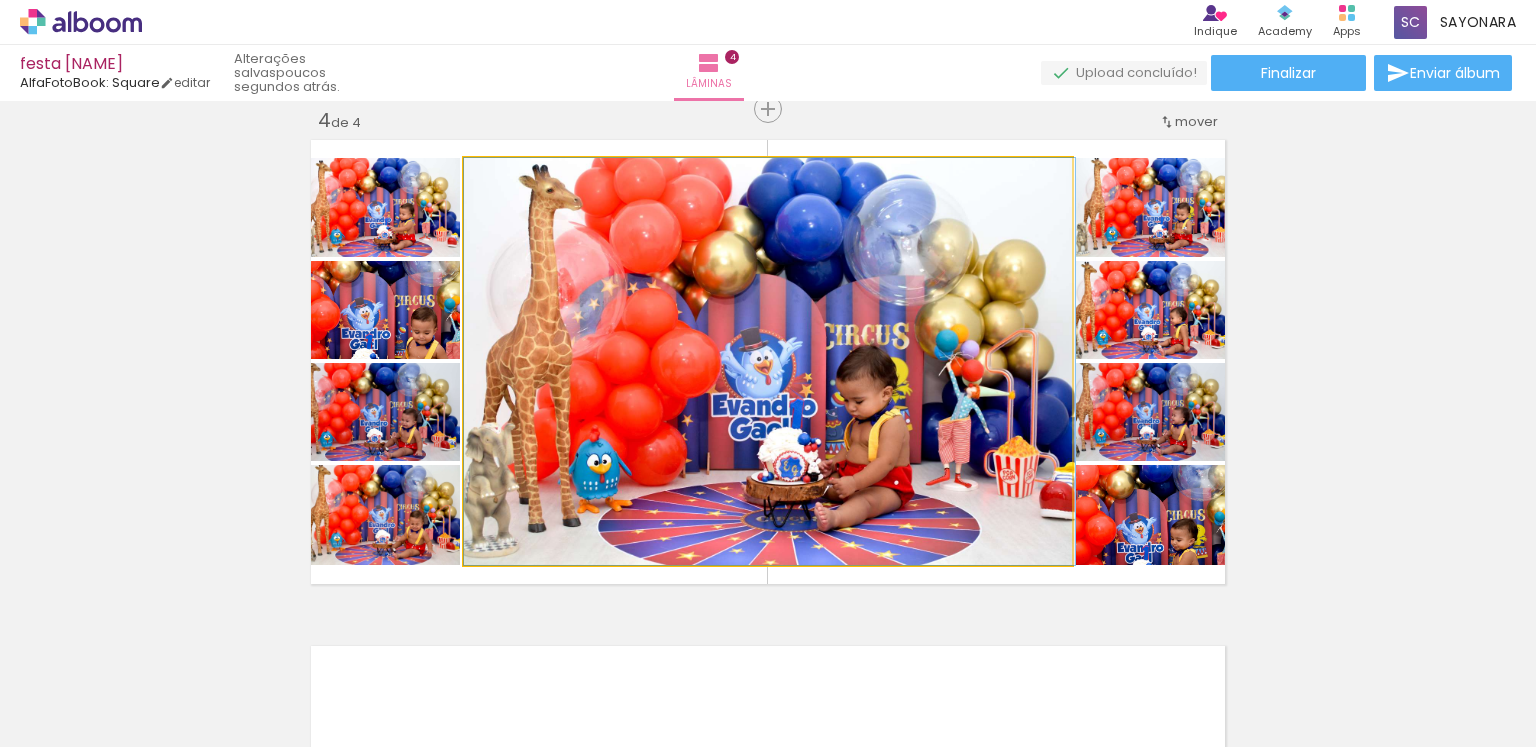 drag, startPoint x: 832, startPoint y: 372, endPoint x: 849, endPoint y: 343, distance: 33.61547 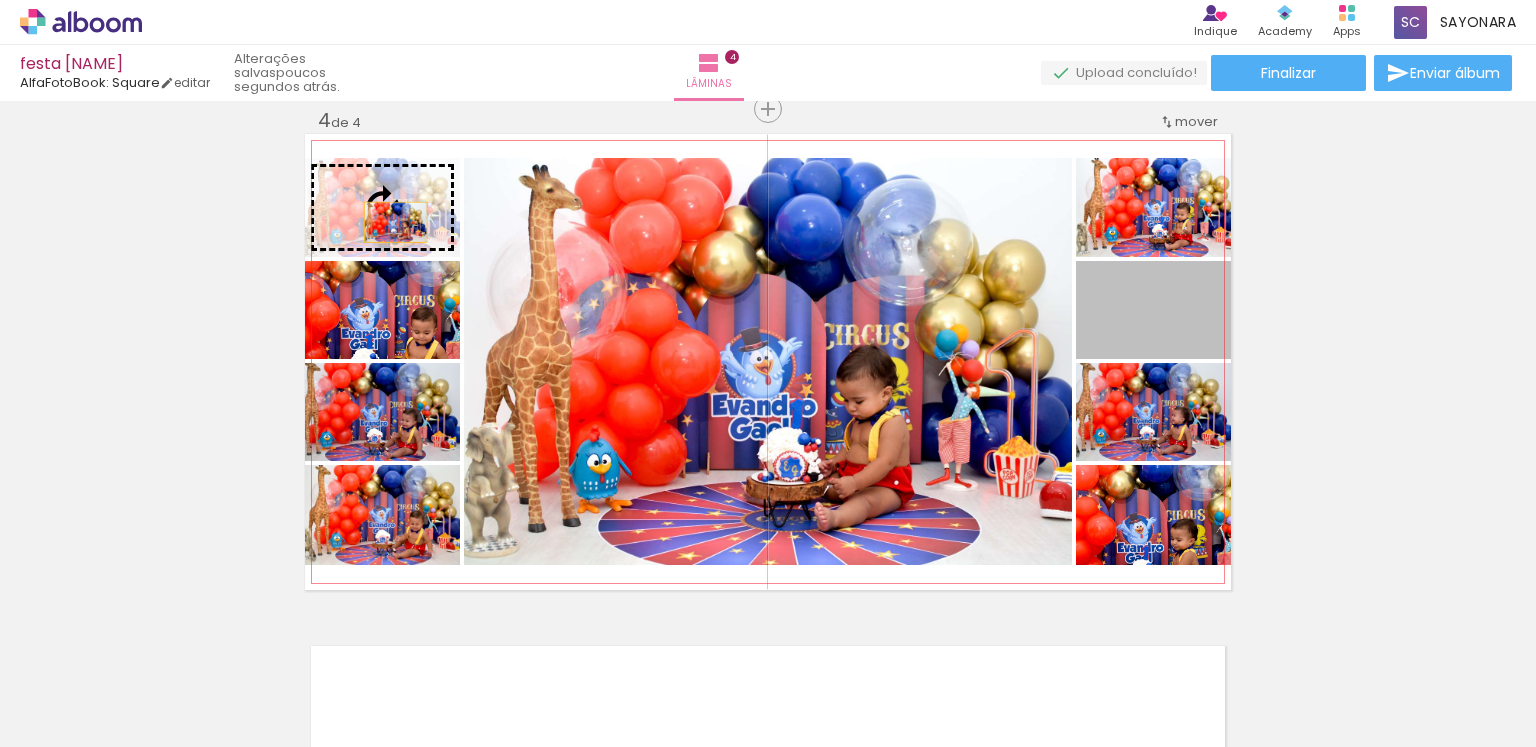 drag, startPoint x: 1188, startPoint y: 333, endPoint x: 388, endPoint y: 222, distance: 807.66394 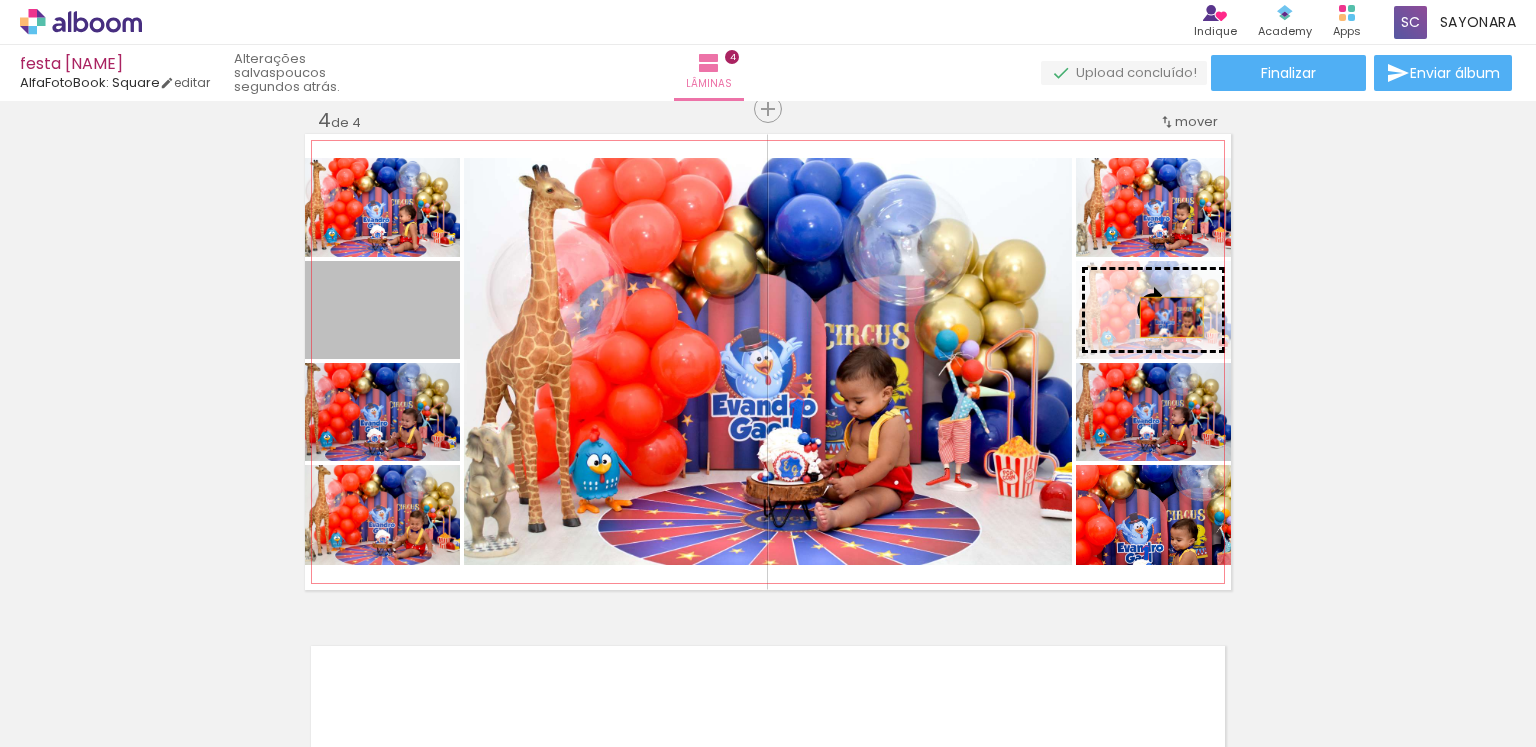 drag, startPoint x: 413, startPoint y: 340, endPoint x: 1164, endPoint y: 317, distance: 751.3521 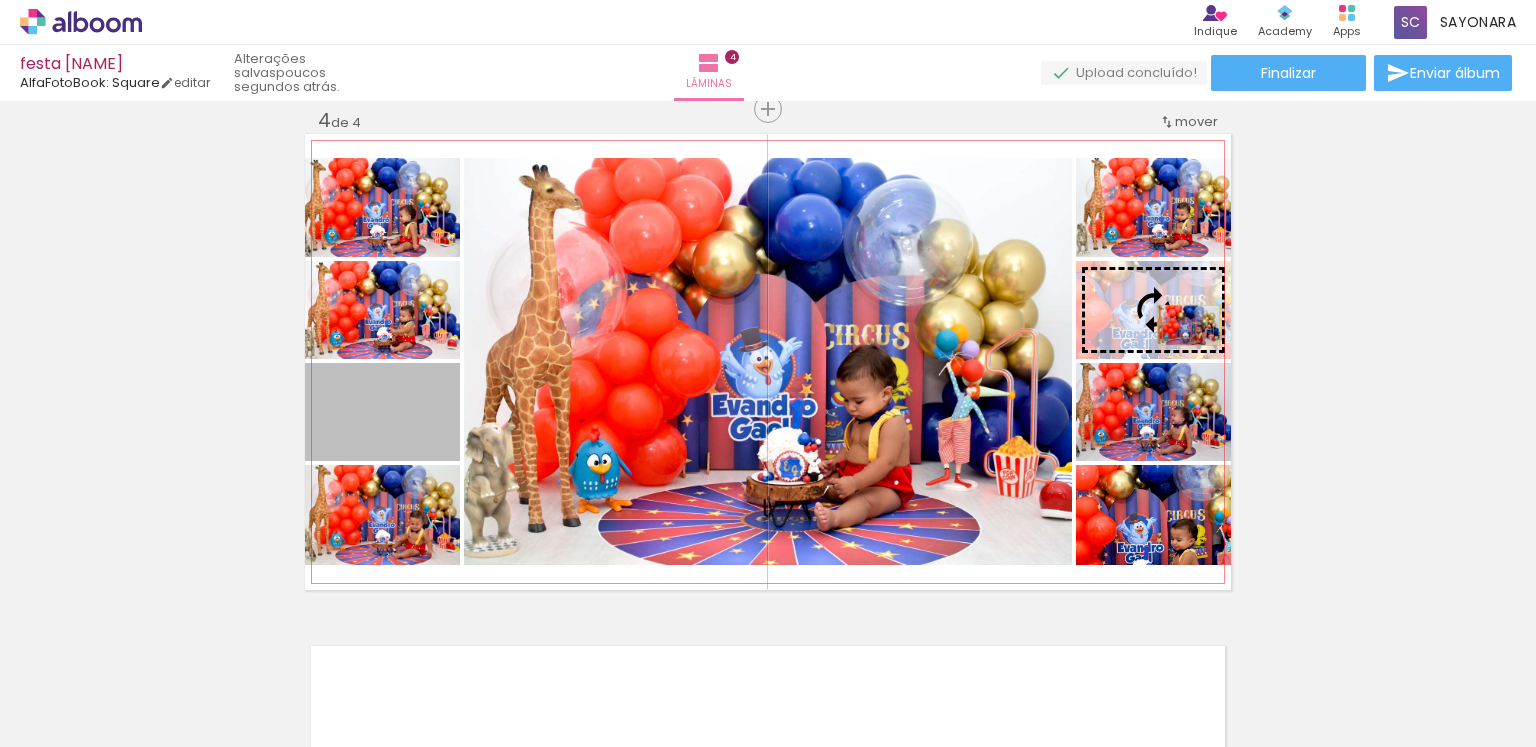 drag, startPoint x: 384, startPoint y: 421, endPoint x: 1181, endPoint y: 325, distance: 802.76086 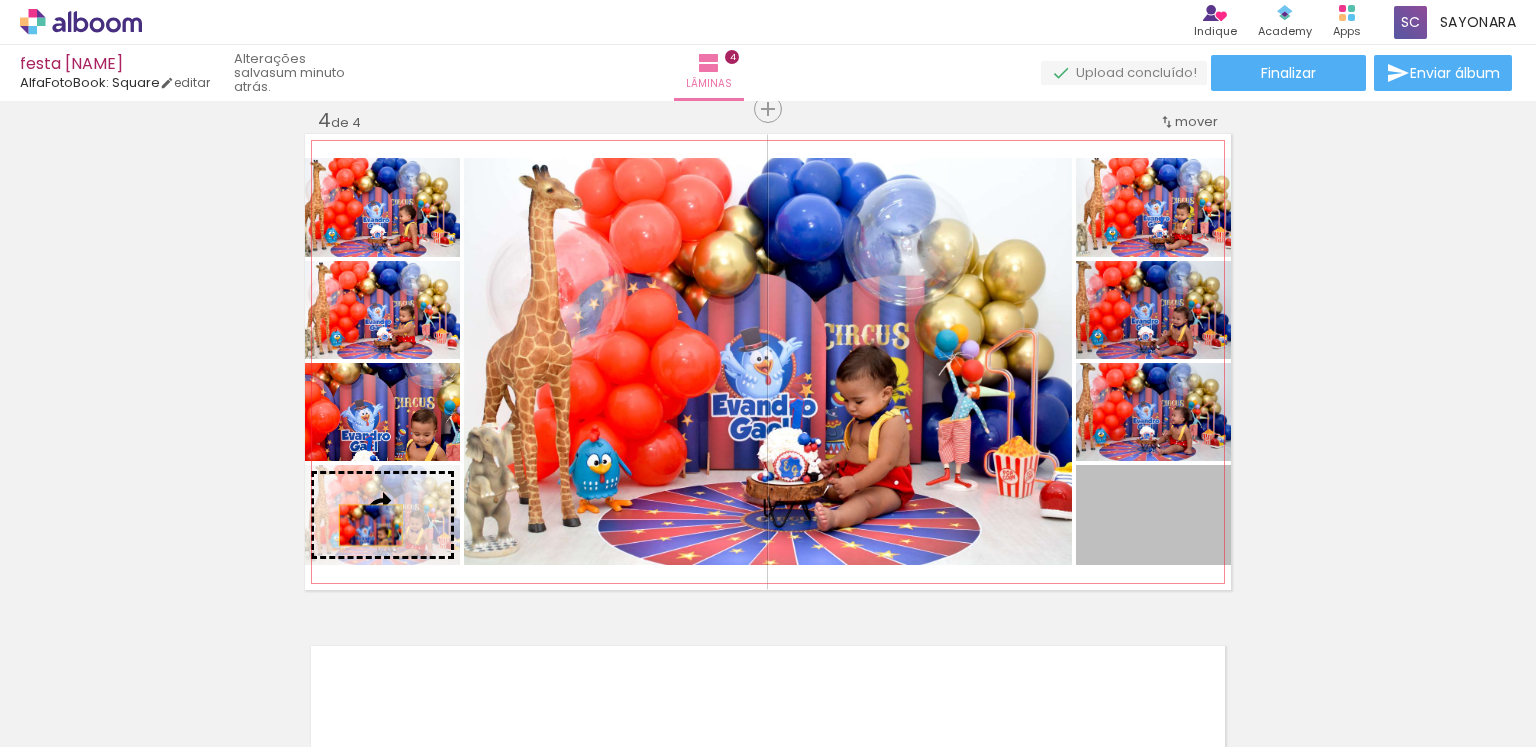 drag, startPoint x: 1172, startPoint y: 541, endPoint x: 363, endPoint y: 525, distance: 809.1582 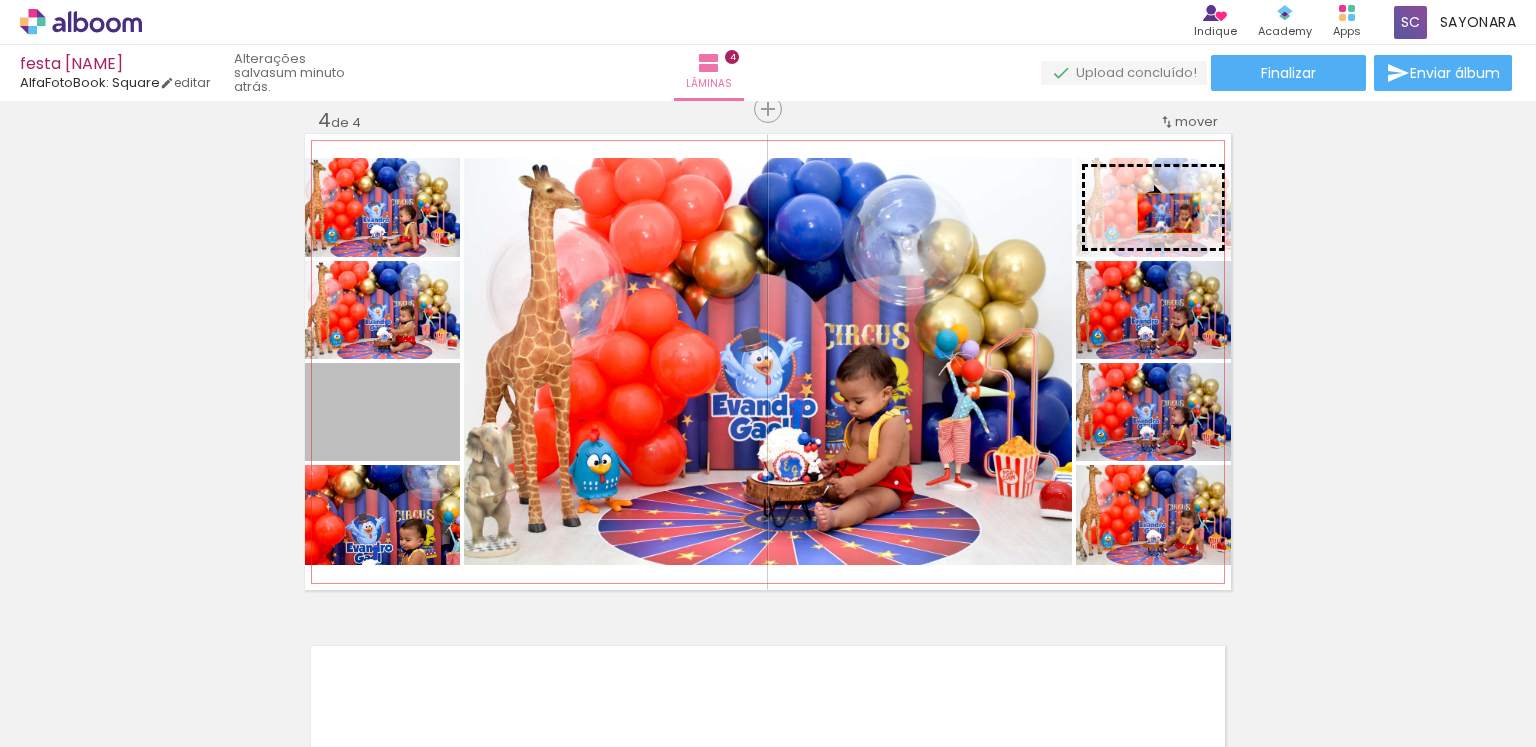 drag, startPoint x: 404, startPoint y: 430, endPoint x: 1163, endPoint y: 213, distance: 789.4112 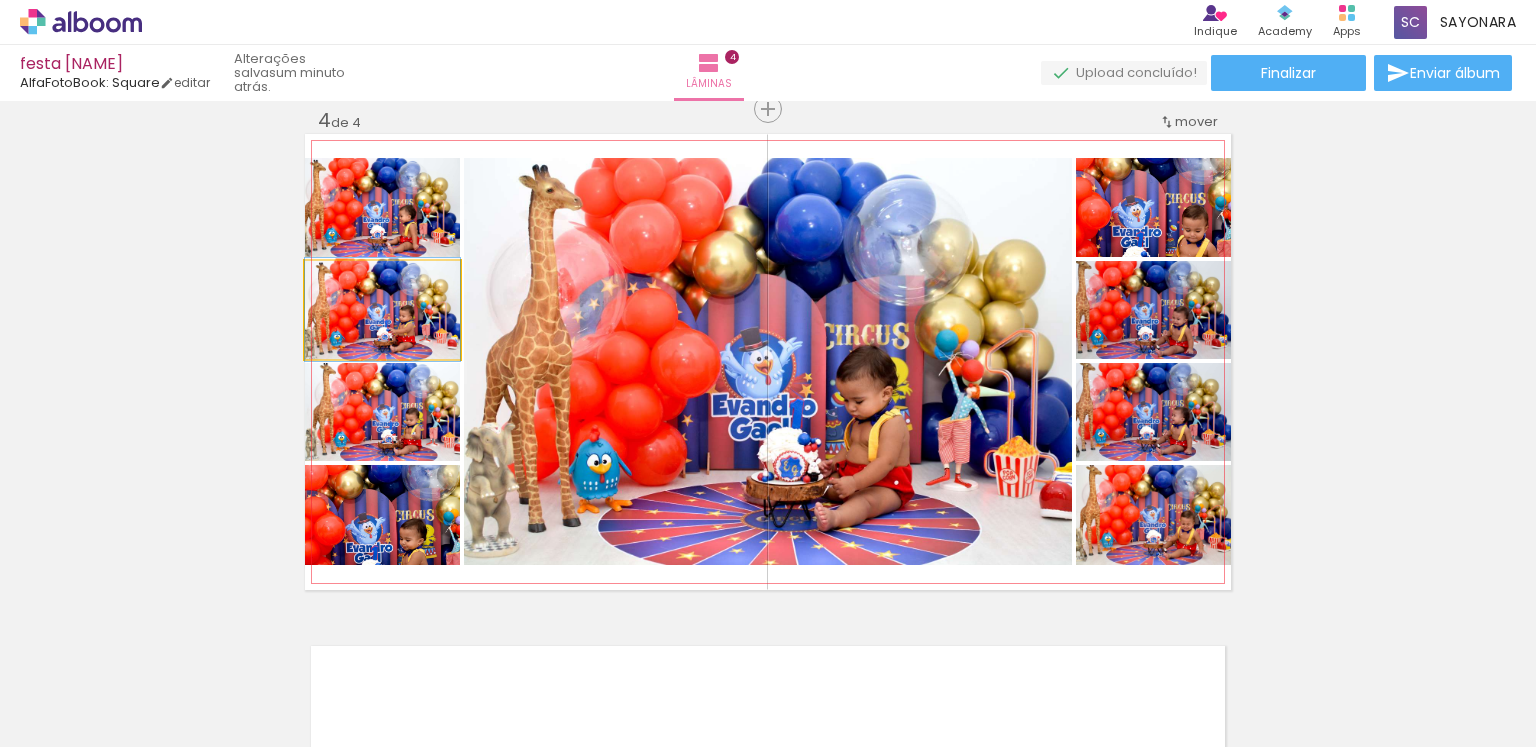 click 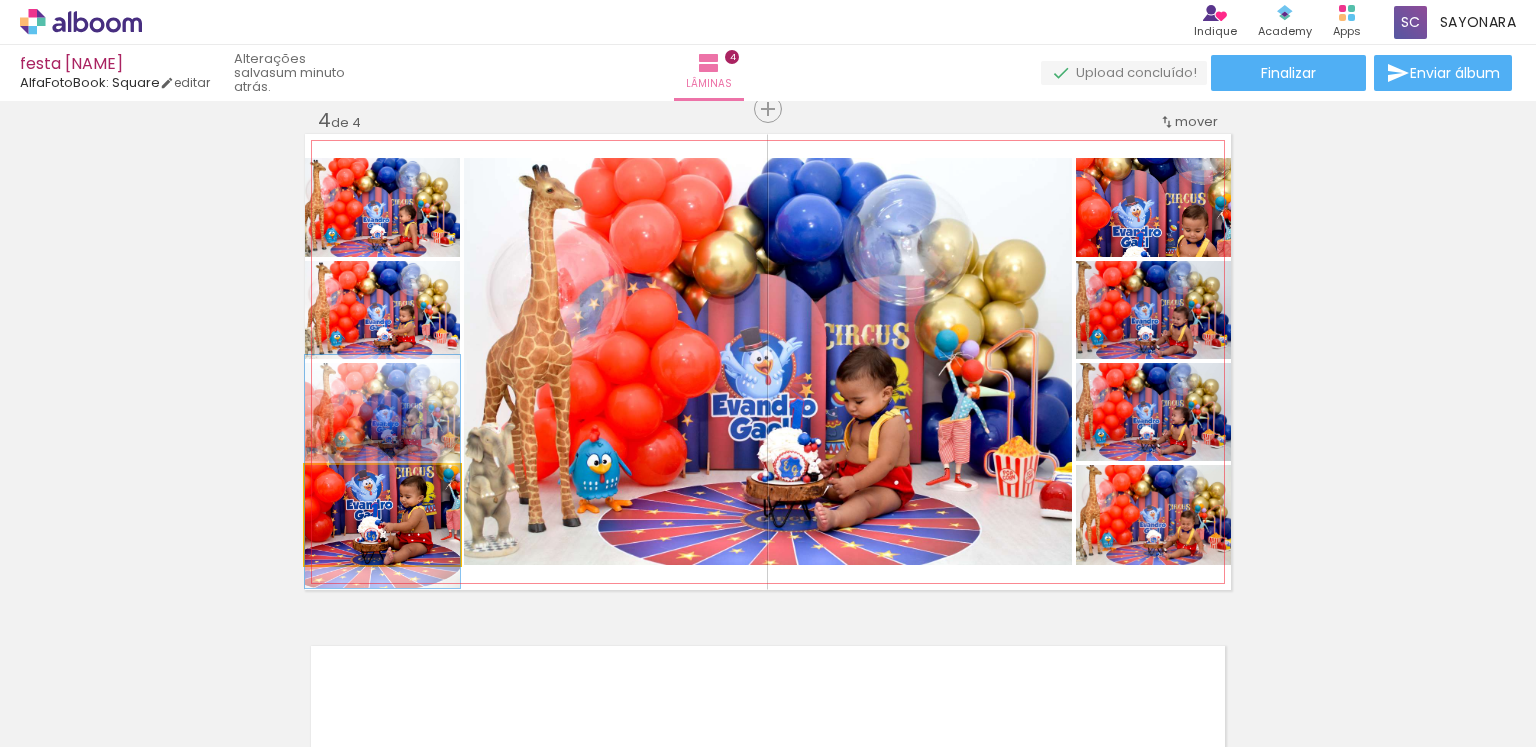 drag, startPoint x: 411, startPoint y: 517, endPoint x: 424, endPoint y: 474, distance: 44.922153 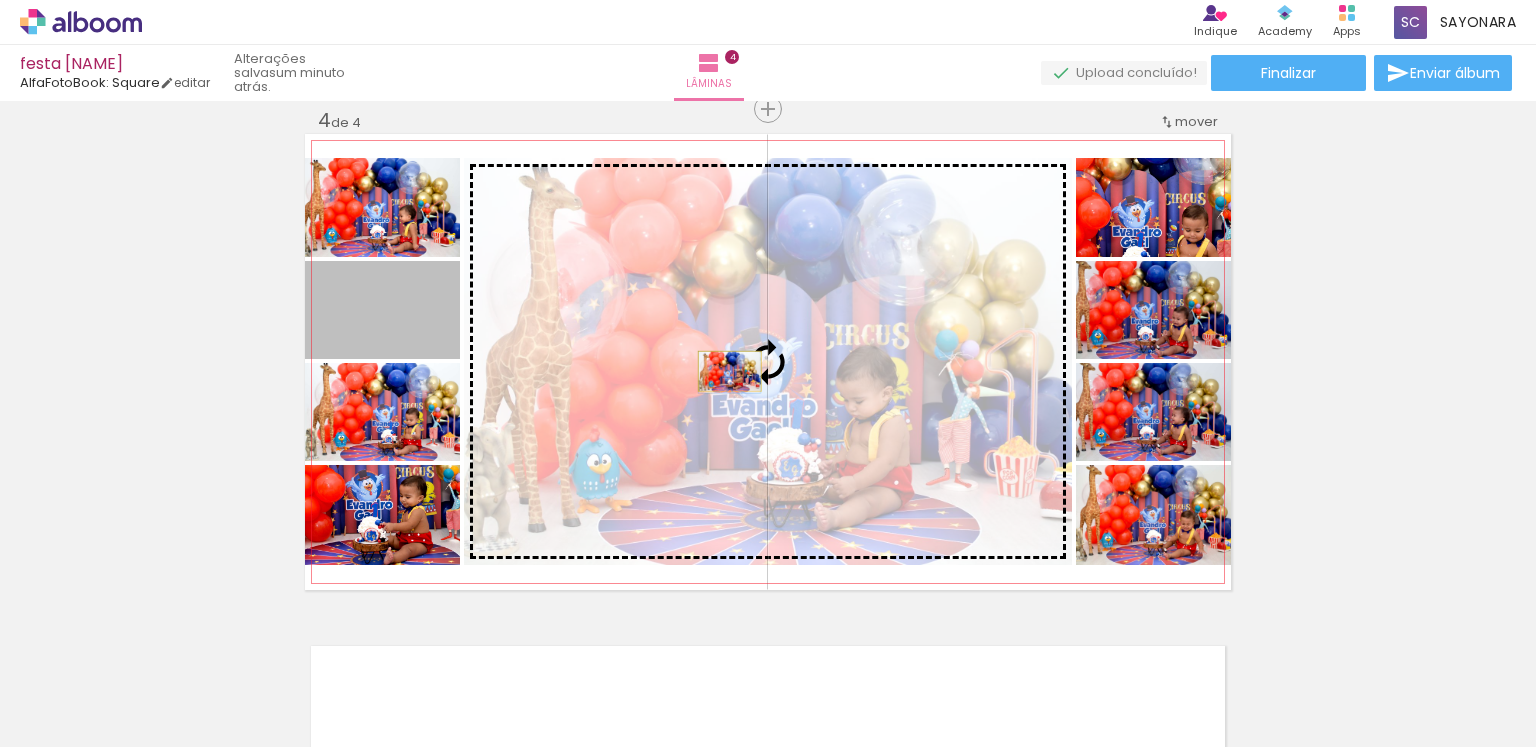 drag, startPoint x: 391, startPoint y: 325, endPoint x: 720, endPoint y: 371, distance: 332.20023 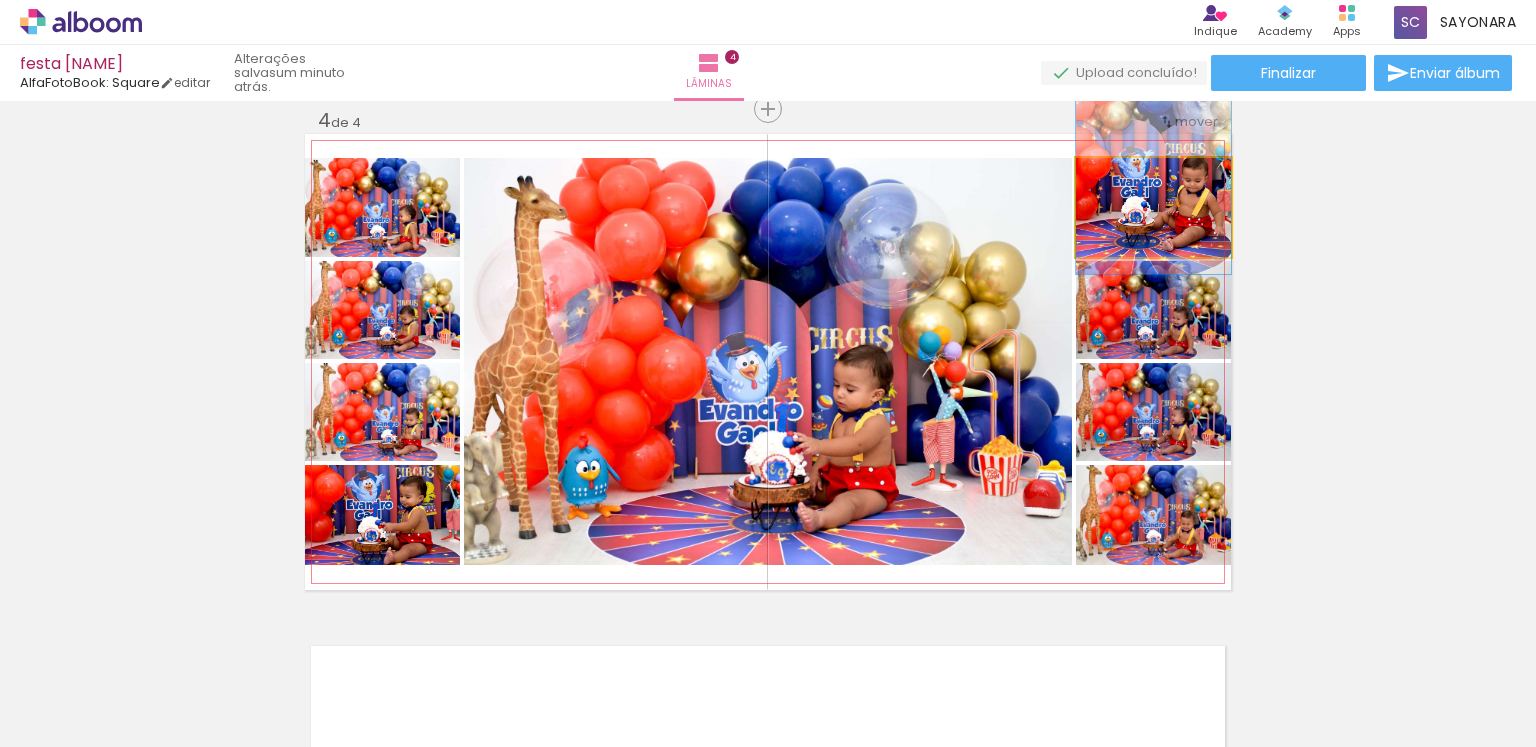 drag, startPoint x: 1180, startPoint y: 226, endPoint x: 1167, endPoint y: 176, distance: 51.662365 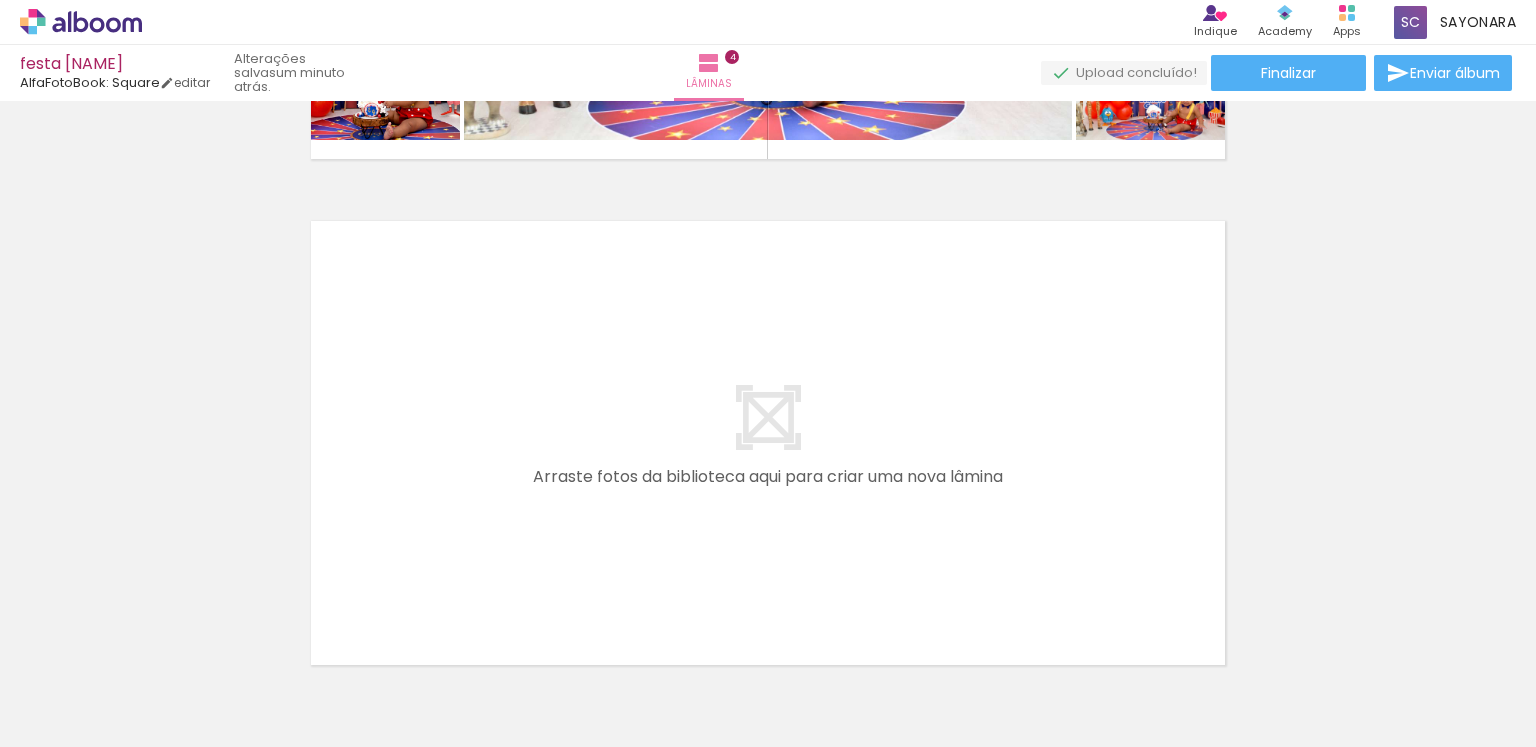 scroll, scrollTop: 1990, scrollLeft: 0, axis: vertical 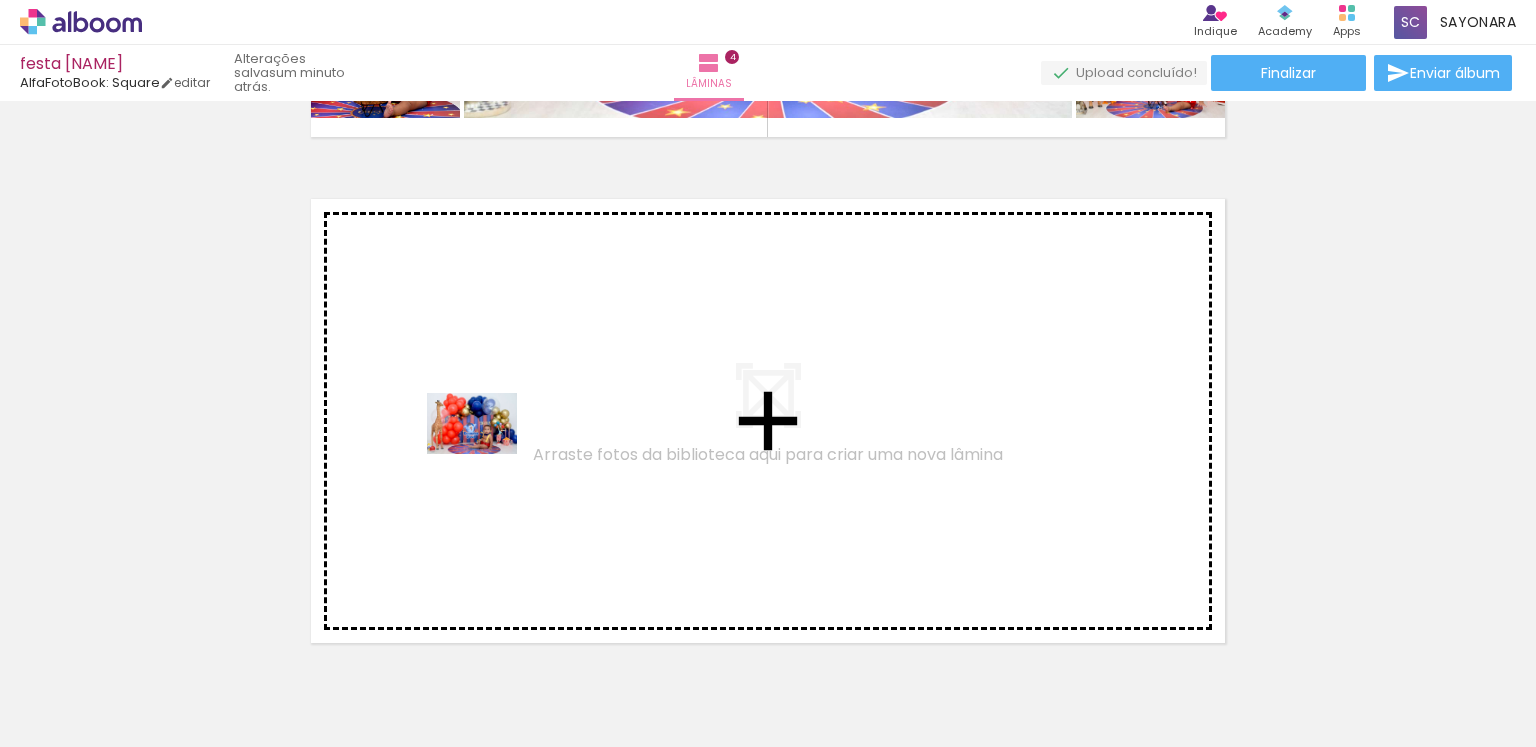 drag, startPoint x: 315, startPoint y: 687, endPoint x: 492, endPoint y: 430, distance: 312.05447 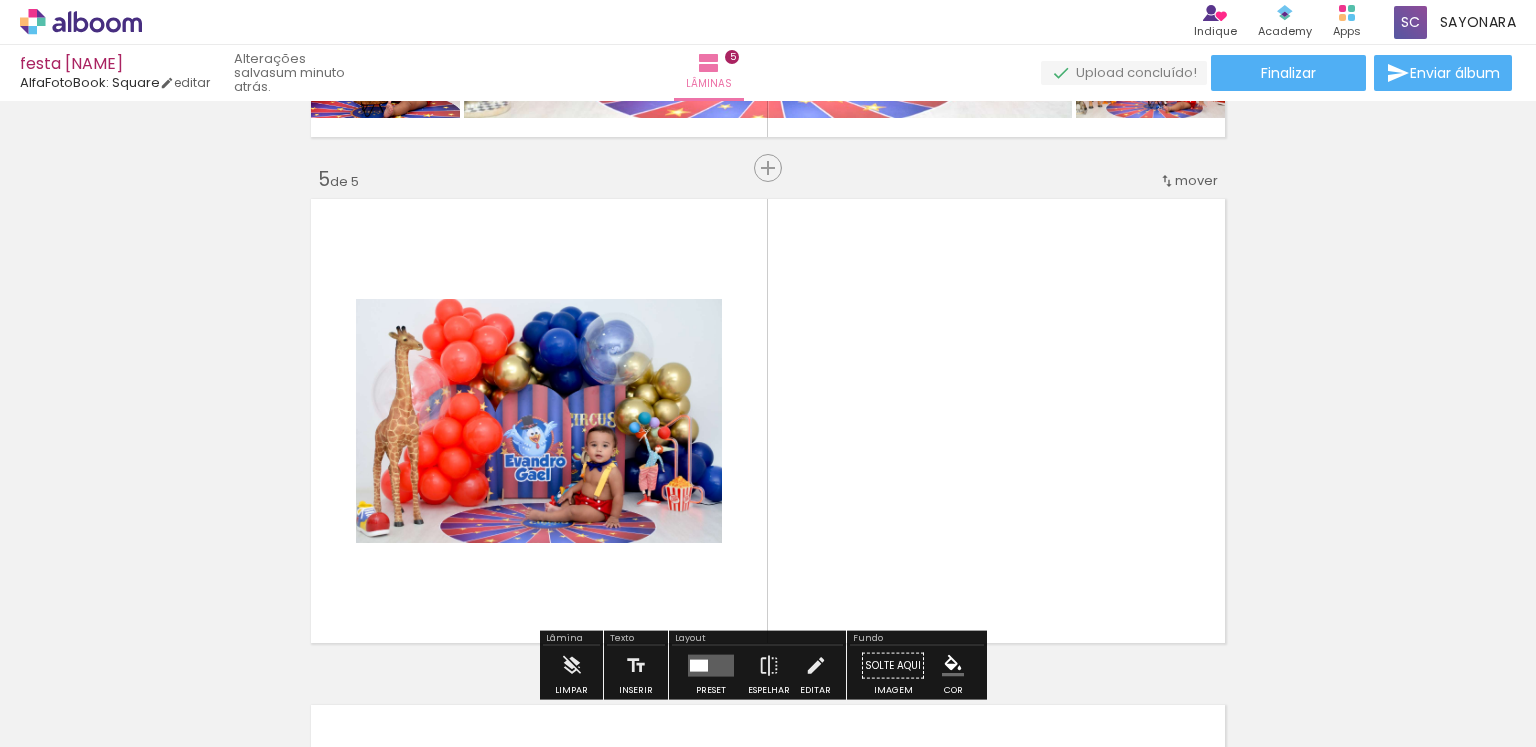 scroll, scrollTop: 2049, scrollLeft: 0, axis: vertical 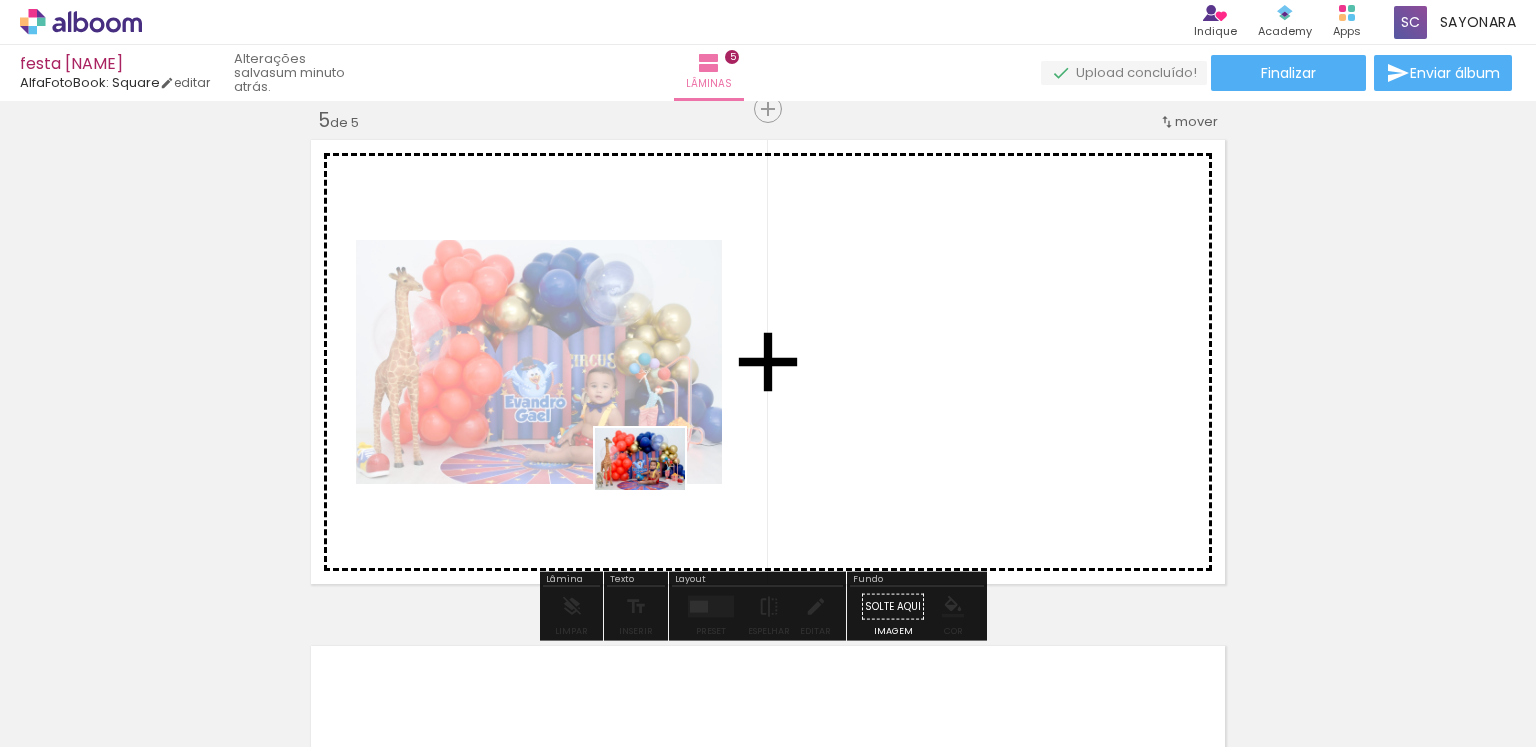 drag, startPoint x: 418, startPoint y: 696, endPoint x: 604, endPoint y: 652, distance: 191.13347 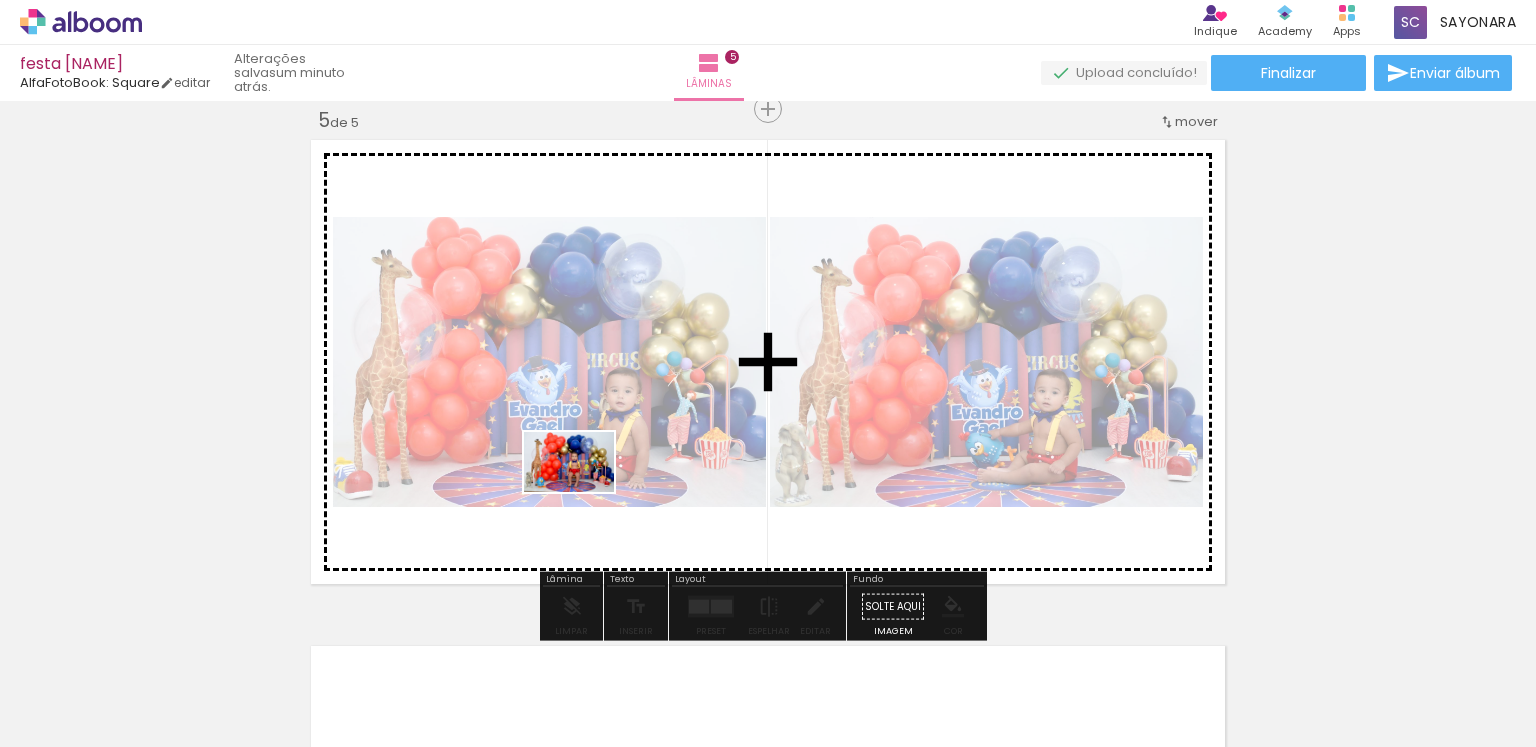 drag, startPoint x: 535, startPoint y: 698, endPoint x: 599, endPoint y: 453, distance: 253.22125 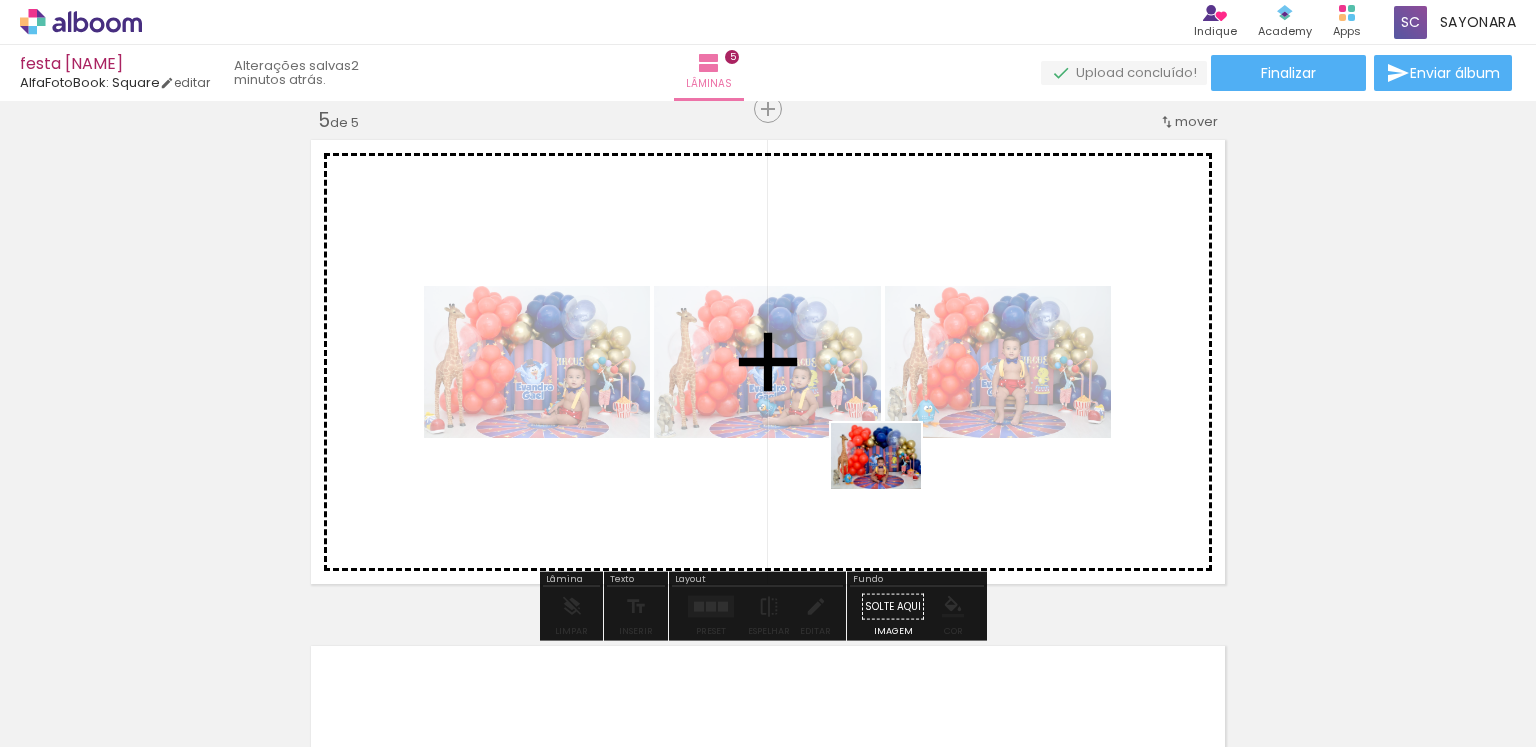 drag, startPoint x: 981, startPoint y: 701, endPoint x: 1101, endPoint y: 685, distance: 121.061966 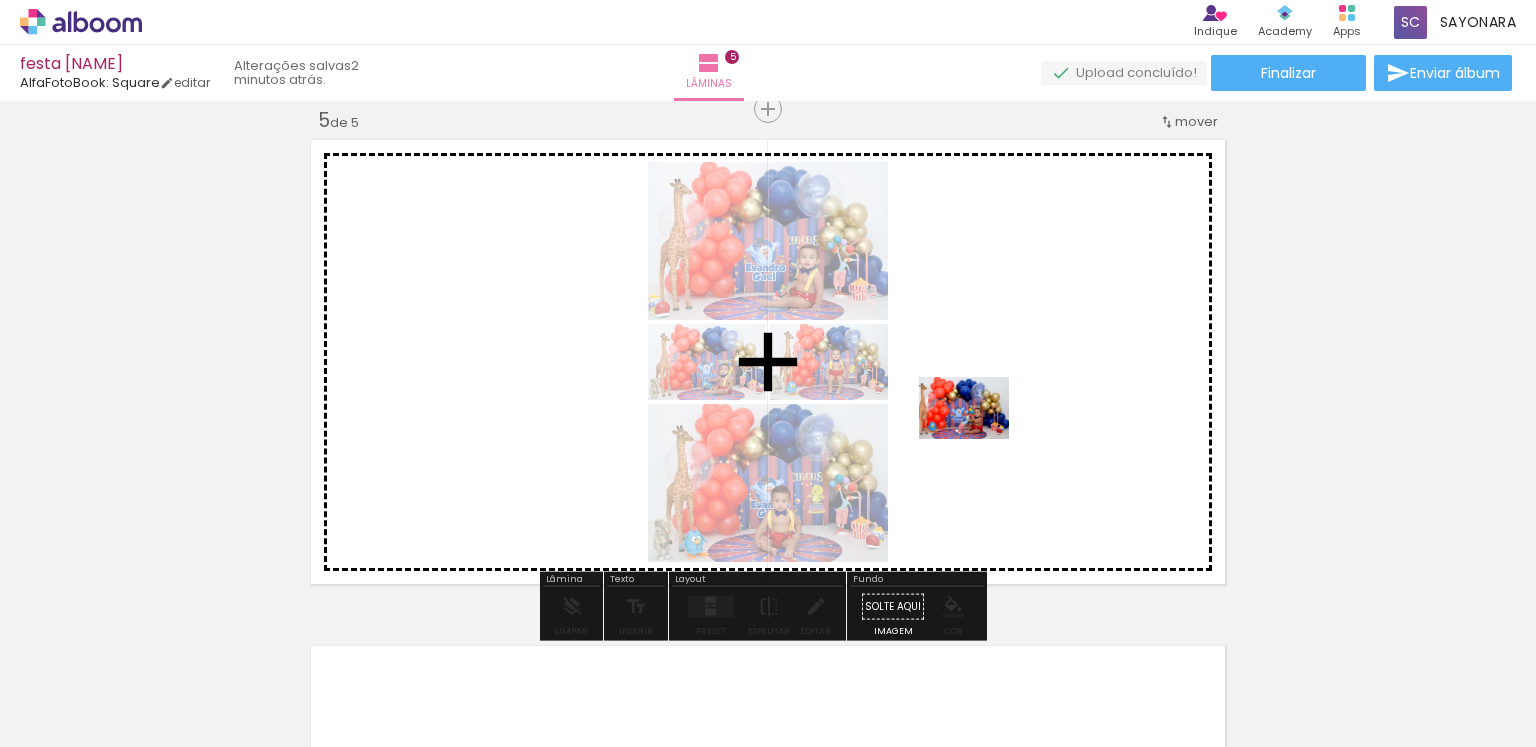 drag, startPoint x: 1103, startPoint y: 686, endPoint x: 979, endPoint y: 437, distance: 278.1672 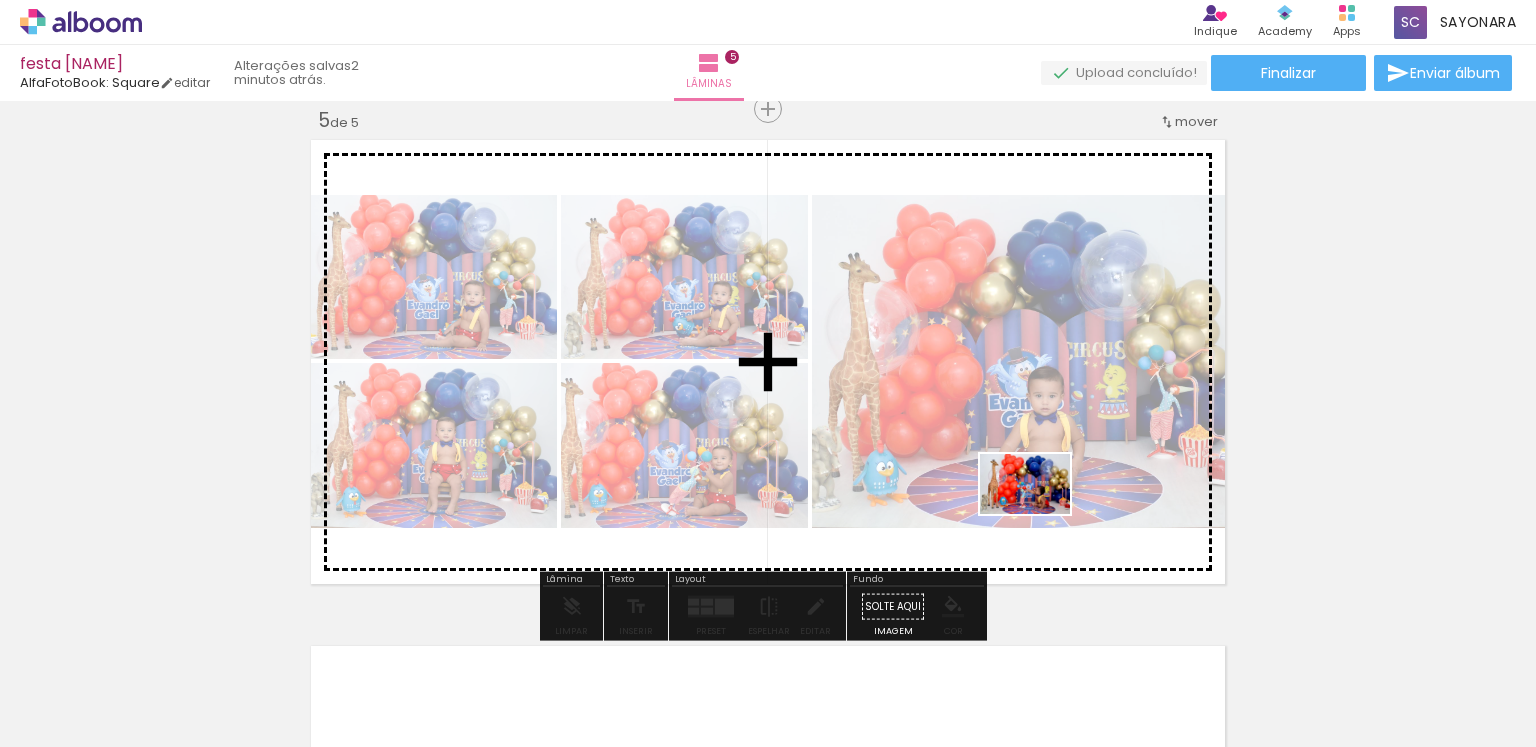 drag, startPoint x: 1222, startPoint y: 685, endPoint x: 1332, endPoint y: 679, distance: 110.16351 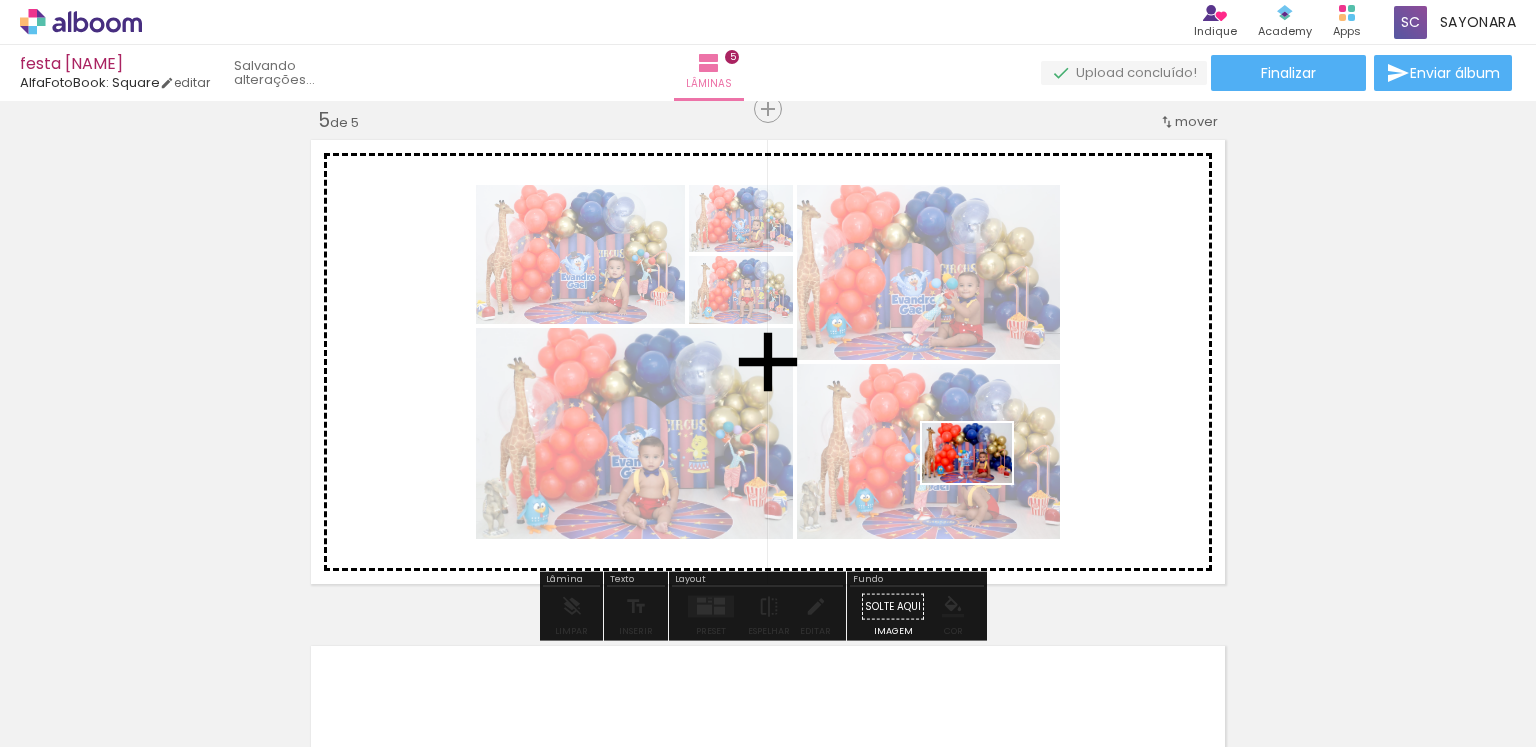 drag, startPoint x: 1332, startPoint y: 698, endPoint x: 980, endPoint y: 480, distance: 414.03864 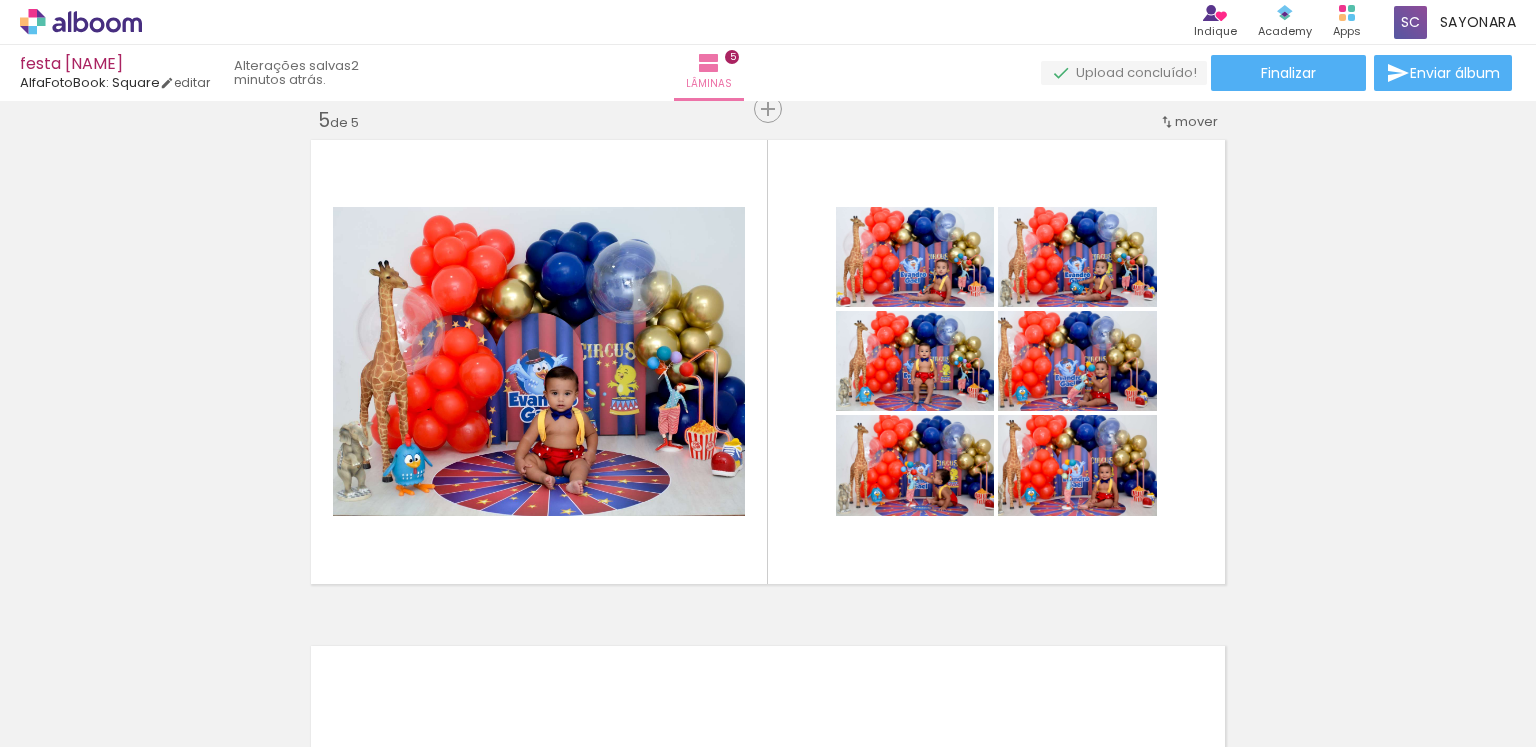 scroll, scrollTop: 0, scrollLeft: 808, axis: horizontal 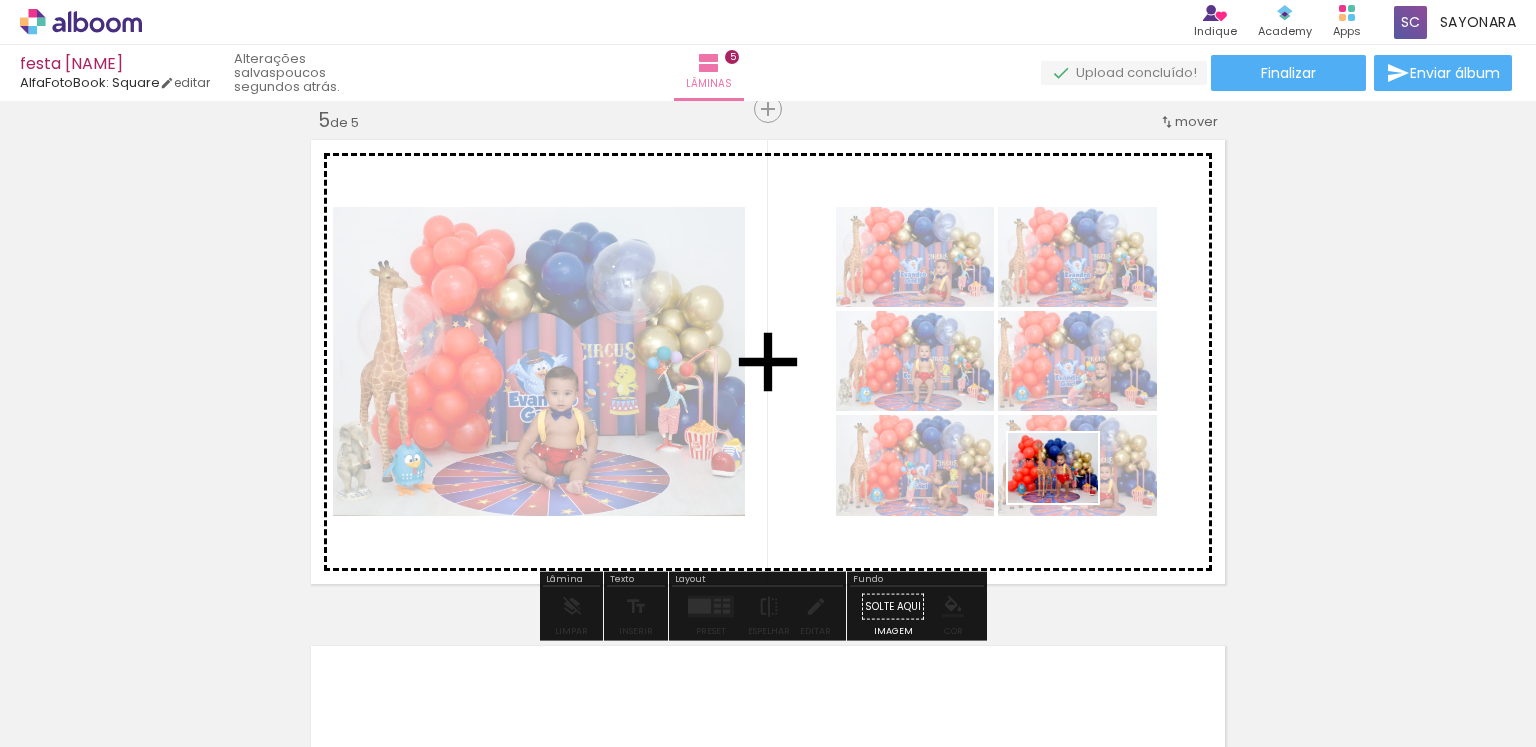 drag, startPoint x: 1416, startPoint y: 681, endPoint x: 1040, endPoint y: 466, distance: 433.1293 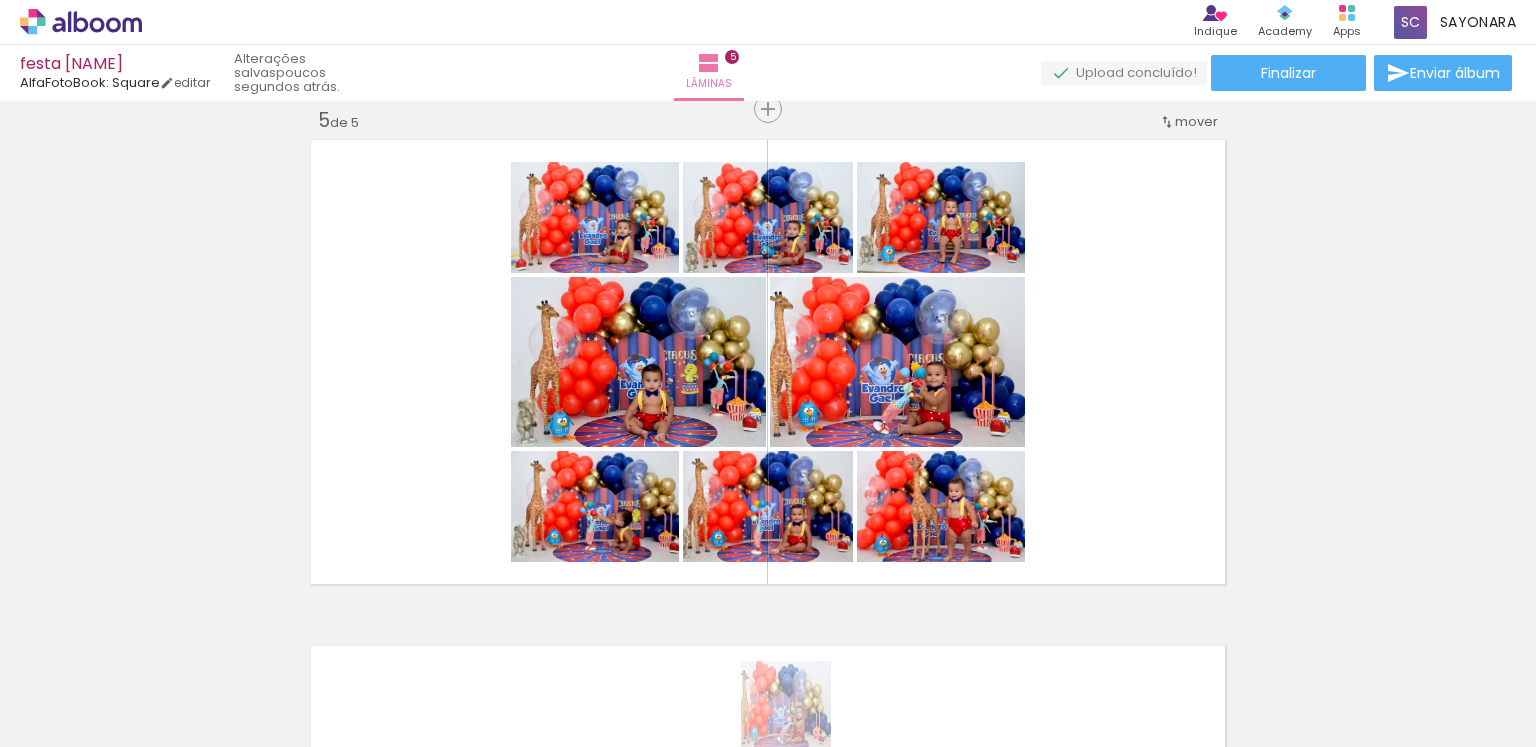 drag, startPoint x: 773, startPoint y: 726, endPoint x: 801, endPoint y: 721, distance: 28.442924 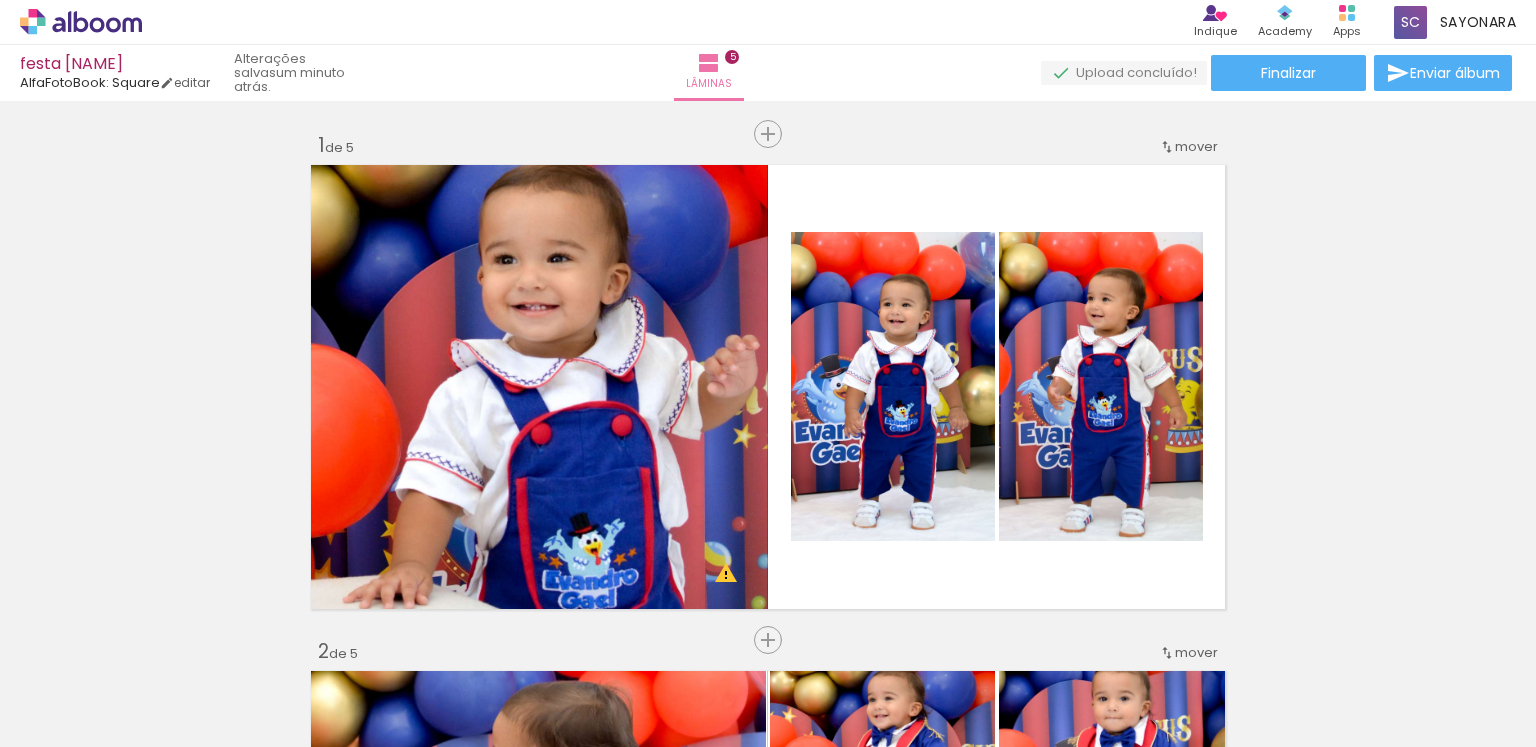 scroll, scrollTop: 0, scrollLeft: 0, axis: both 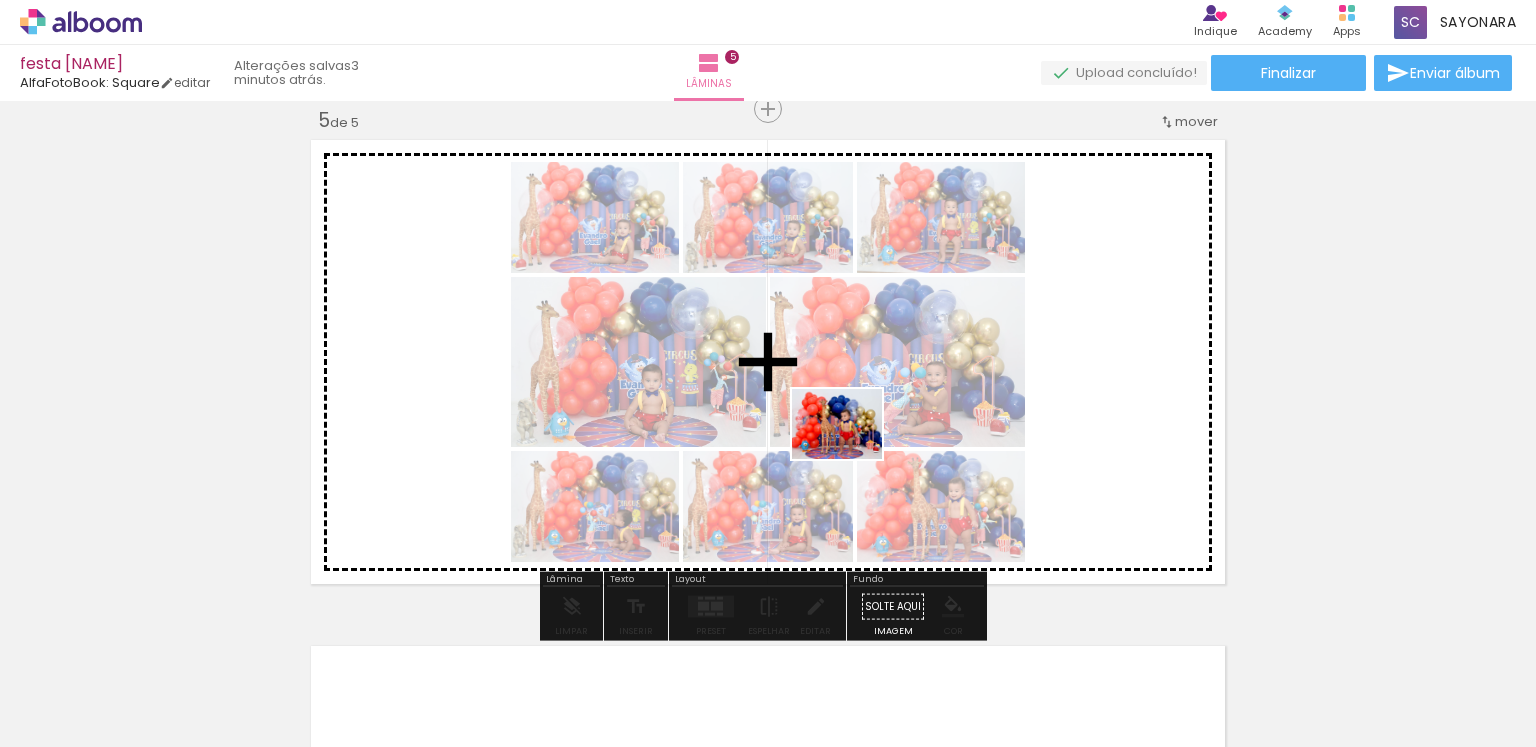 drag, startPoint x: 992, startPoint y: 702, endPoint x: 850, endPoint y: 444, distance: 294.4962 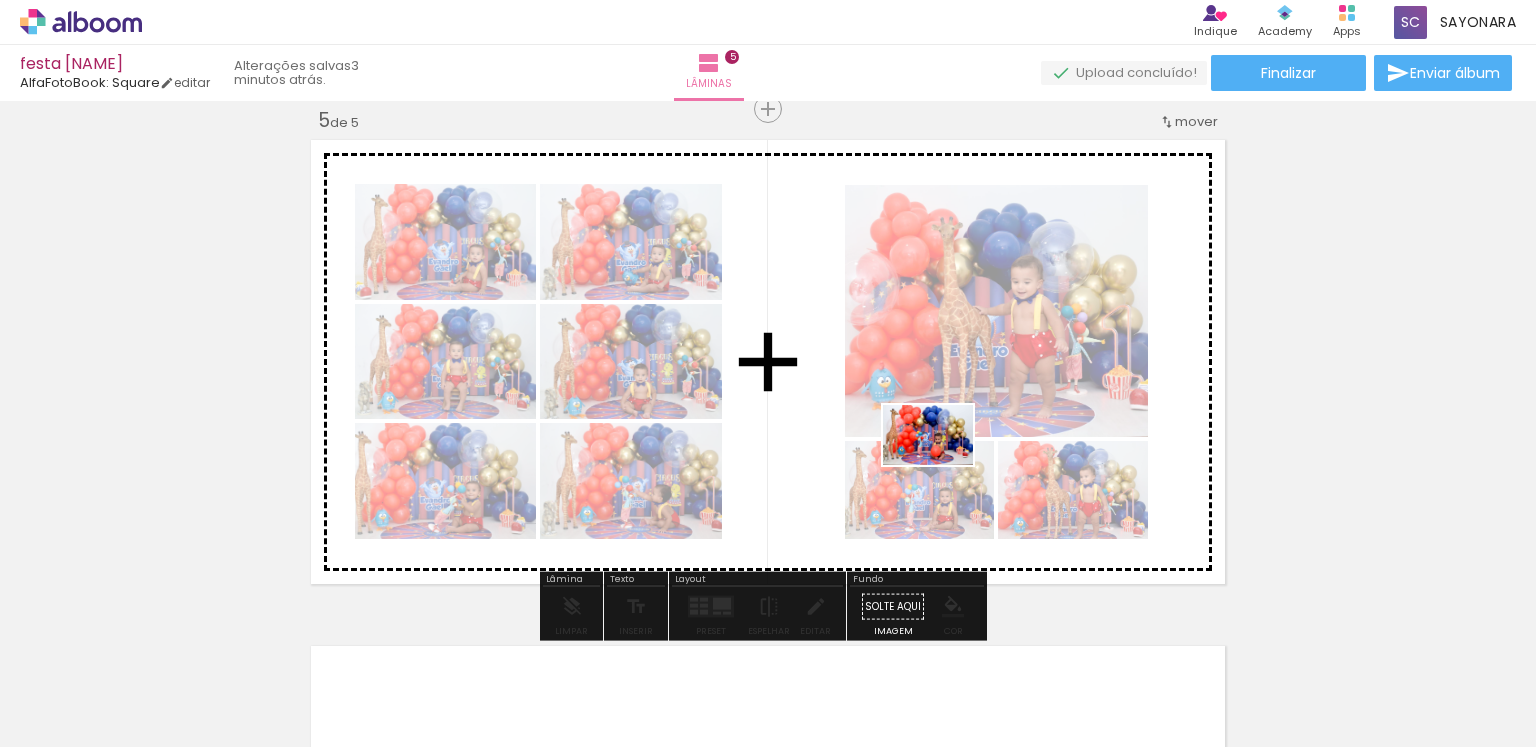 drag, startPoint x: 1099, startPoint y: 697, endPoint x: 943, endPoint y: 465, distance: 279.5711 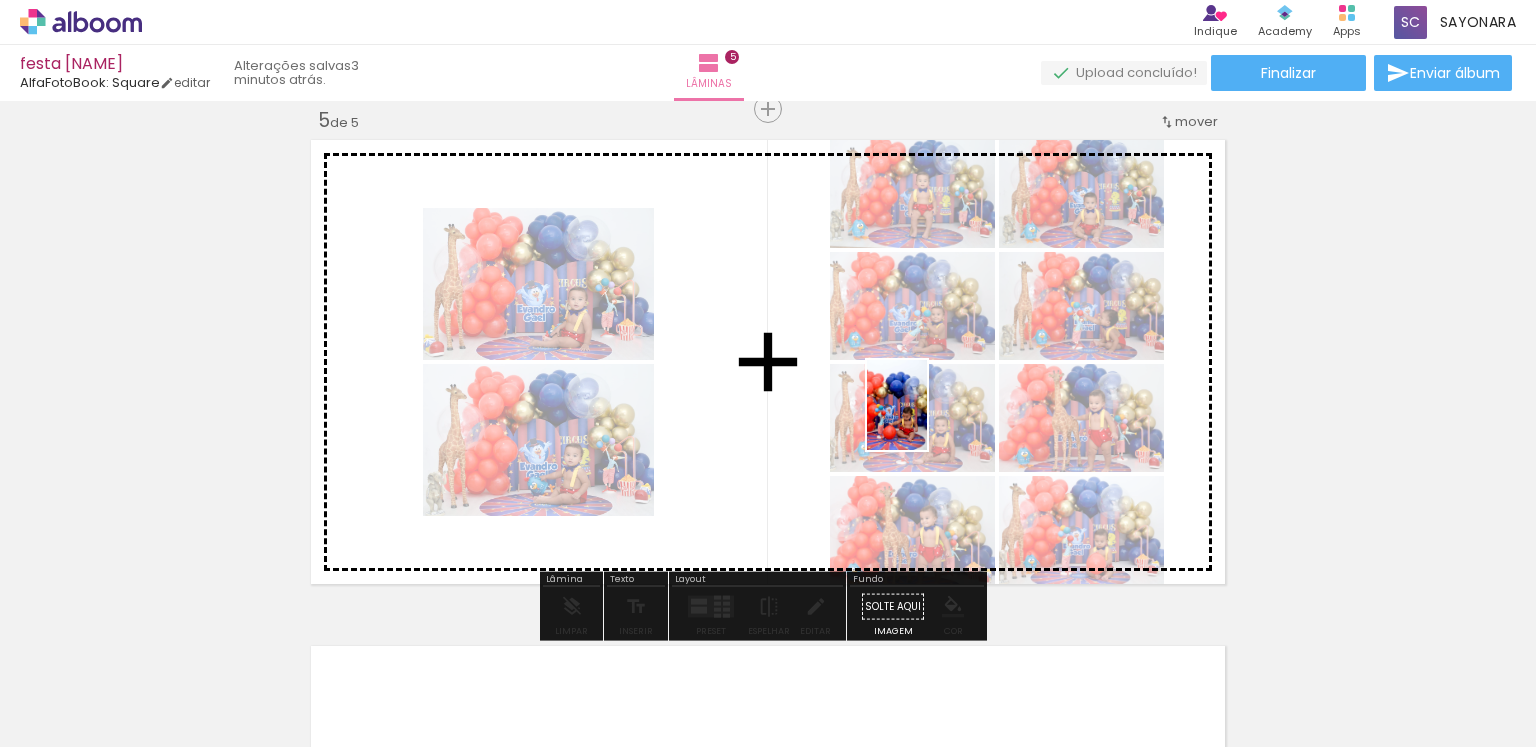 drag, startPoint x: 1200, startPoint y: 695, endPoint x: 769, endPoint y: 529, distance: 461.86255 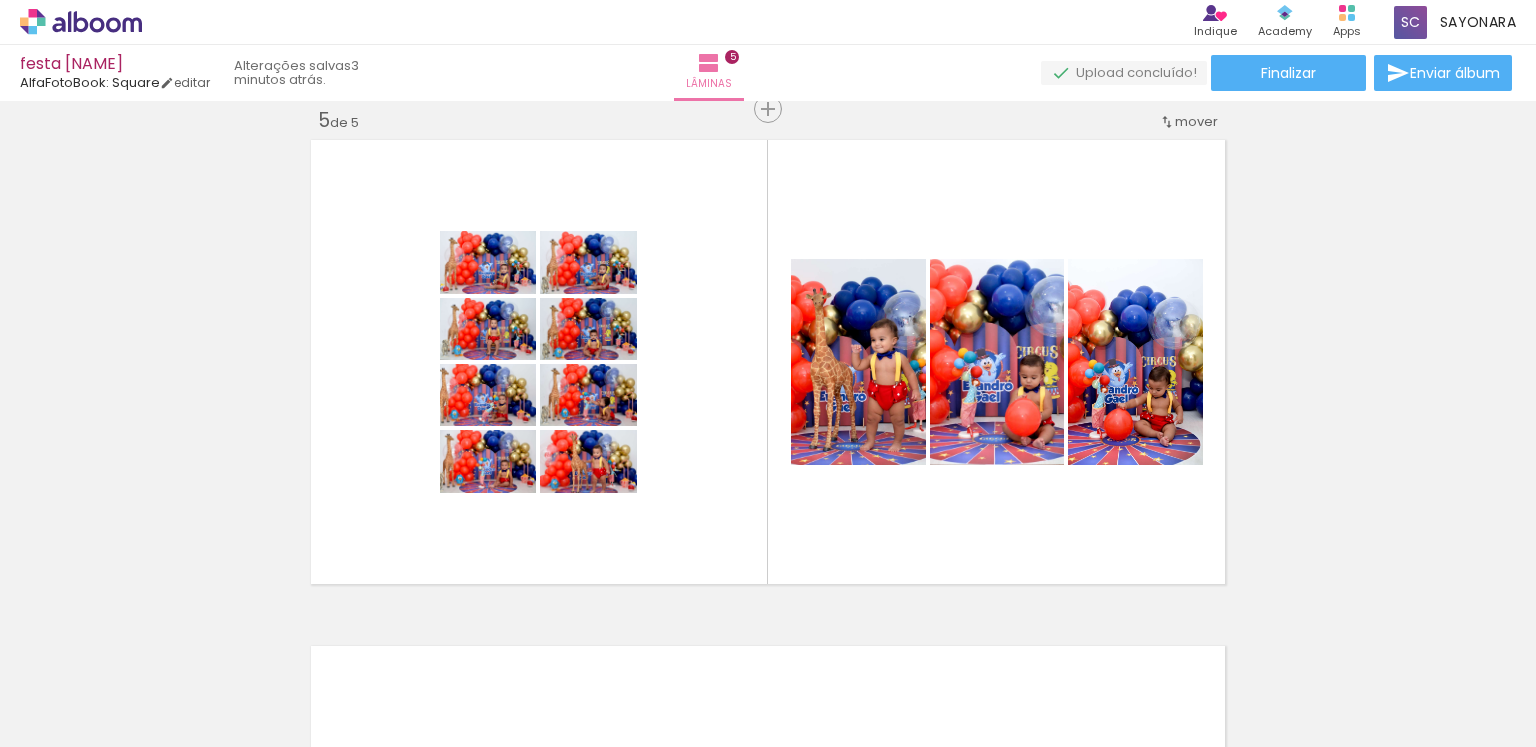 scroll, scrollTop: 0, scrollLeft: 587, axis: horizontal 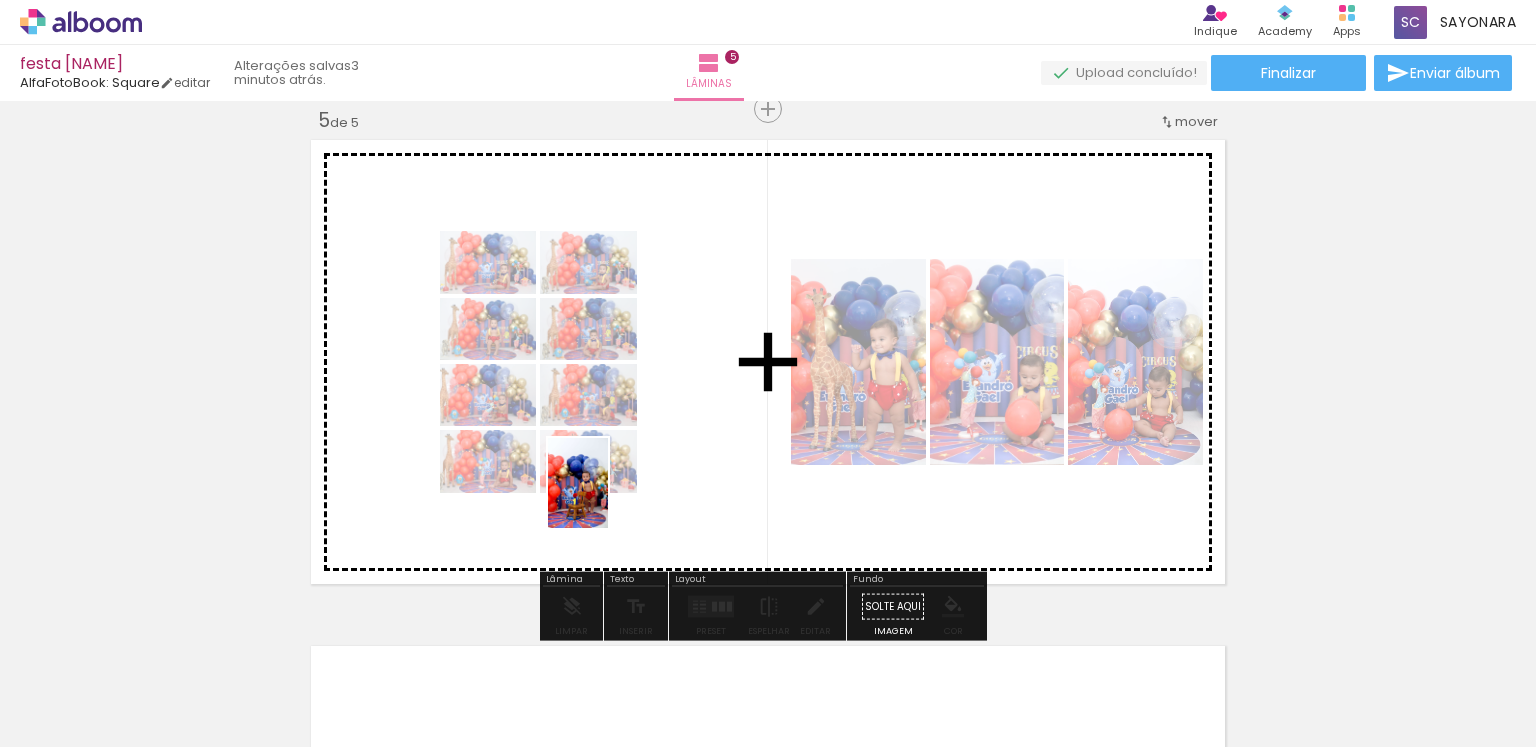 drag, startPoint x: 521, startPoint y: 692, endPoint x: 619, endPoint y: 469, distance: 243.58366 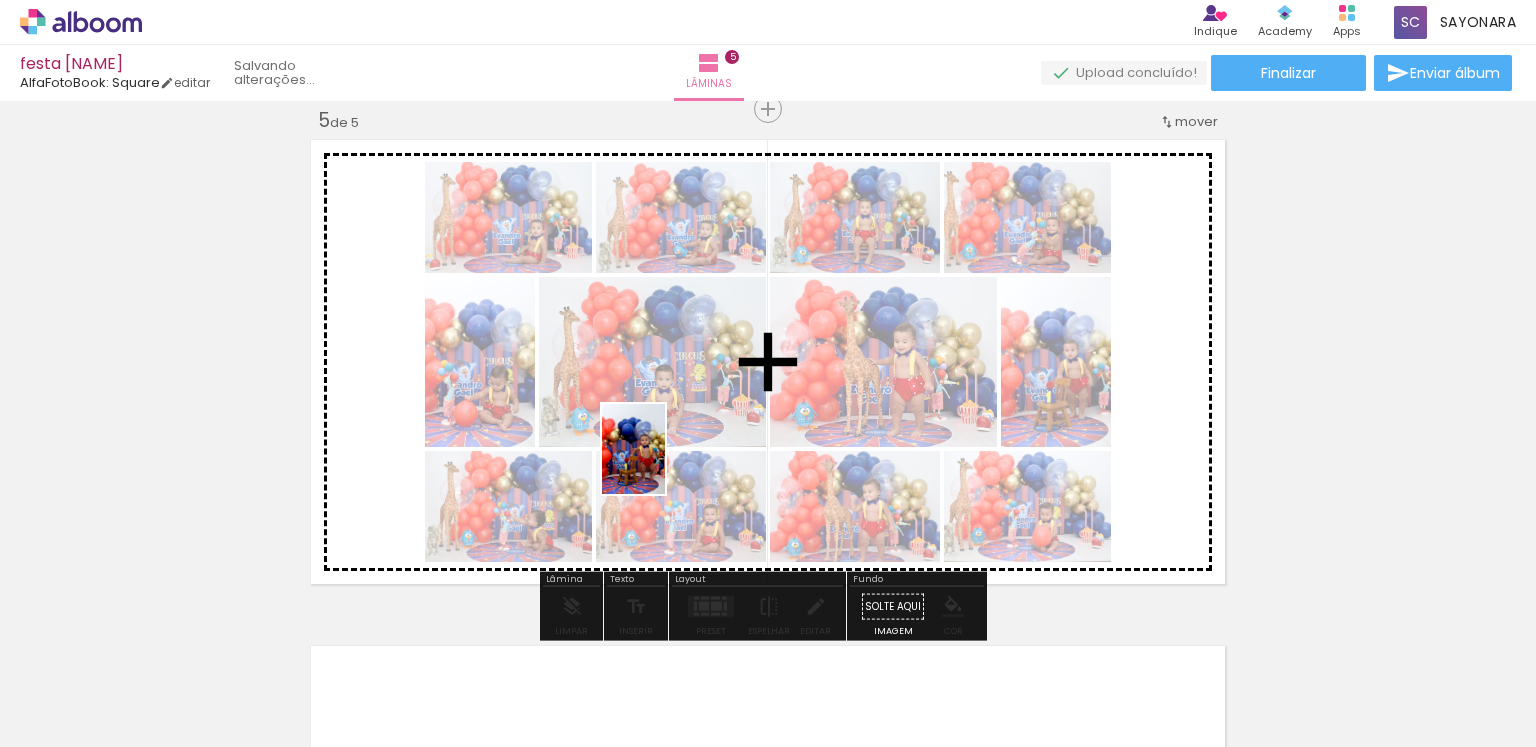 drag, startPoint x: 625, startPoint y: 705, endPoint x: 662, endPoint y: 462, distance: 245.80074 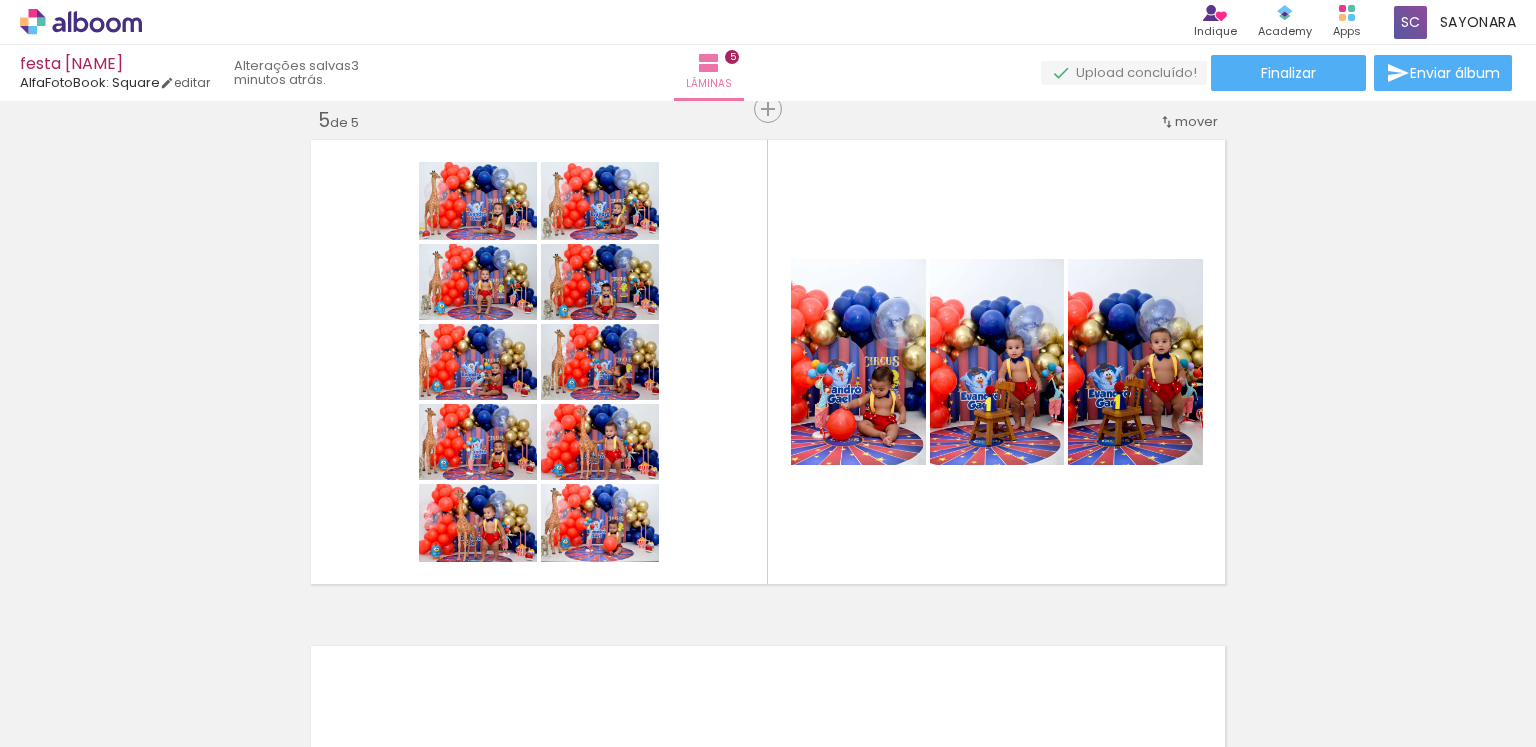 scroll, scrollTop: 0, scrollLeft: 3096, axis: horizontal 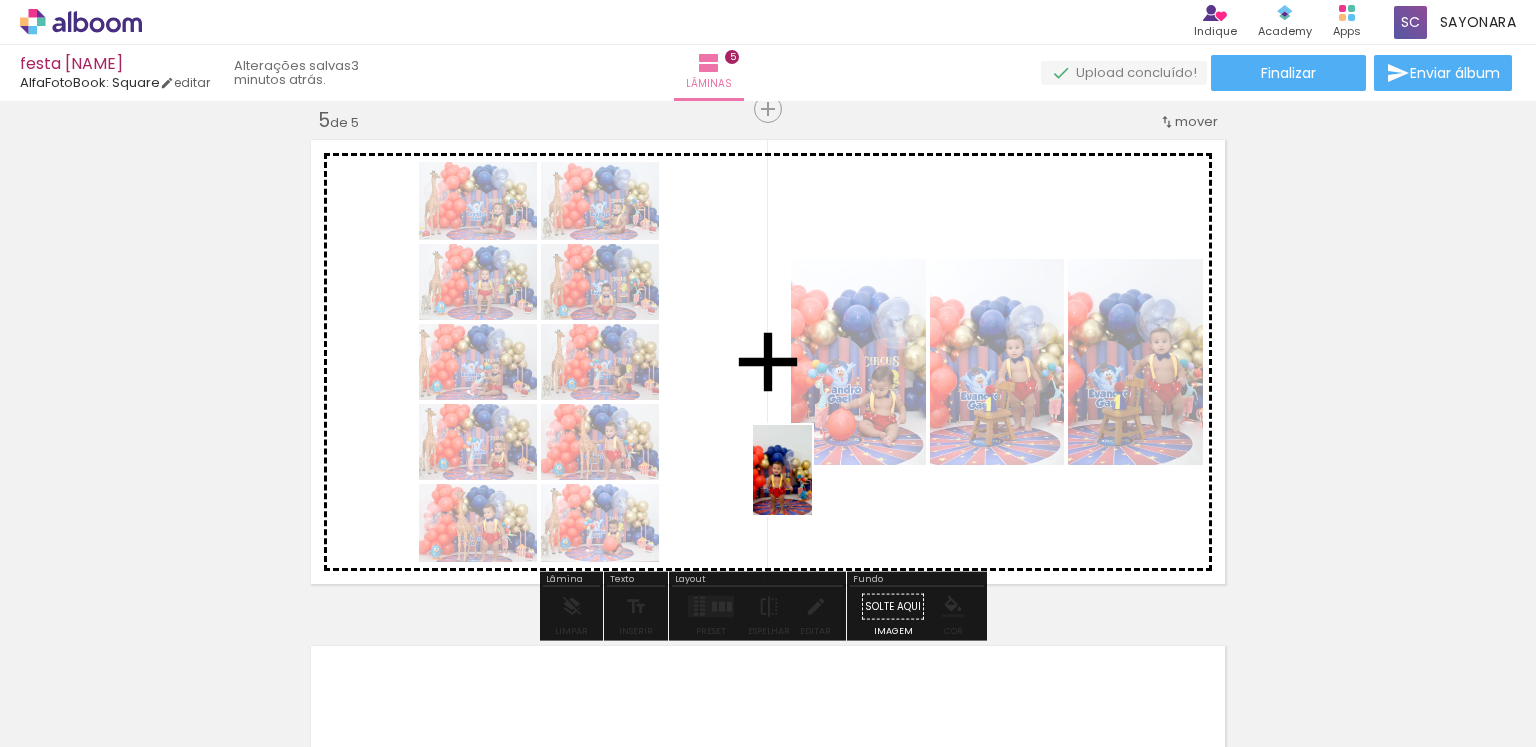 drag, startPoint x: 790, startPoint y: 702, endPoint x: 813, endPoint y: 485, distance: 218.21548 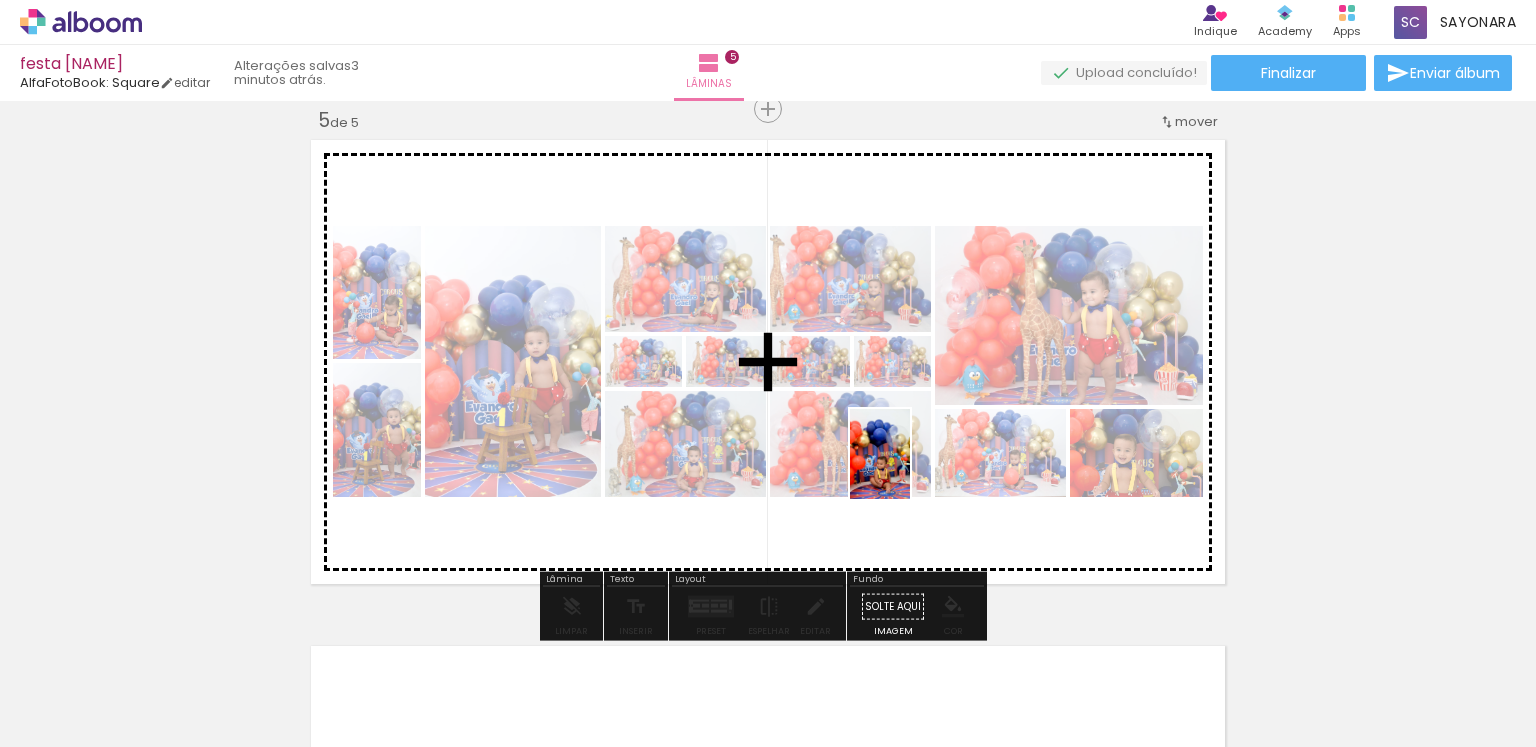 drag, startPoint x: 916, startPoint y: 695, endPoint x: 1050, endPoint y: 680, distance: 134.83694 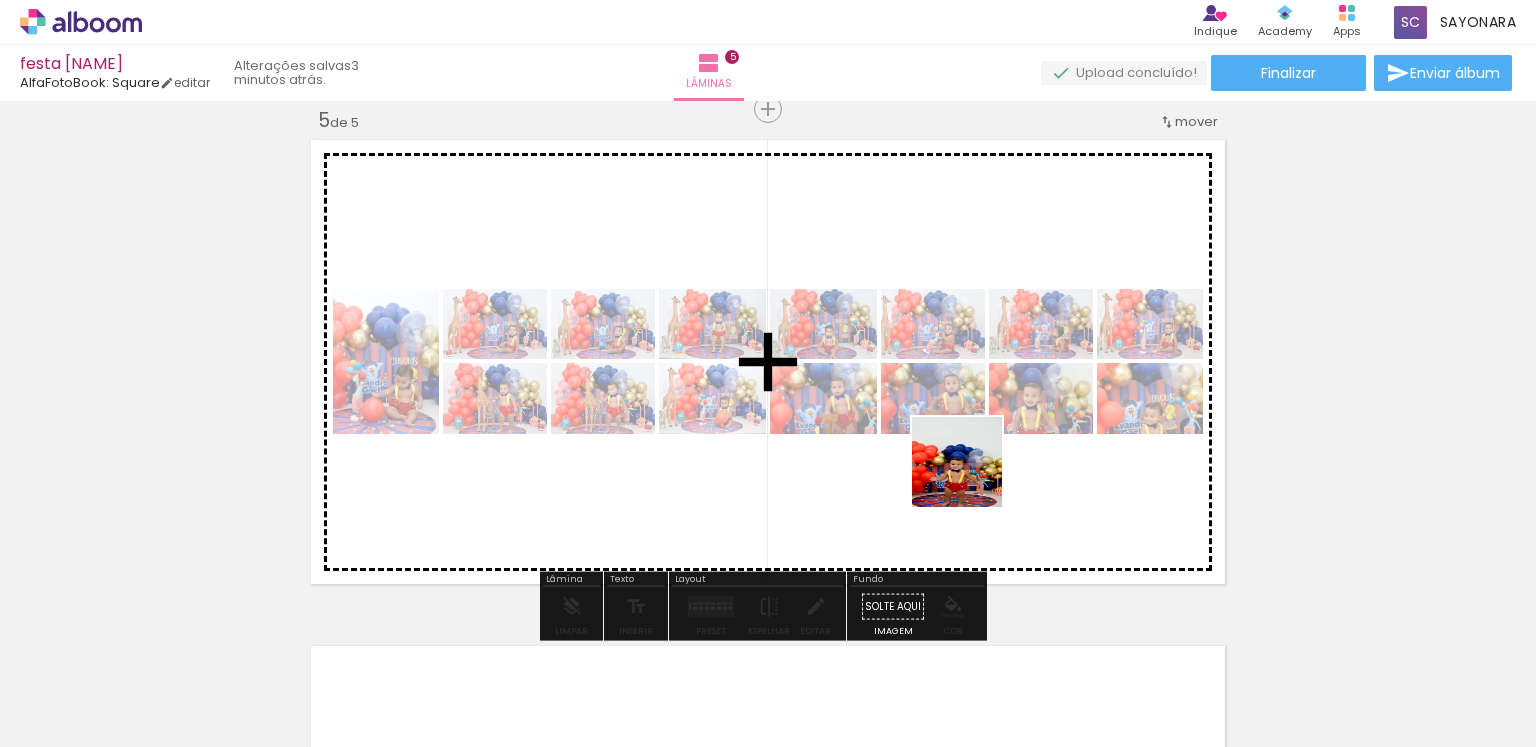drag, startPoint x: 1033, startPoint y: 689, endPoint x: 968, endPoint y: 468, distance: 230.36058 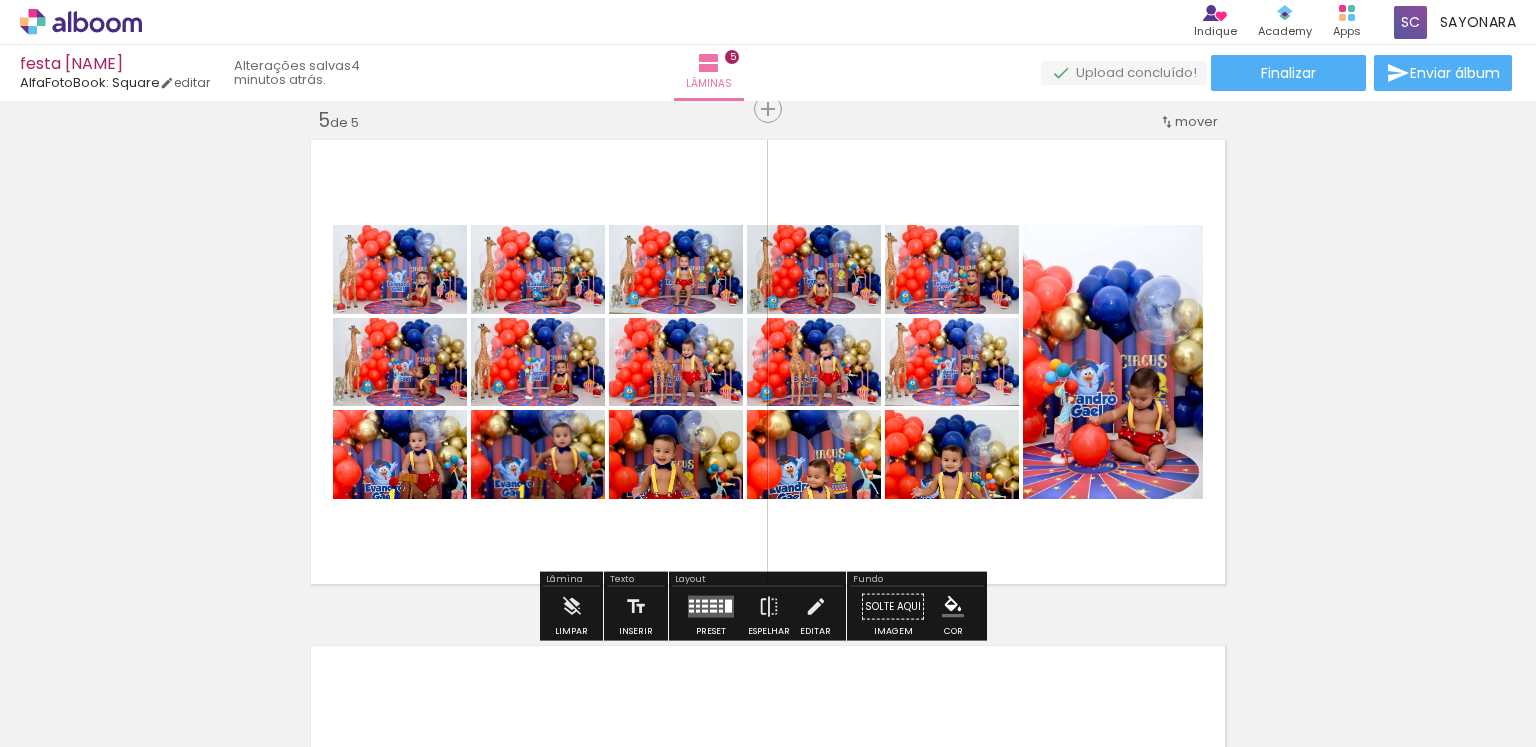 click at bounding box center [713, 606] 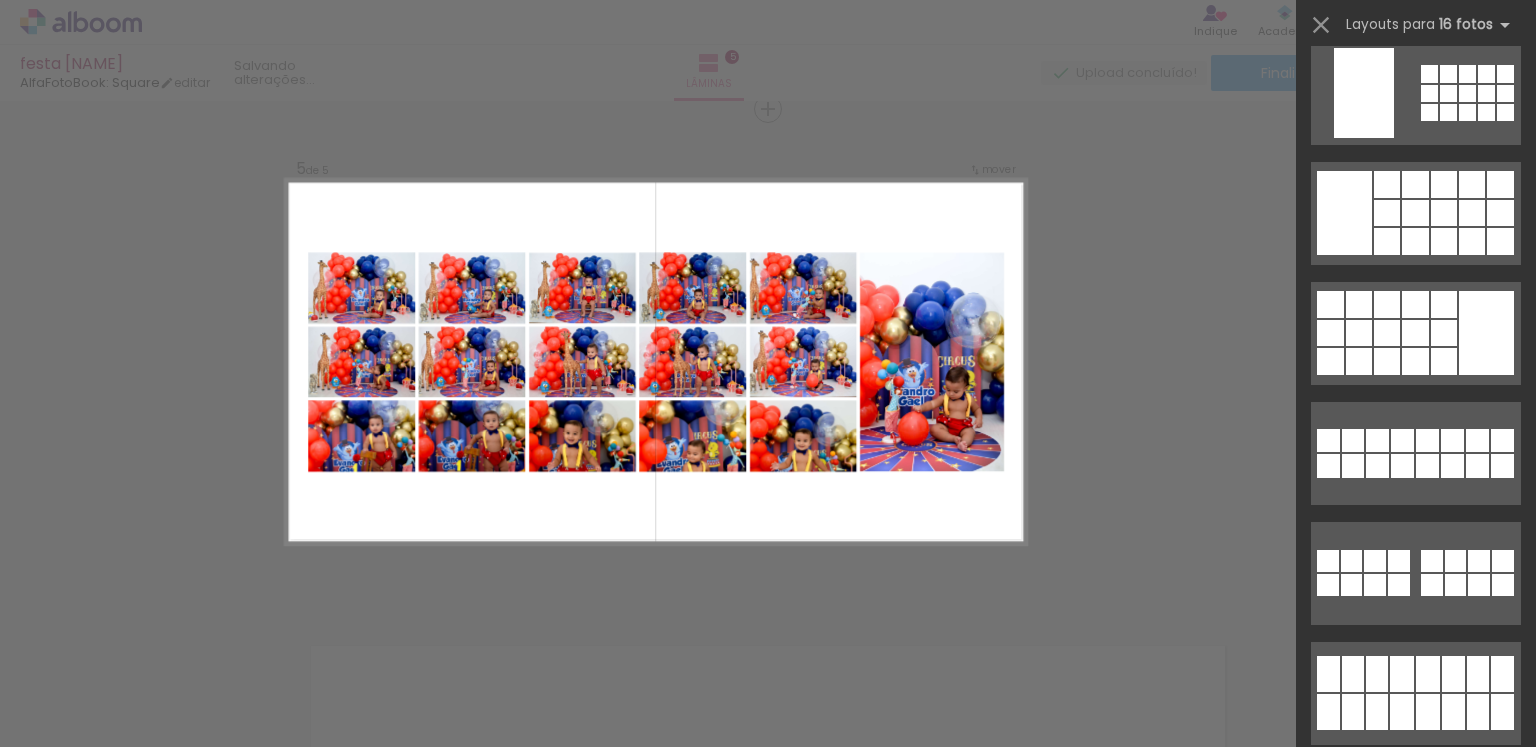 scroll, scrollTop: 0, scrollLeft: 0, axis: both 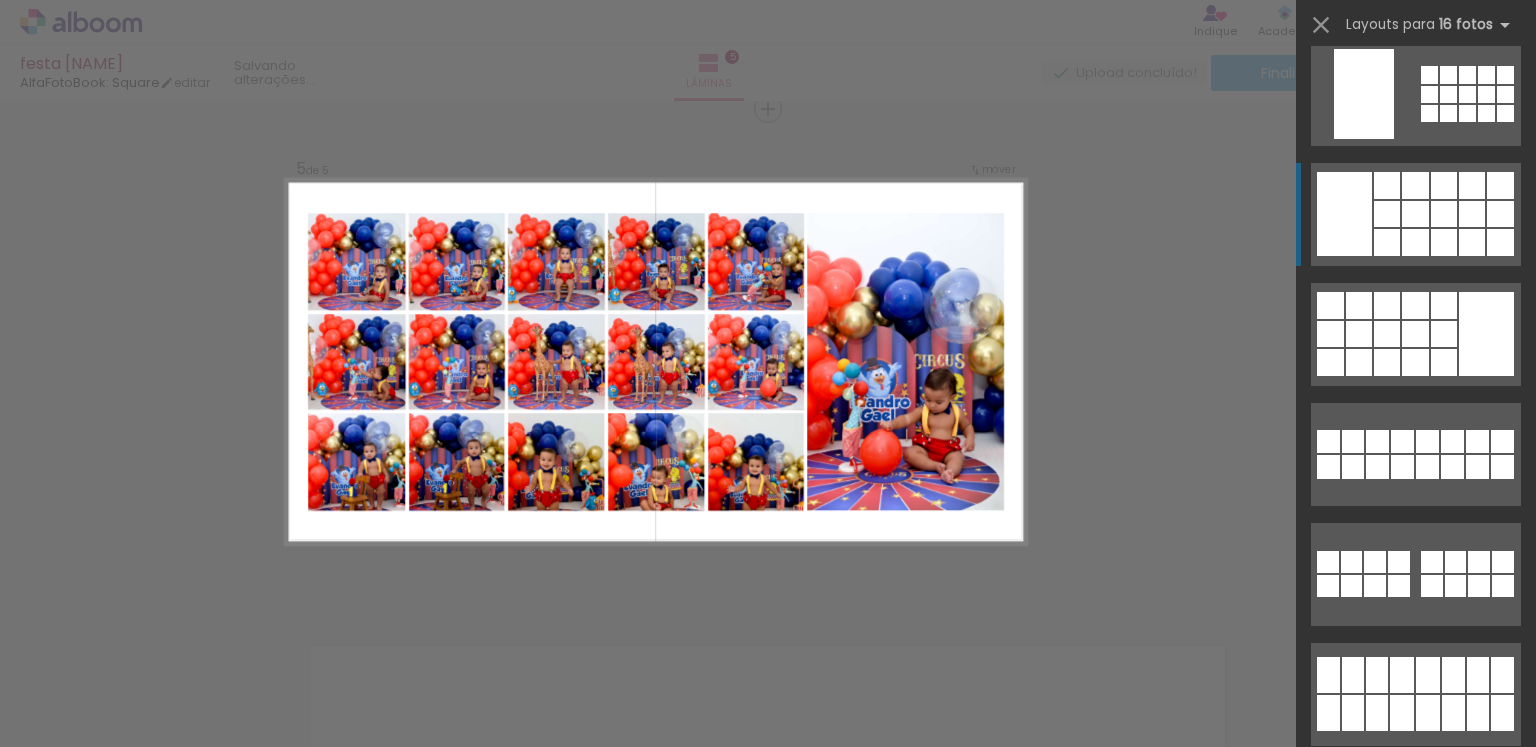 click at bounding box center [1437, -365] 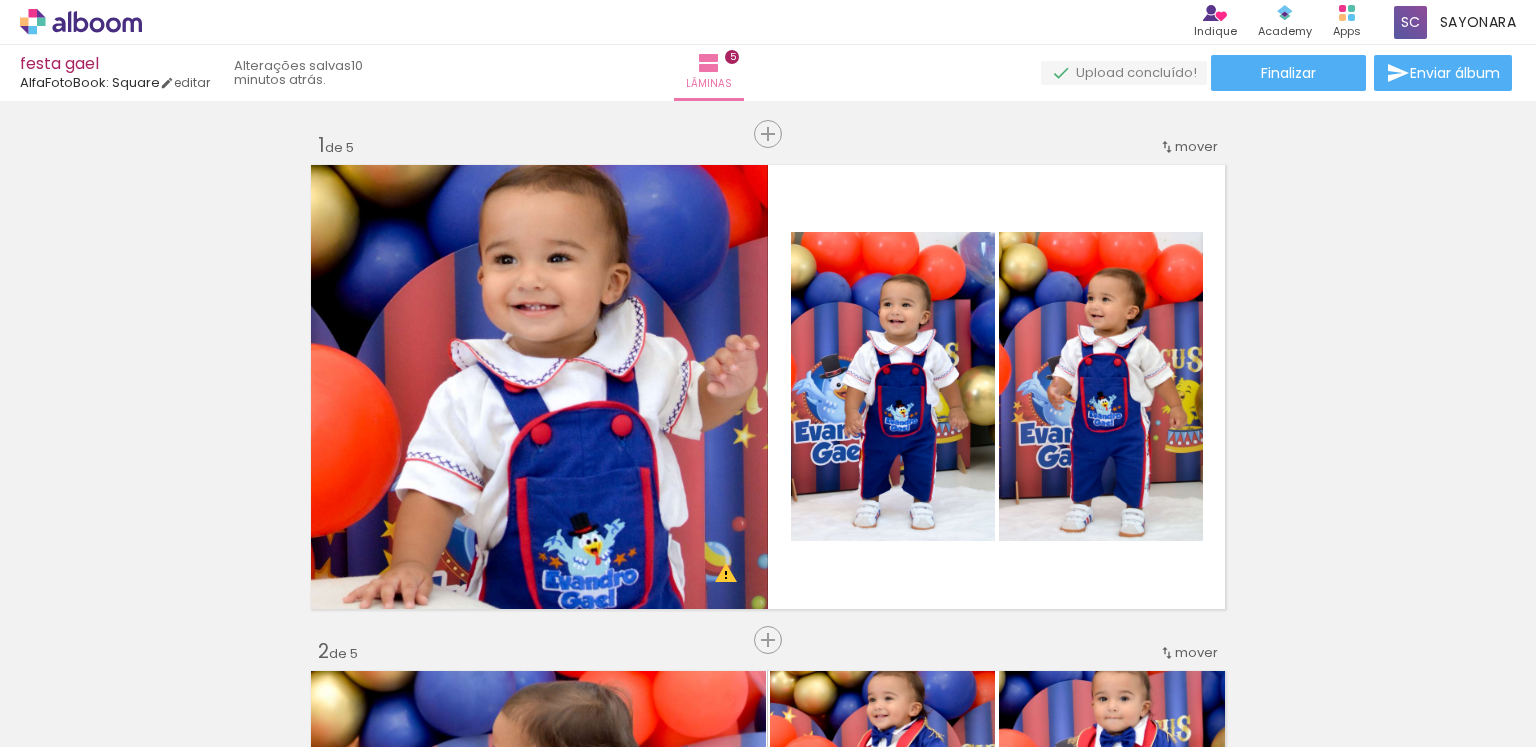 scroll, scrollTop: 0, scrollLeft: 0, axis: both 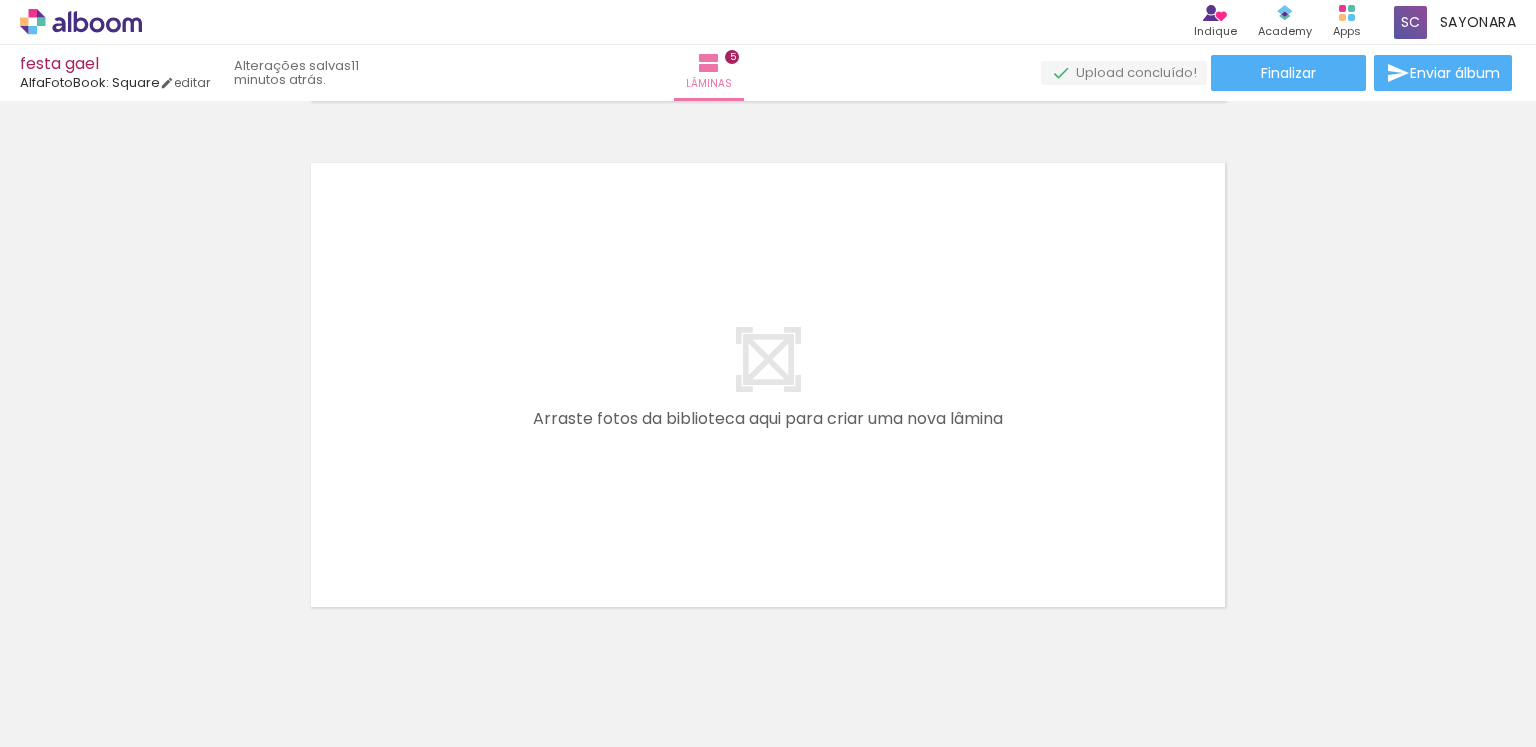 click on "Adicionar
Fotos" at bounding box center (71, 720) 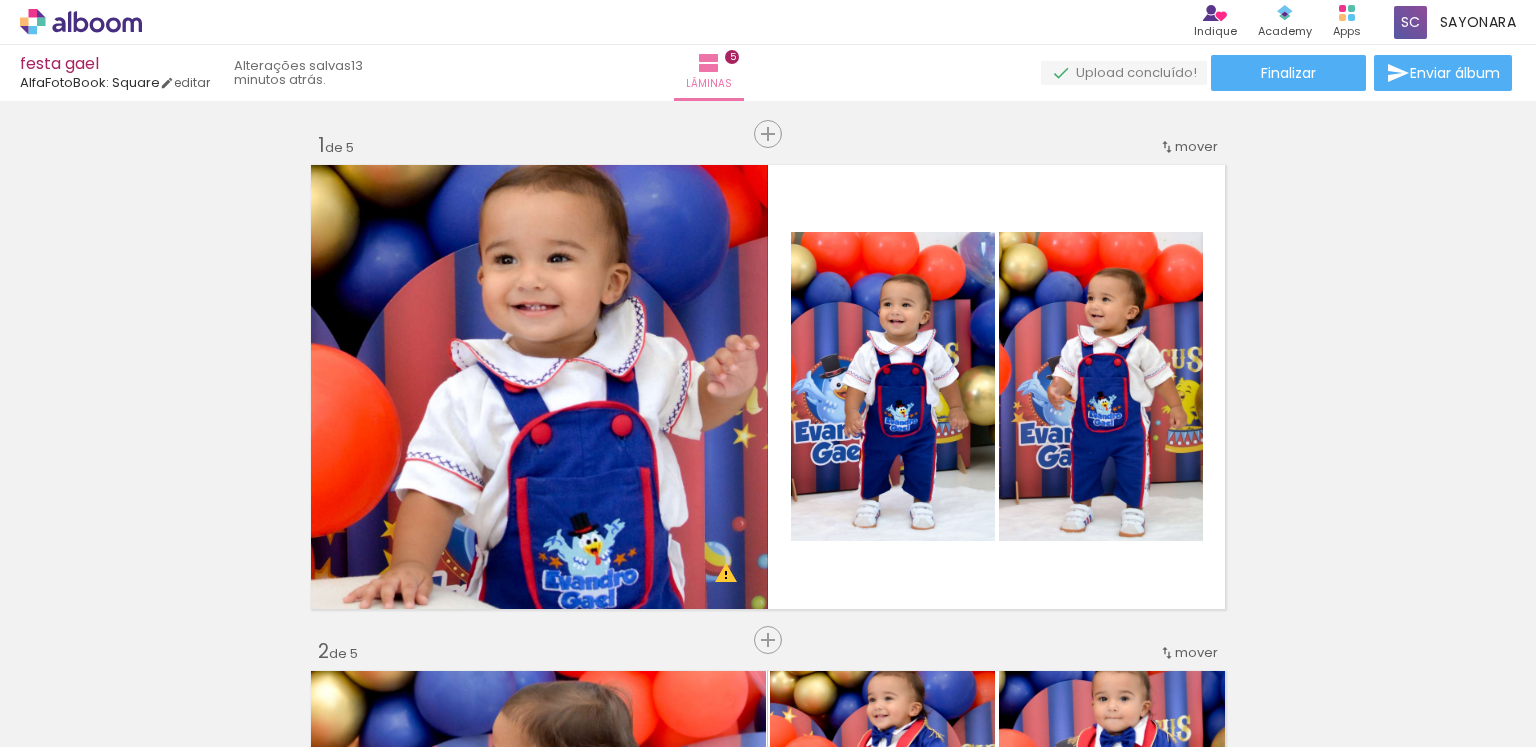 scroll, scrollTop: 0, scrollLeft: 0, axis: both 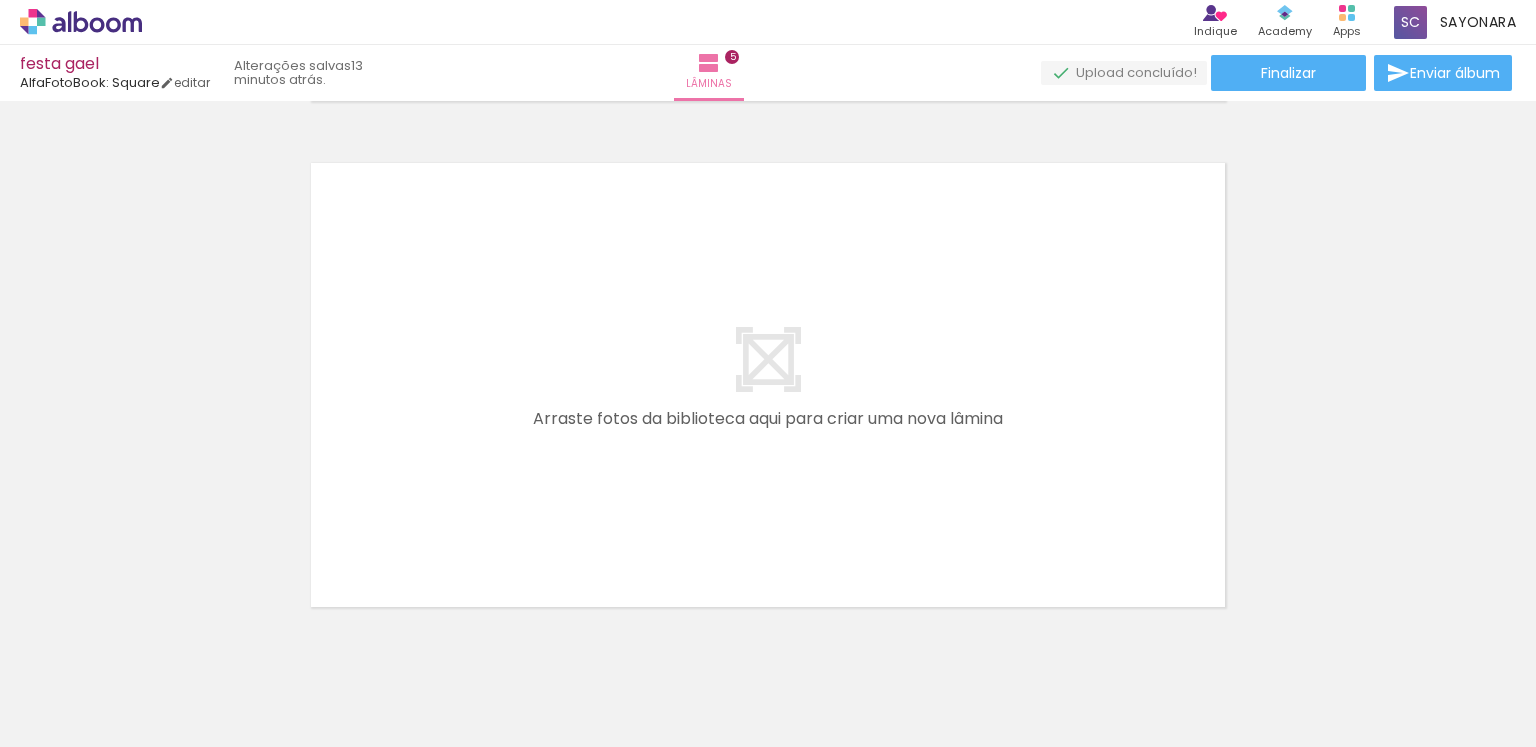 click on "Adicionar
Fotos" at bounding box center (71, 720) 